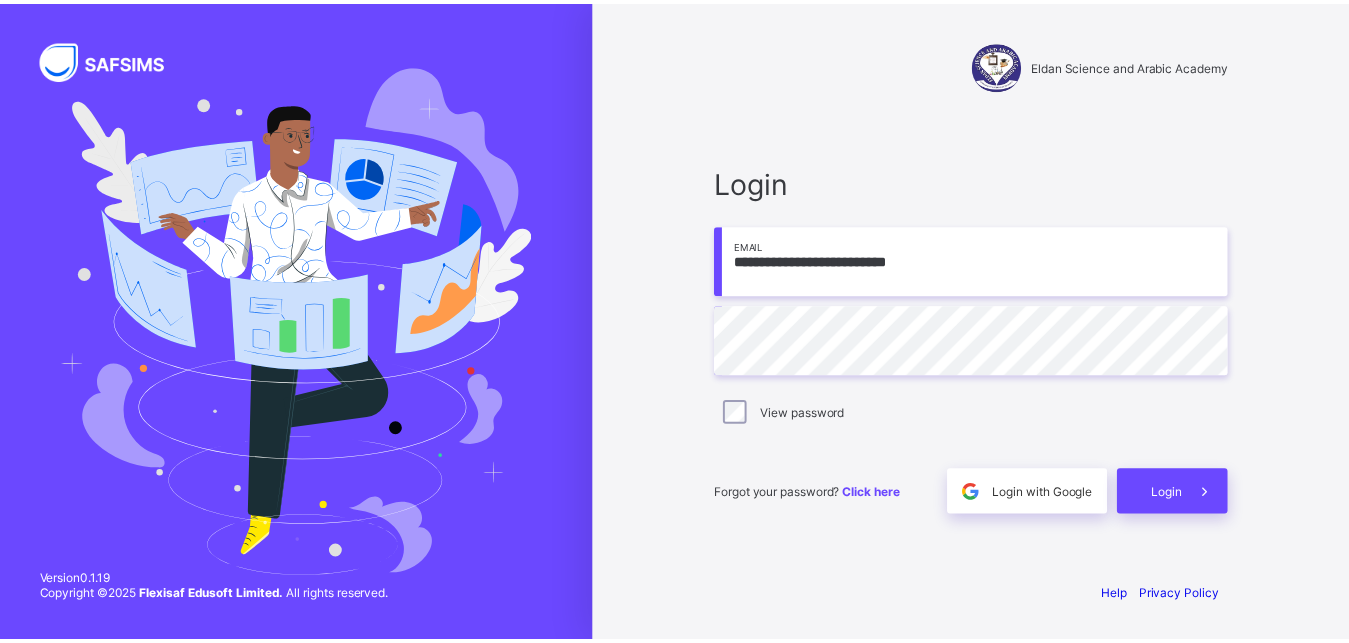scroll, scrollTop: 0, scrollLeft: 0, axis: both 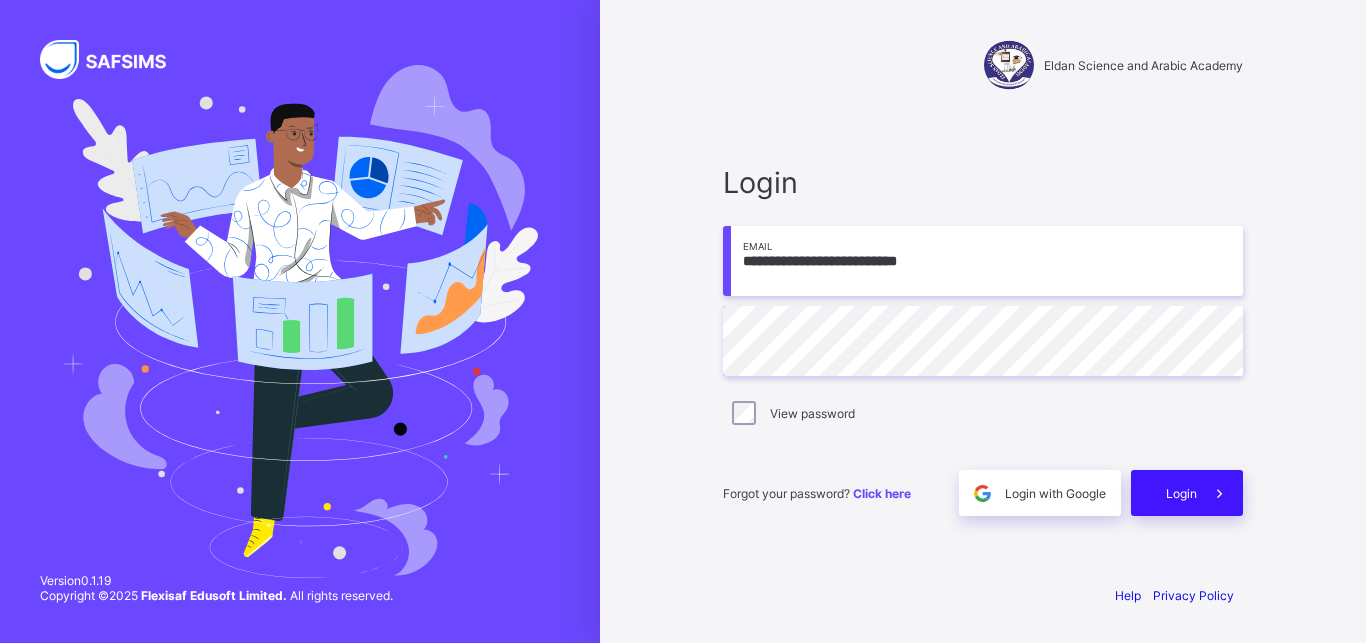 type on "**********" 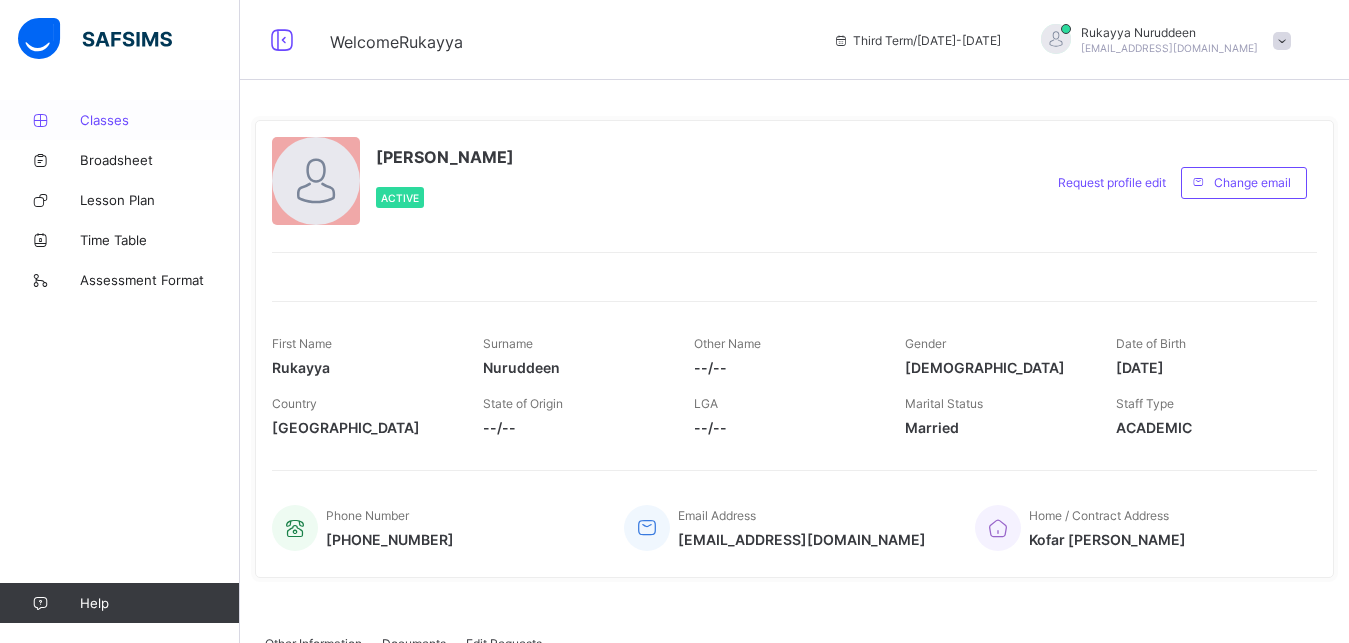 click on "Classes" at bounding box center (160, 120) 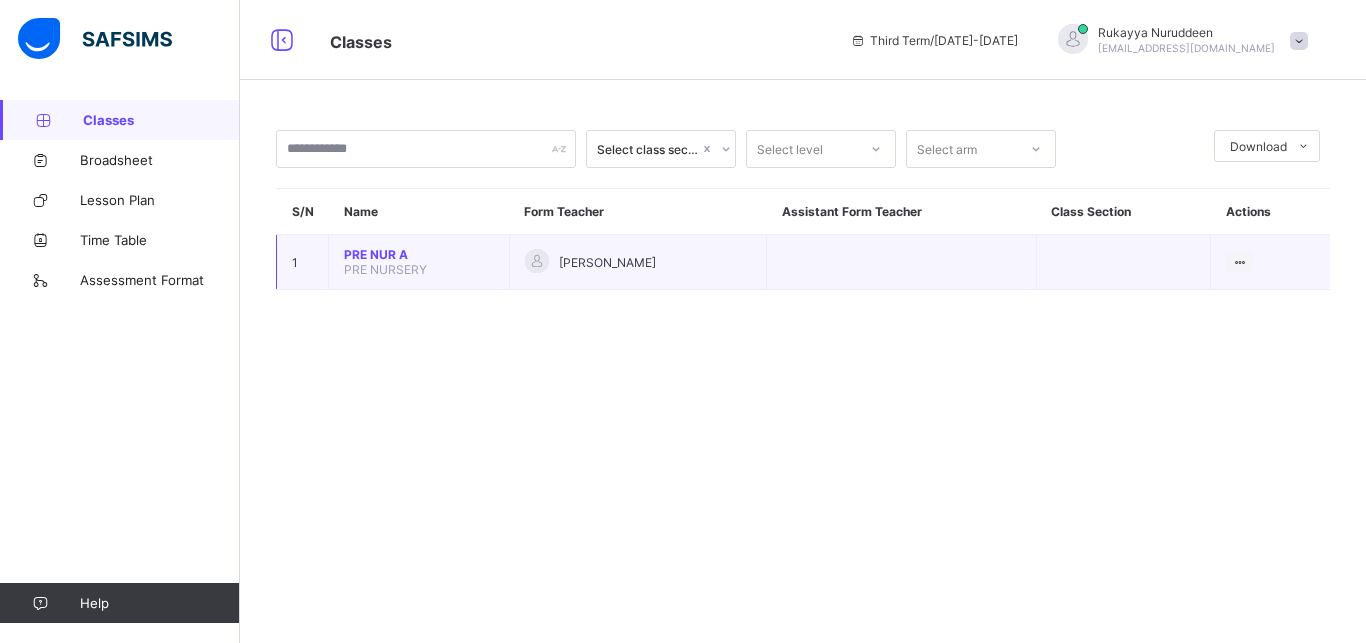 click on "PRE NUR   A" at bounding box center (419, 254) 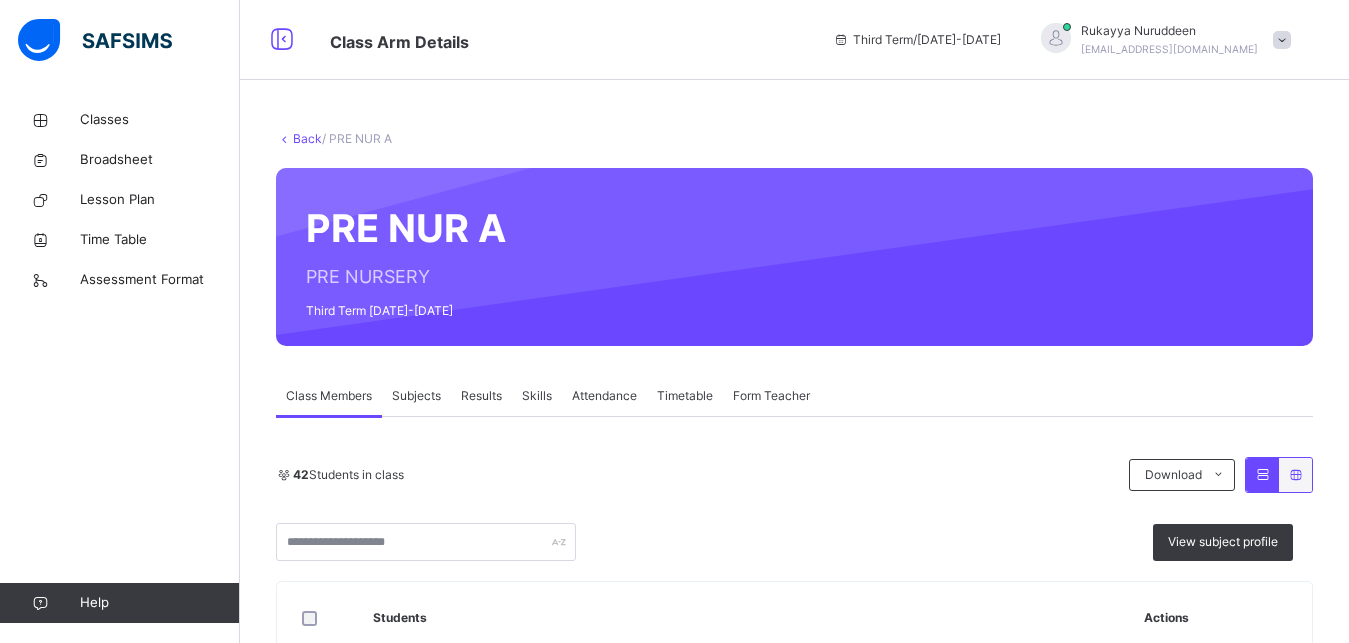 click on "Subjects" at bounding box center (416, 396) 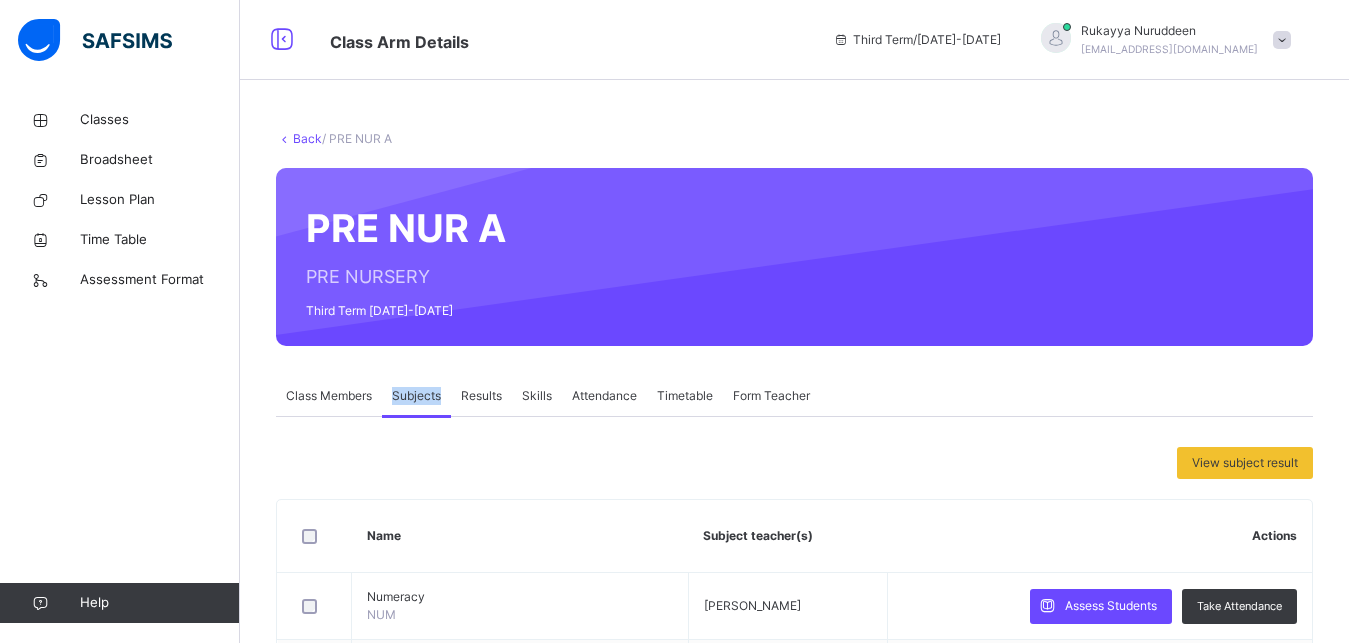 scroll, scrollTop: 459, scrollLeft: 0, axis: vertical 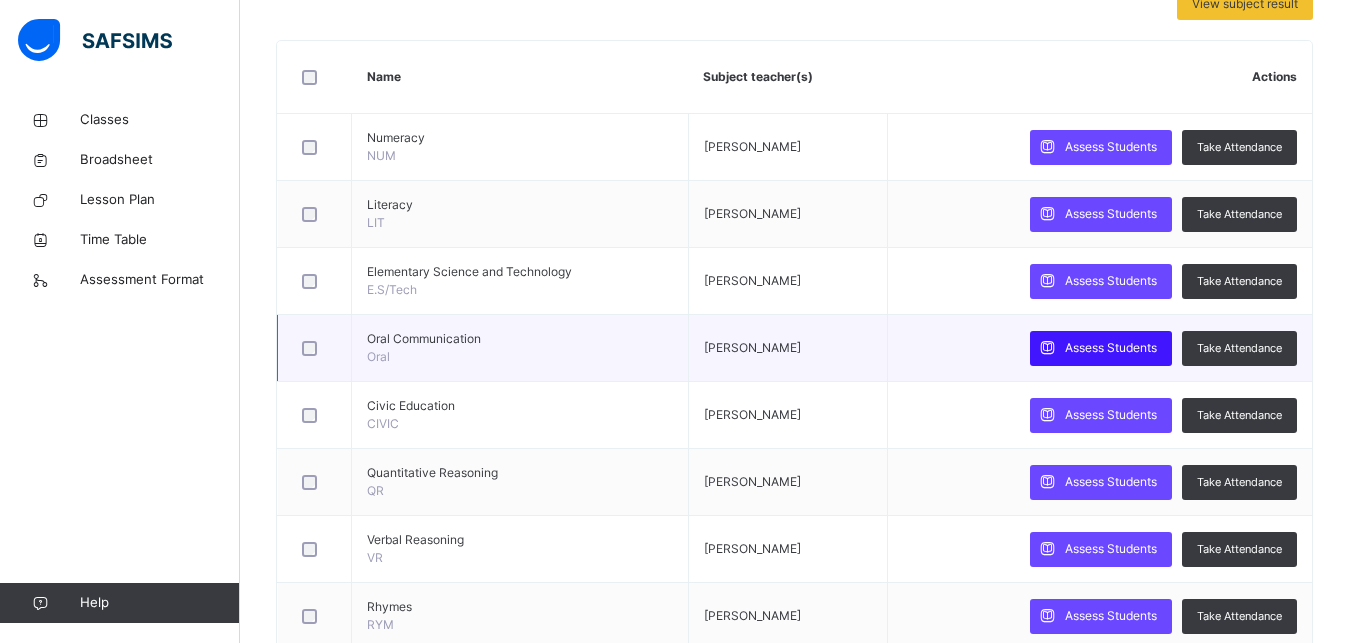 click on "Assess Students" at bounding box center (1111, 348) 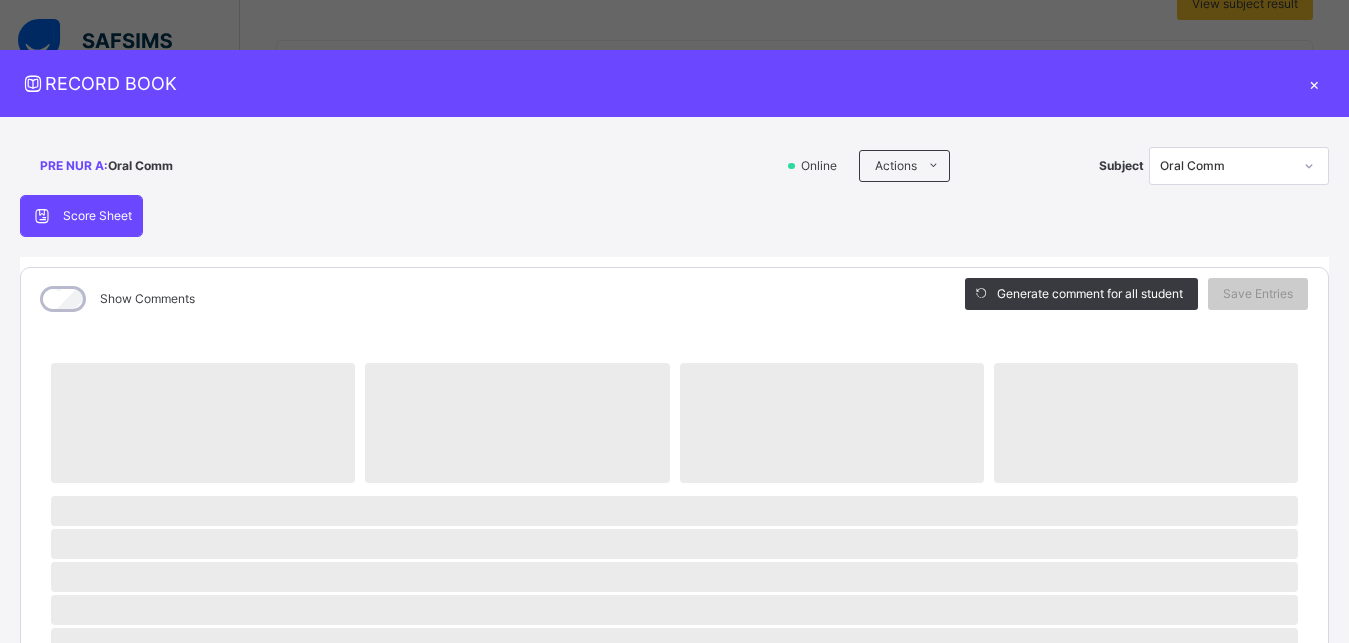 click on "‌ ‌ ‌ ‌ ‌ ‌ ‌ ‌ ‌ ‌ ‌ ‌ ‌ ‌ ‌ ‌ ‌ ‌ ‌ ‌ ‌ ‌ ‌ ‌ ‌ ‌ ‌ ‌ ‌" at bounding box center (674, 839) 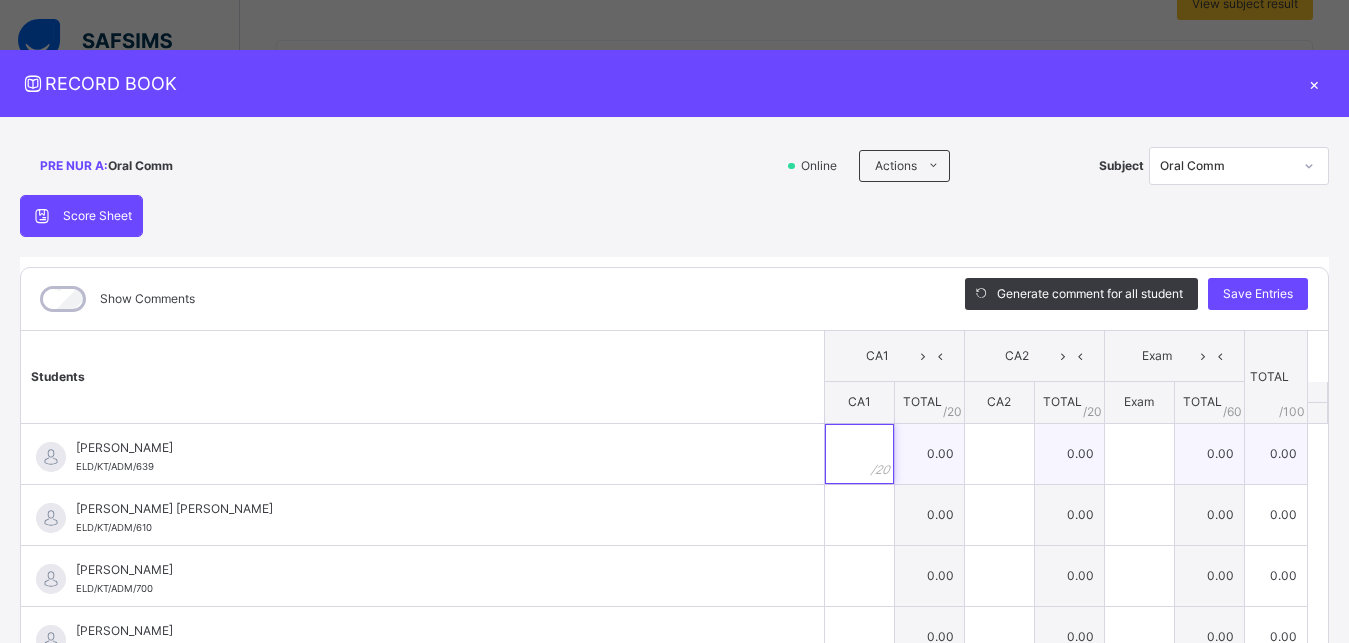 click at bounding box center (859, 454) 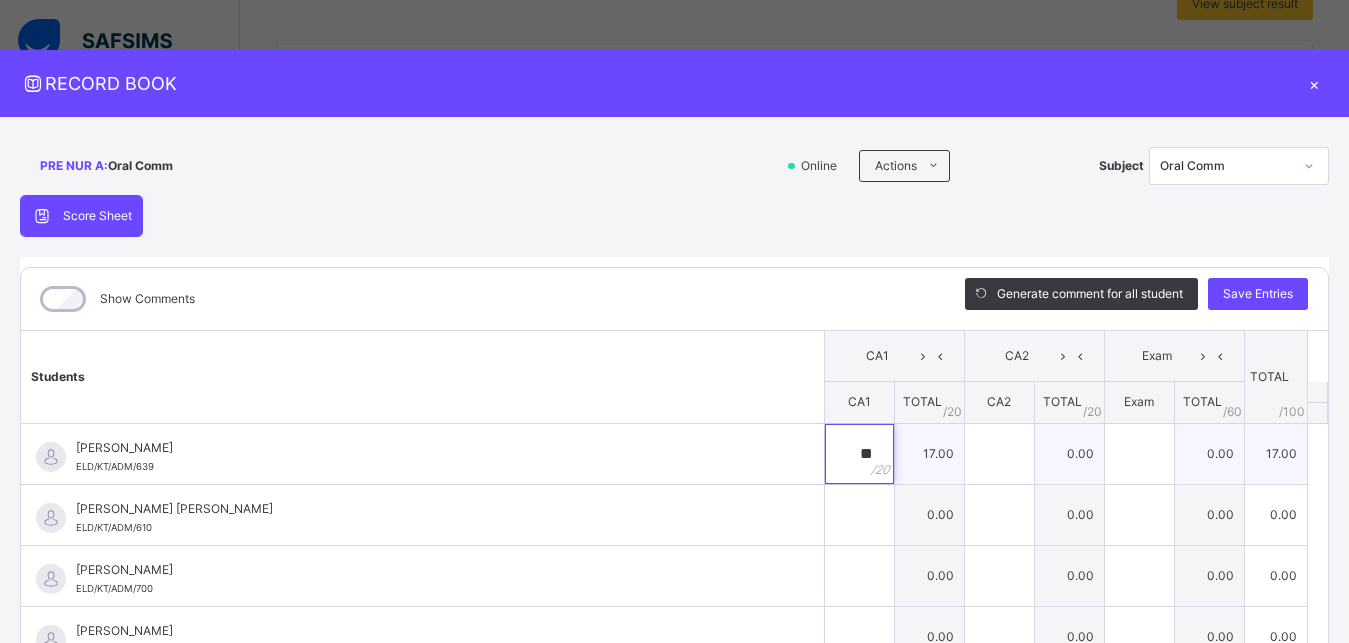 type on "**" 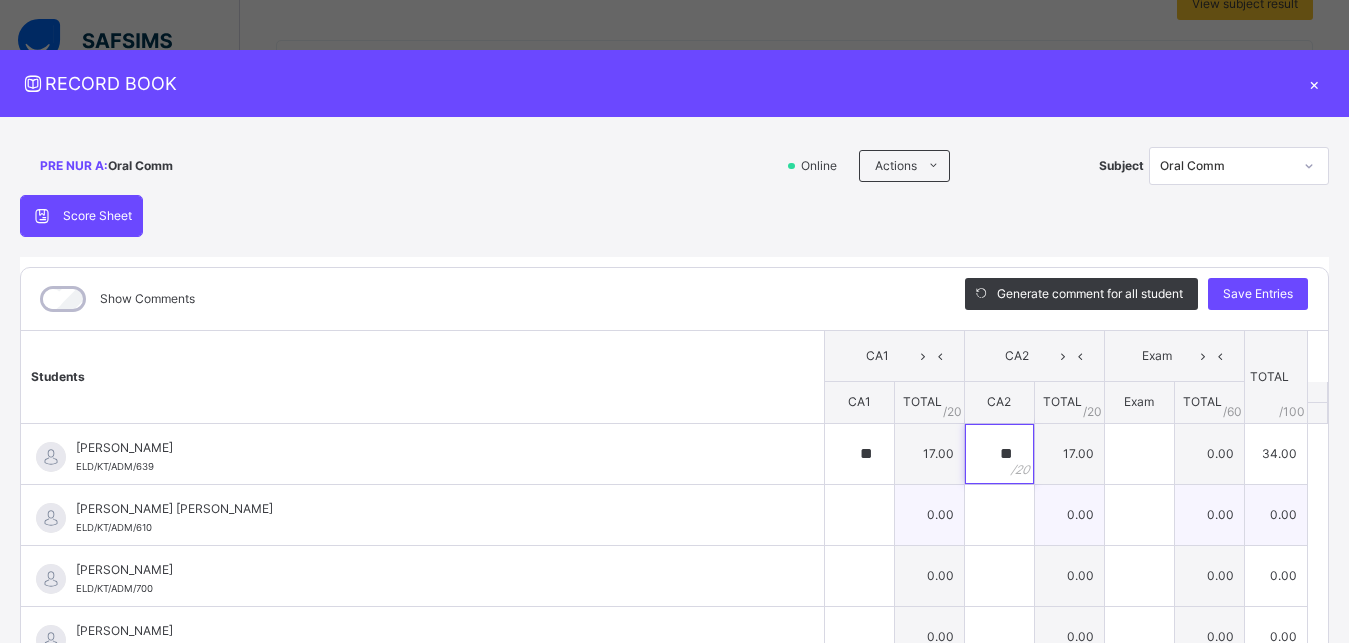 type on "**" 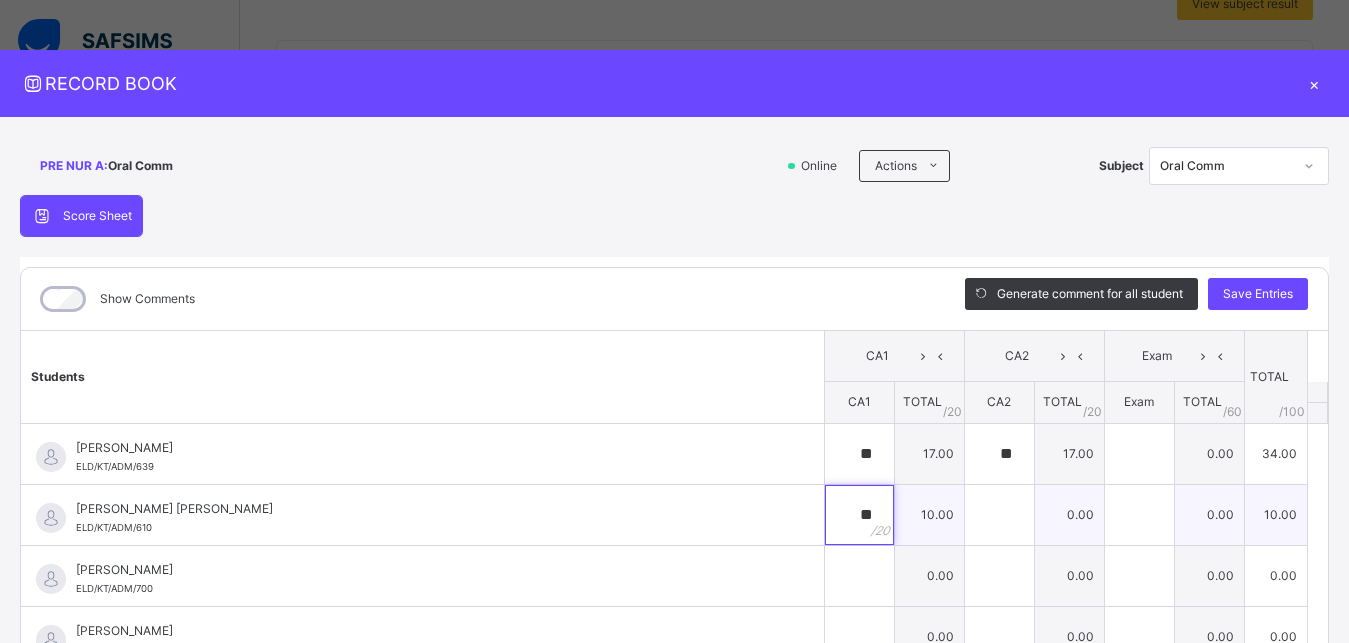 type on "**" 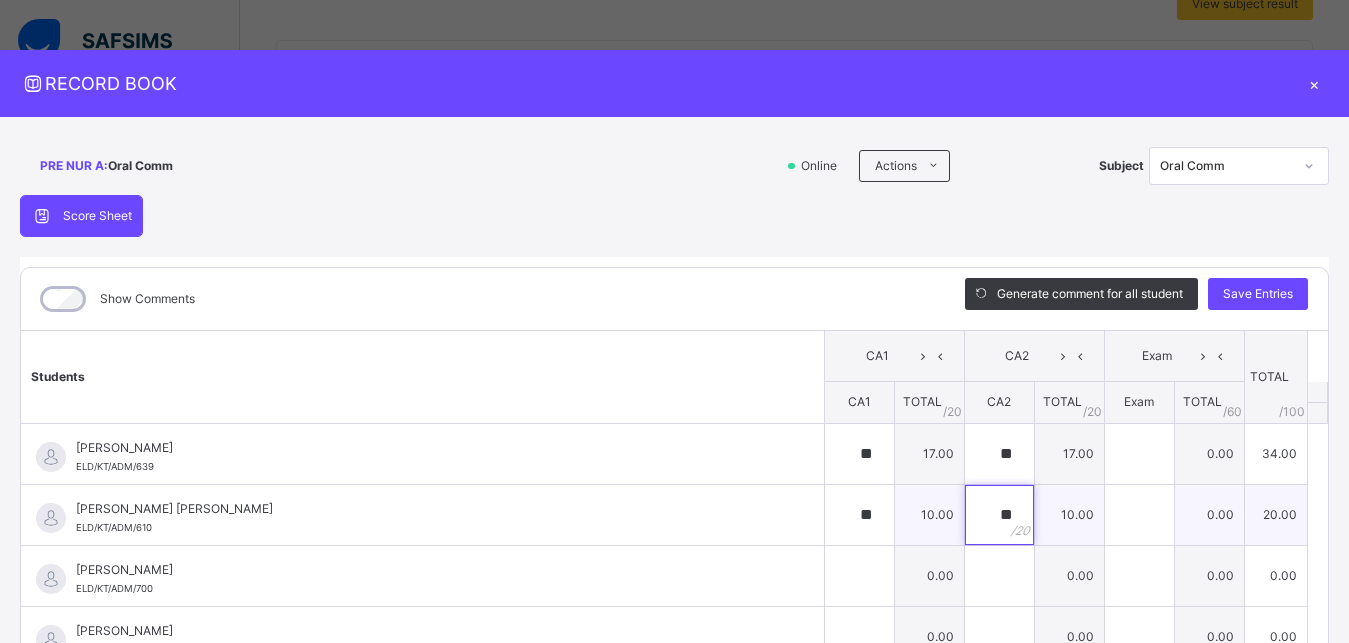 type on "**" 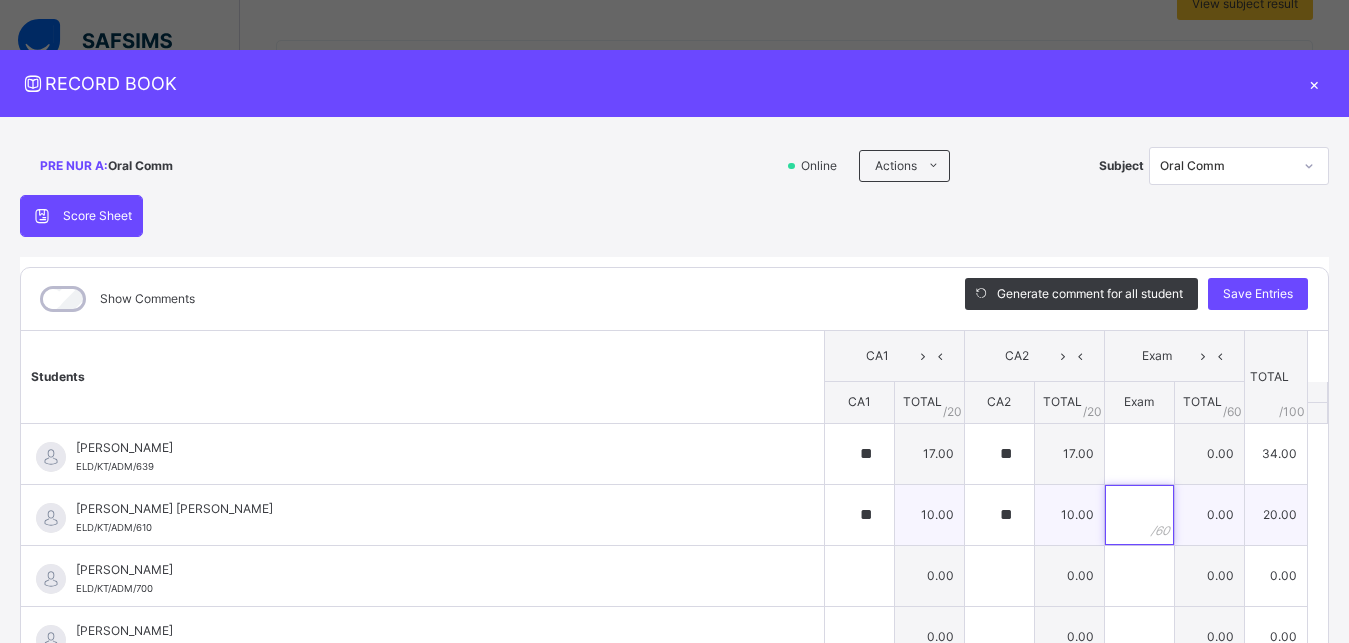 click at bounding box center (1139, 515) 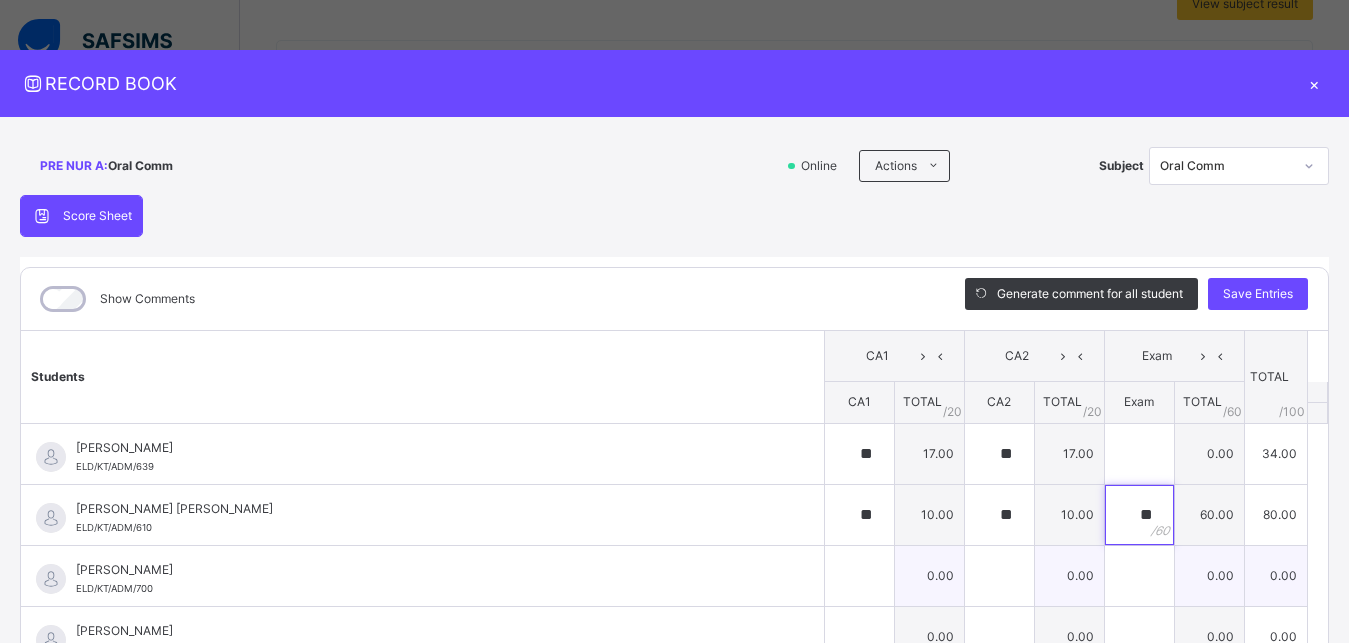 type on "**" 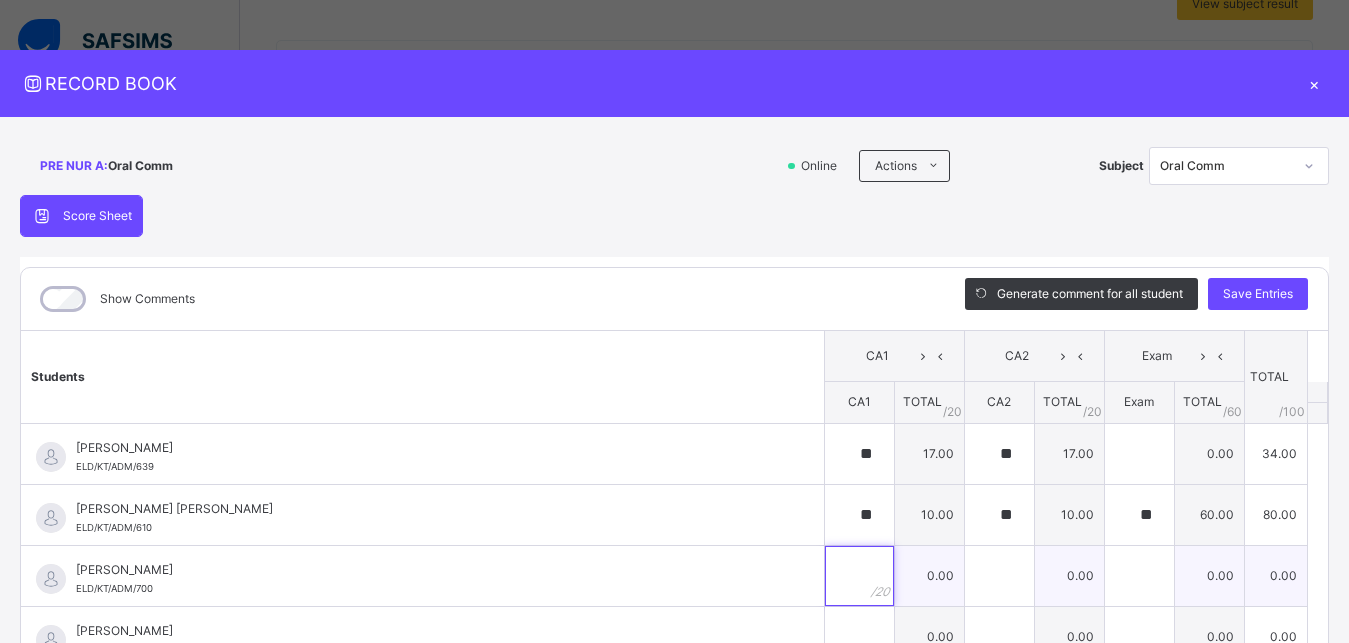 click at bounding box center [859, 576] 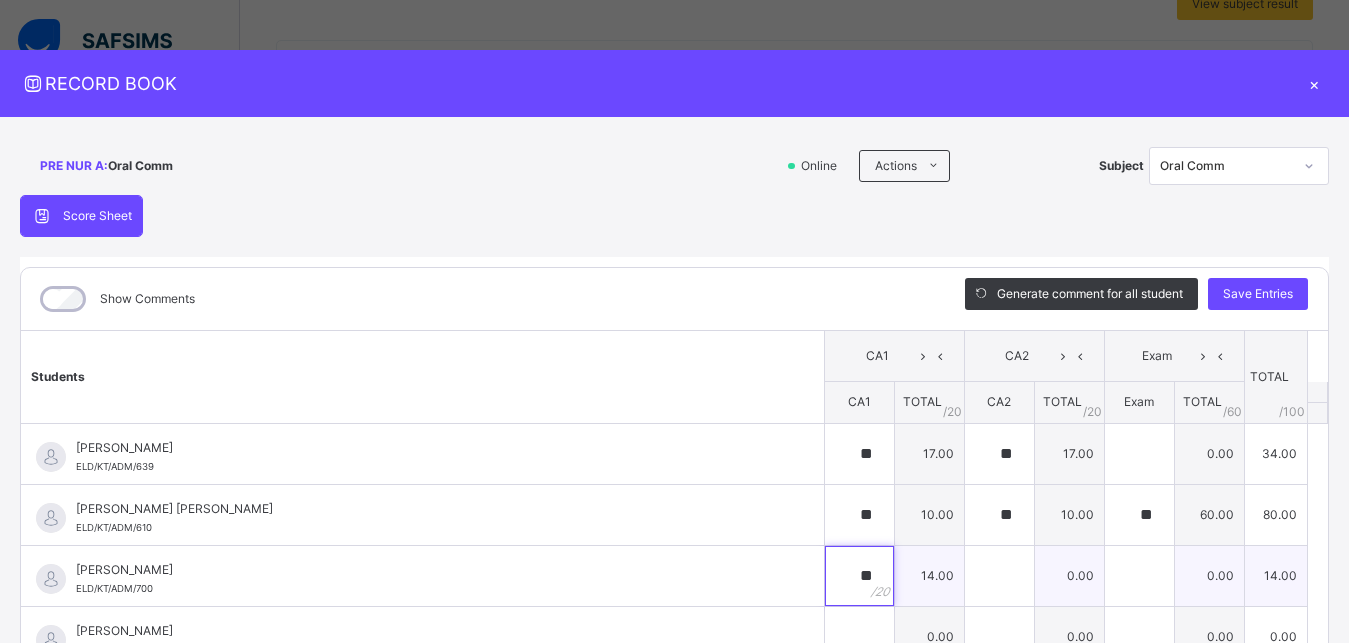 type on "**" 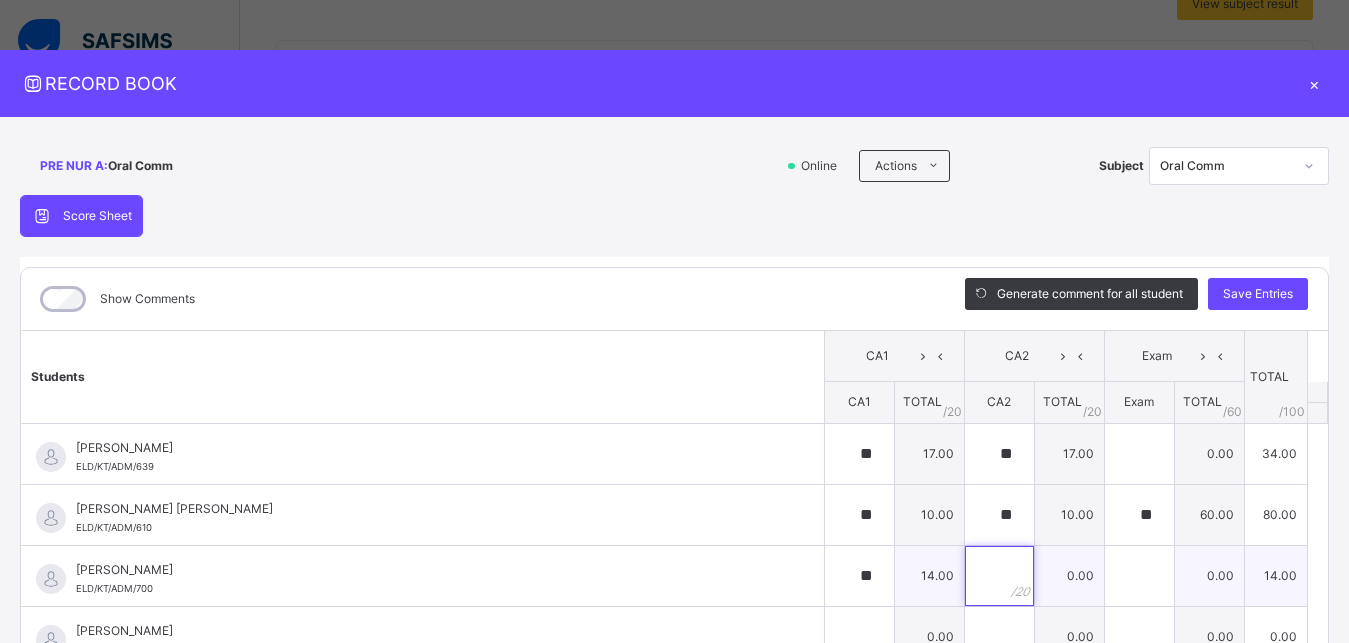 click at bounding box center [999, 576] 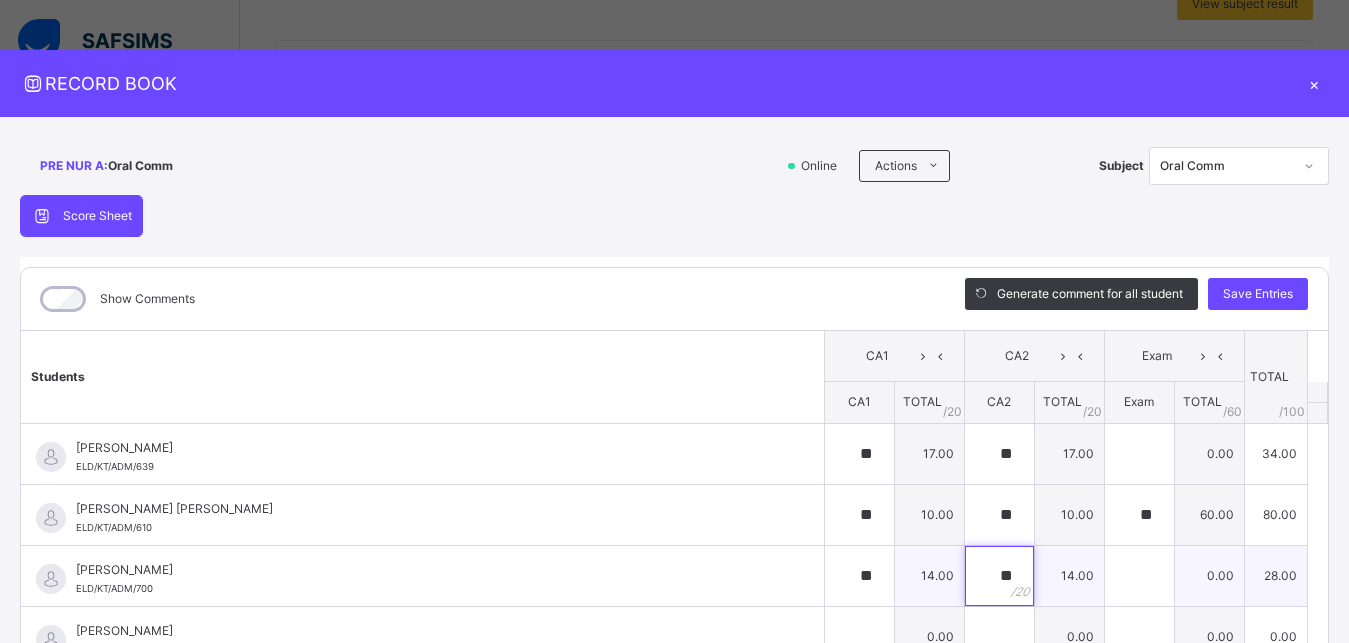 type on "**" 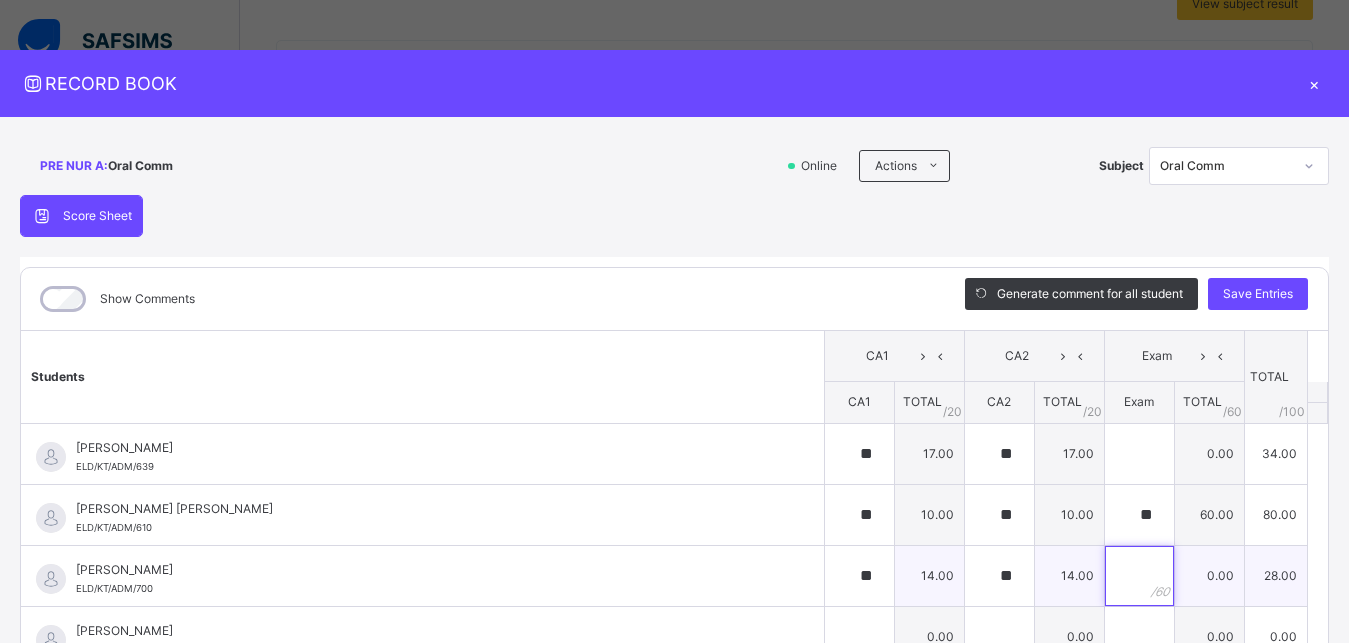 click at bounding box center (1139, 576) 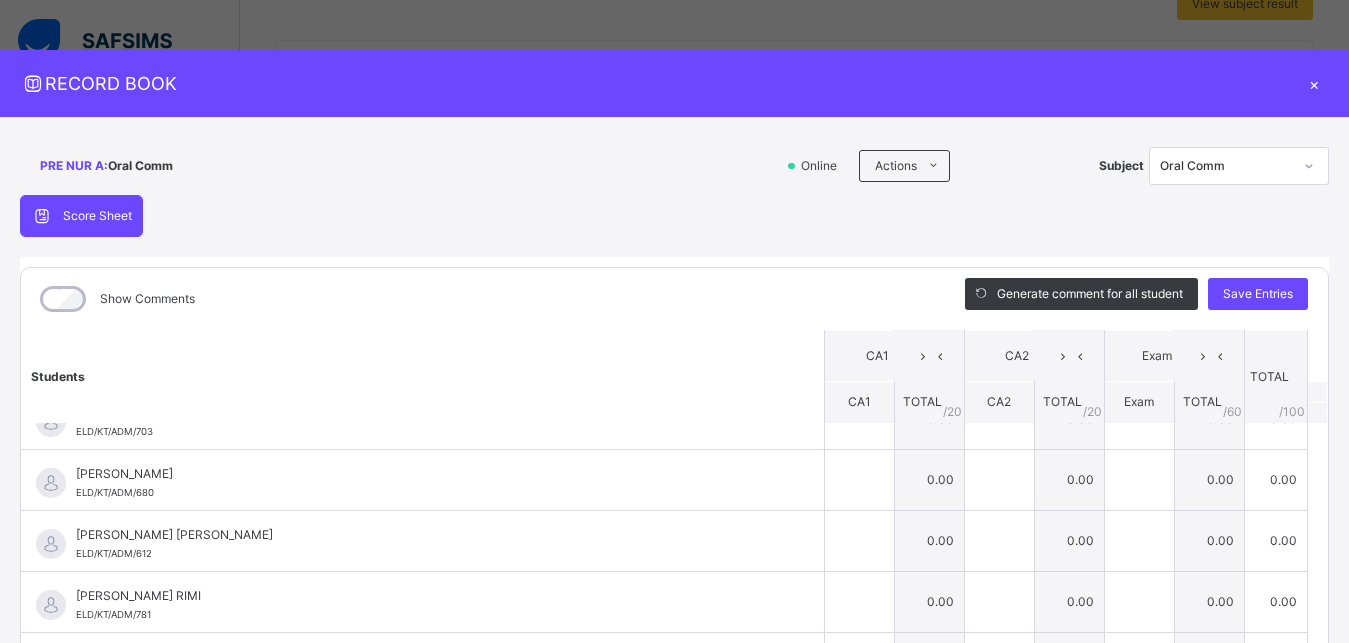 scroll, scrollTop: 470, scrollLeft: 0, axis: vertical 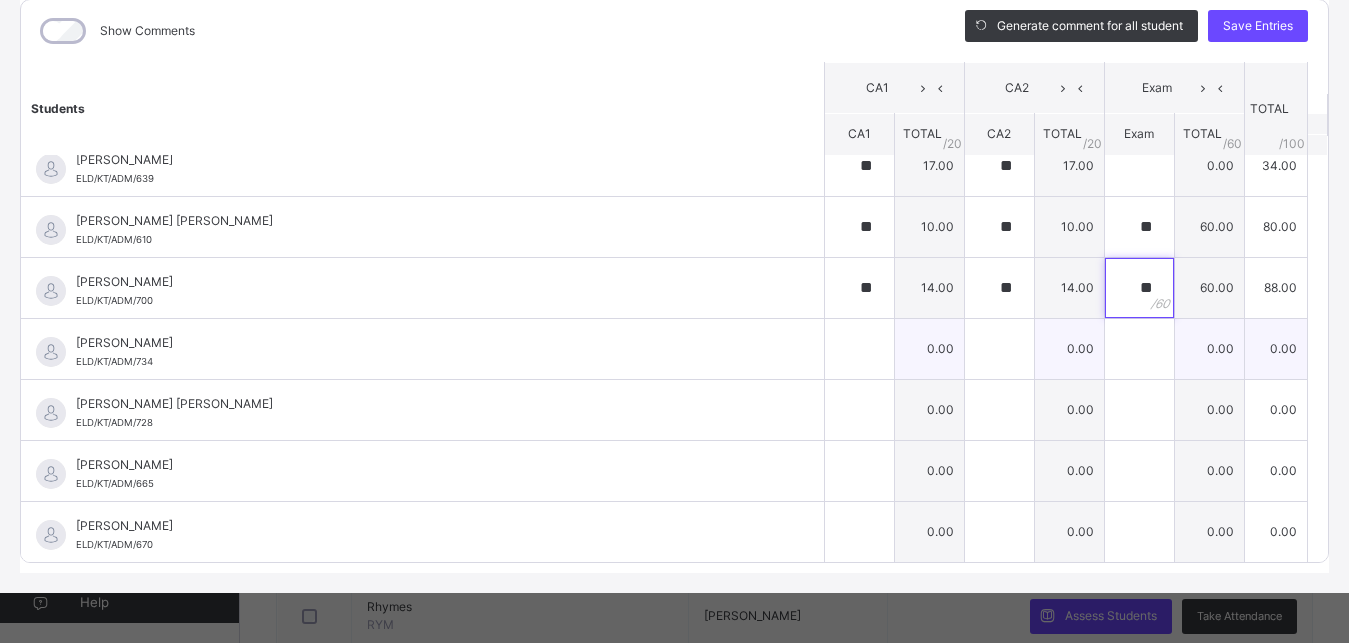 type on "**" 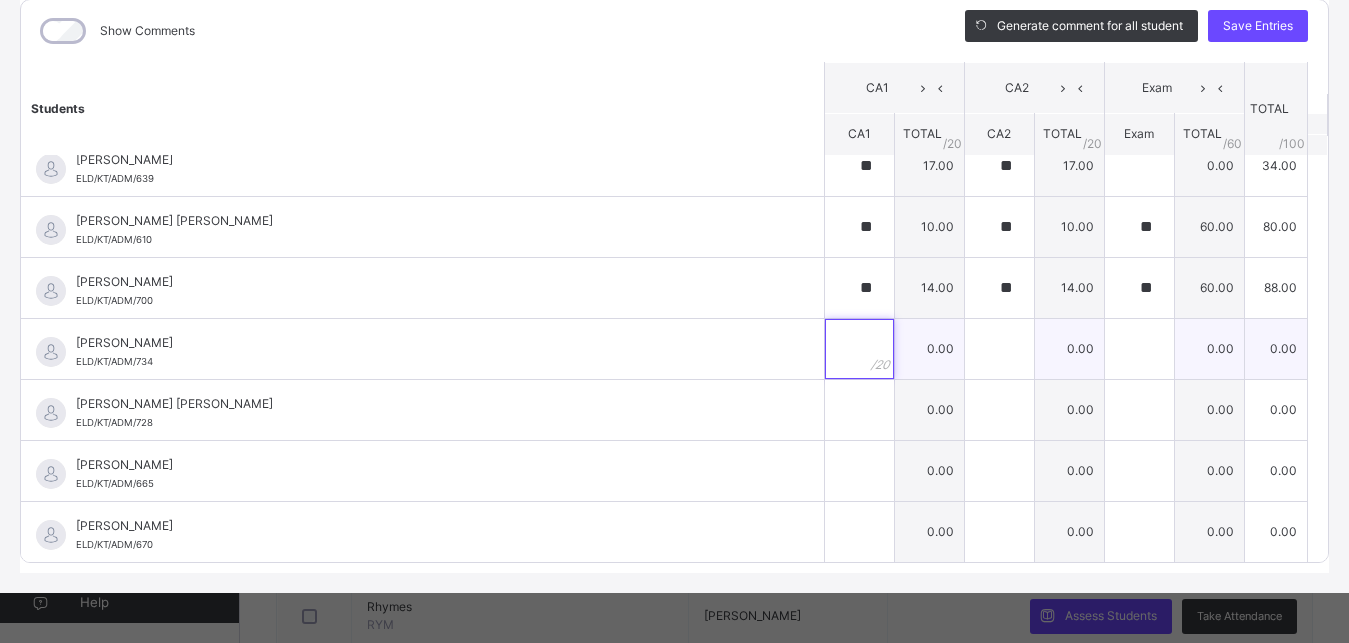 click at bounding box center [859, 349] 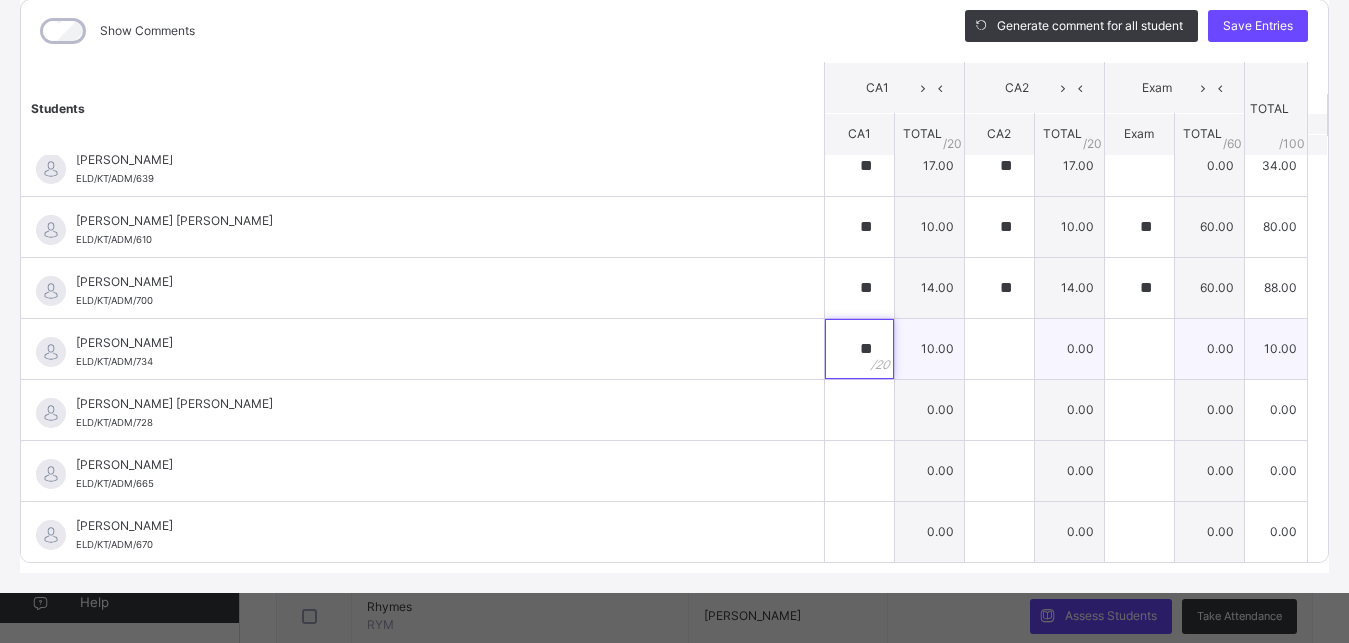 type on "**" 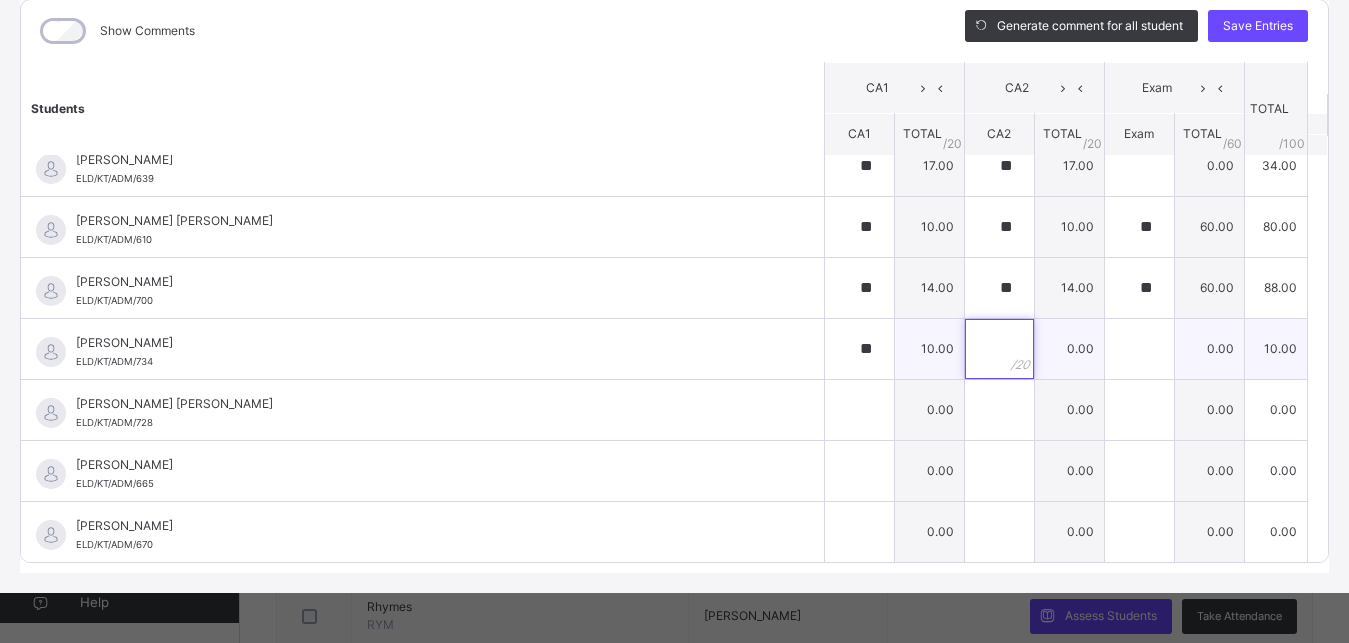 click at bounding box center [999, 349] 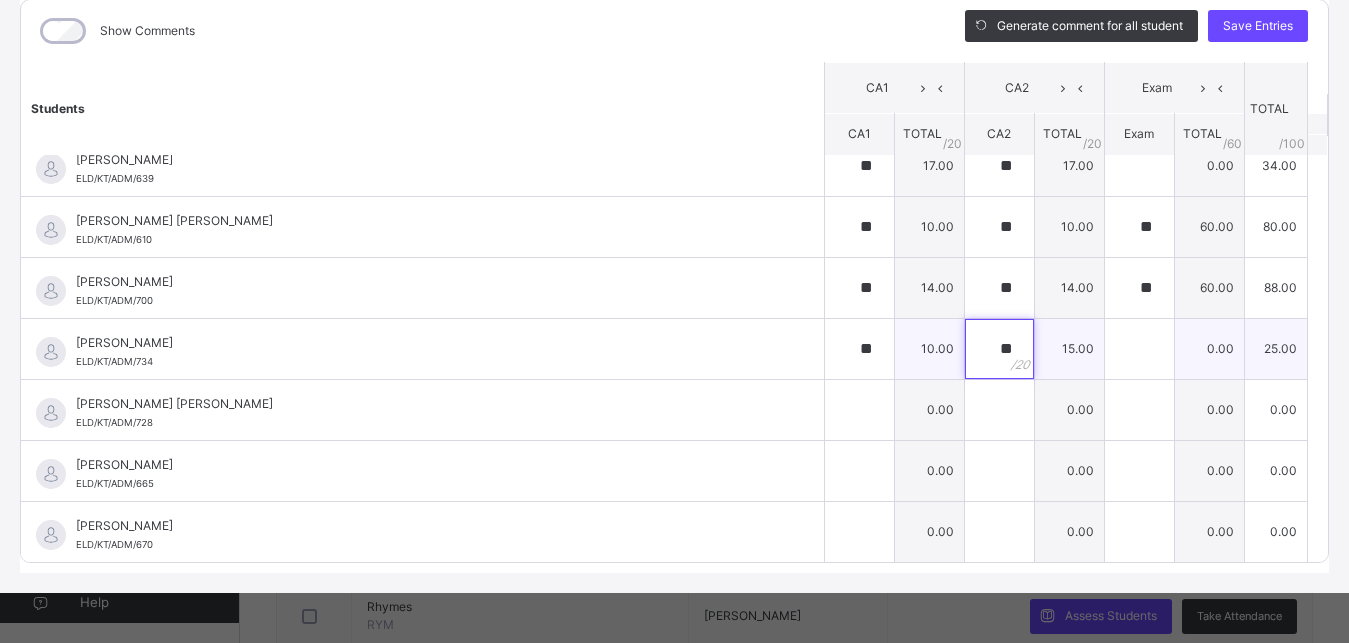 type on "**" 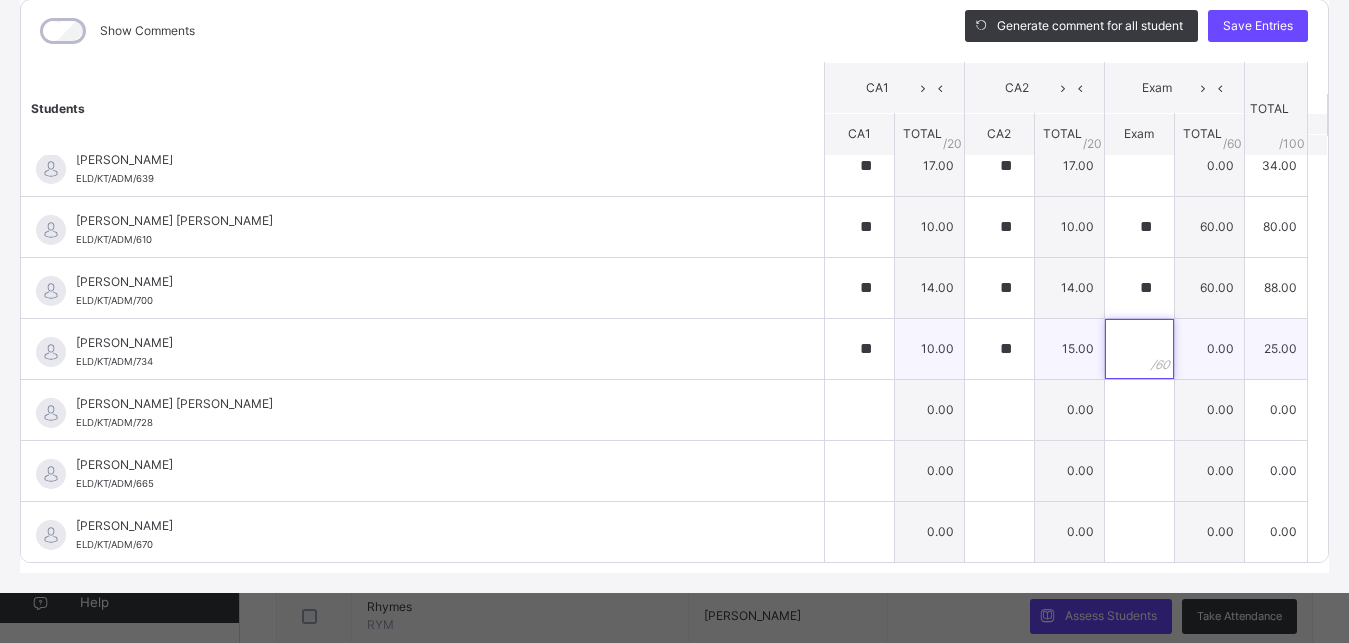 click at bounding box center (1139, 349) 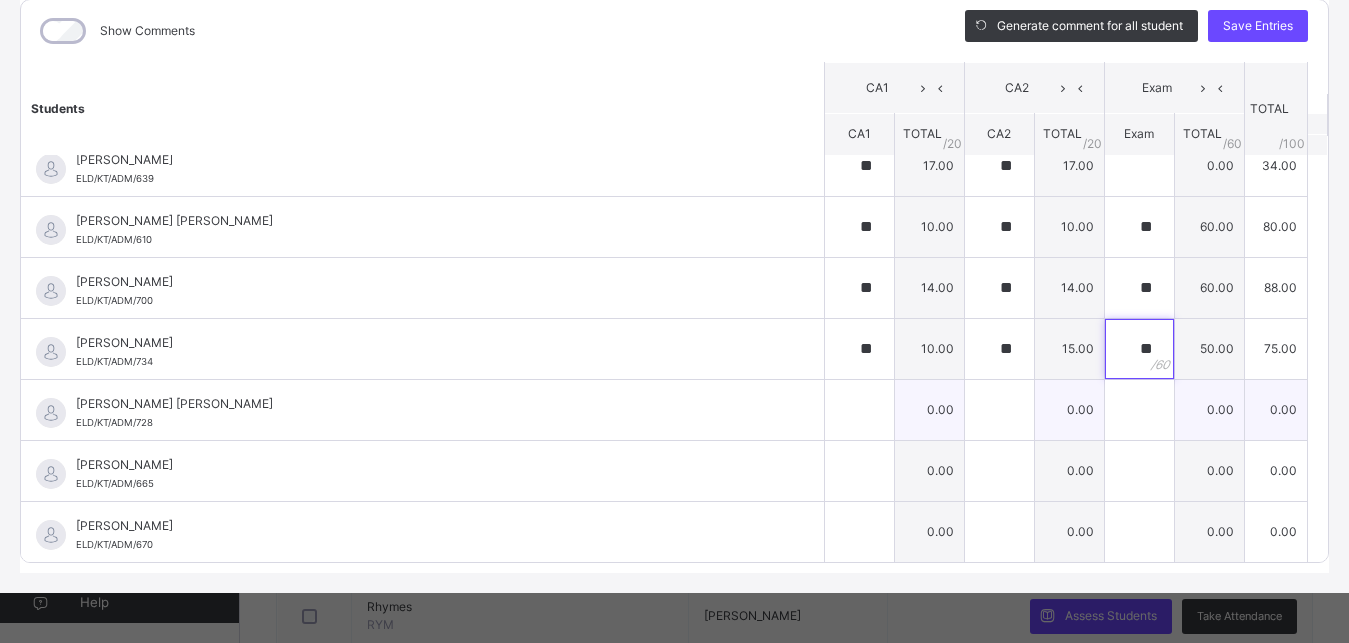type on "**" 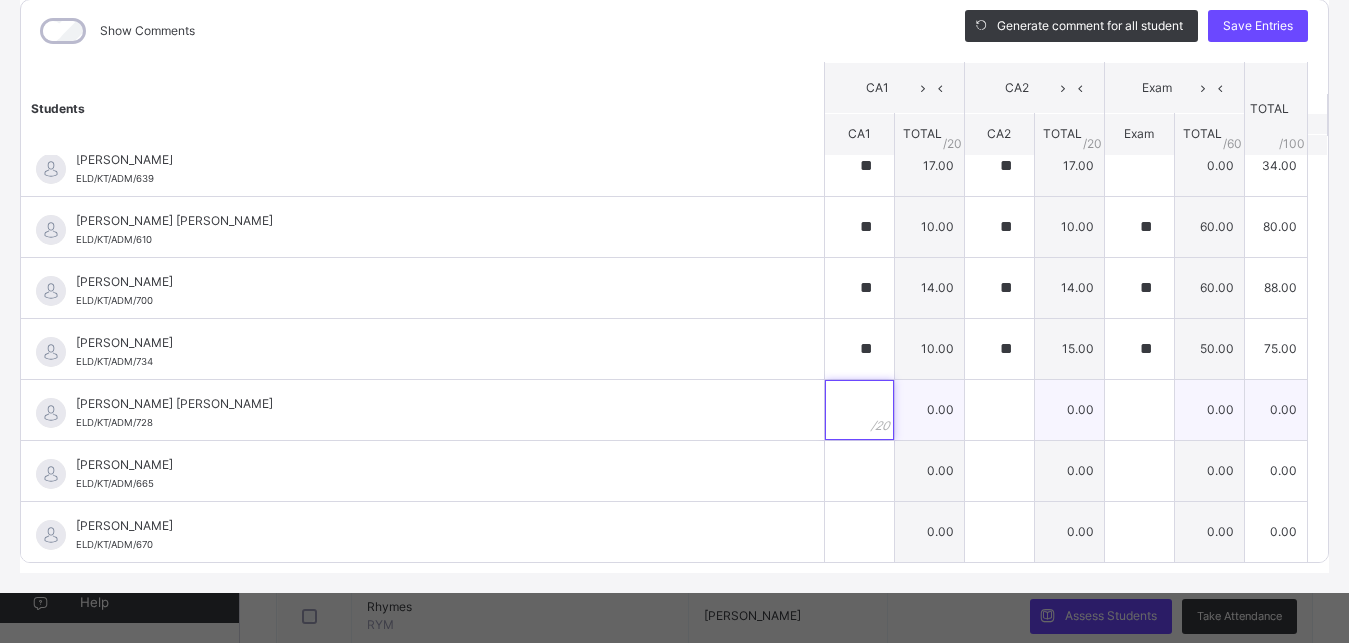 click at bounding box center [859, 410] 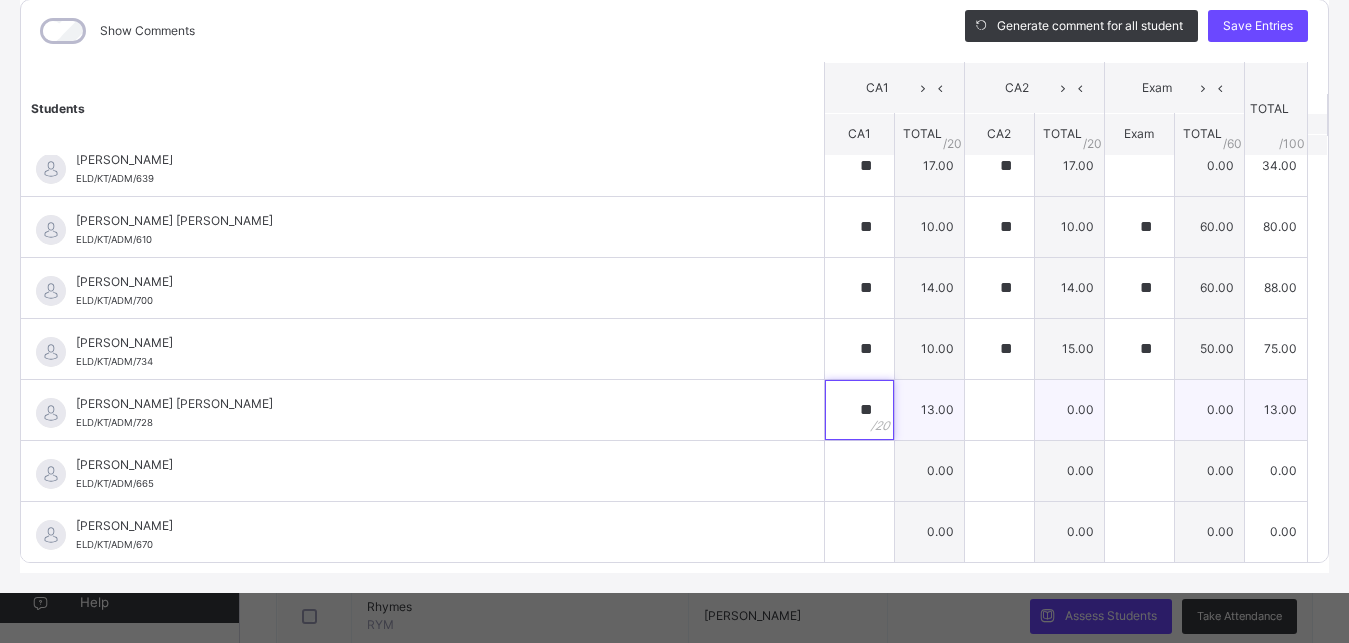 type on "**" 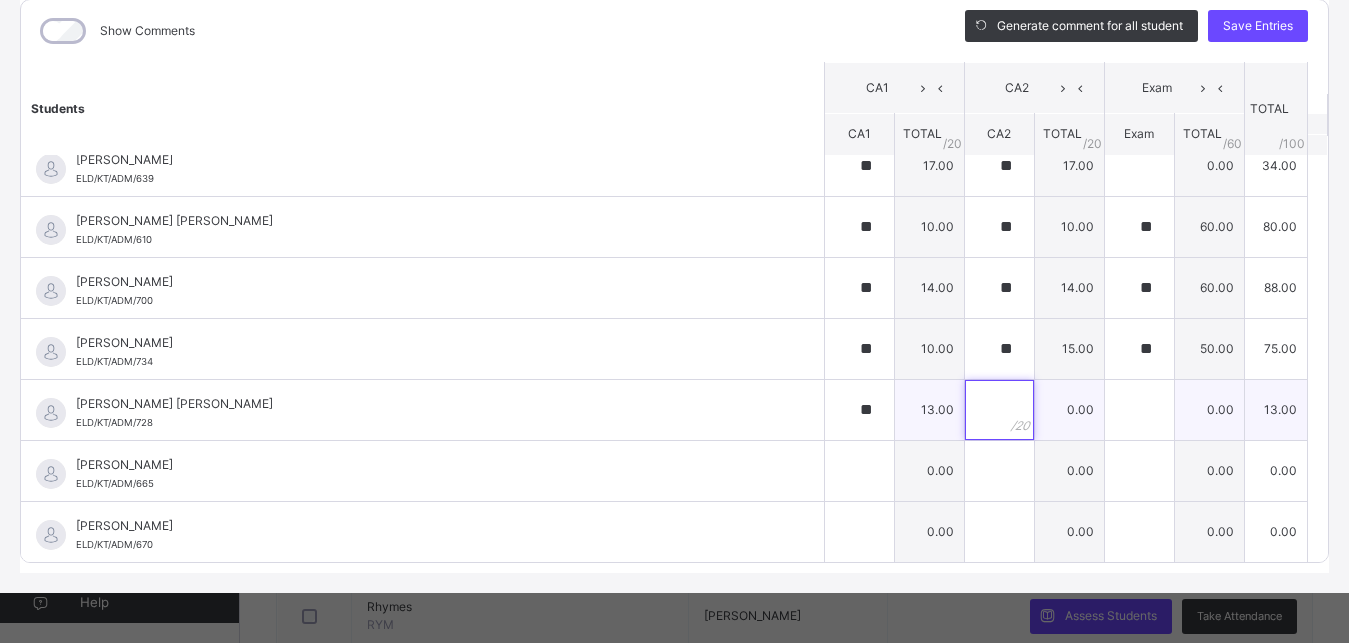 click at bounding box center (999, 410) 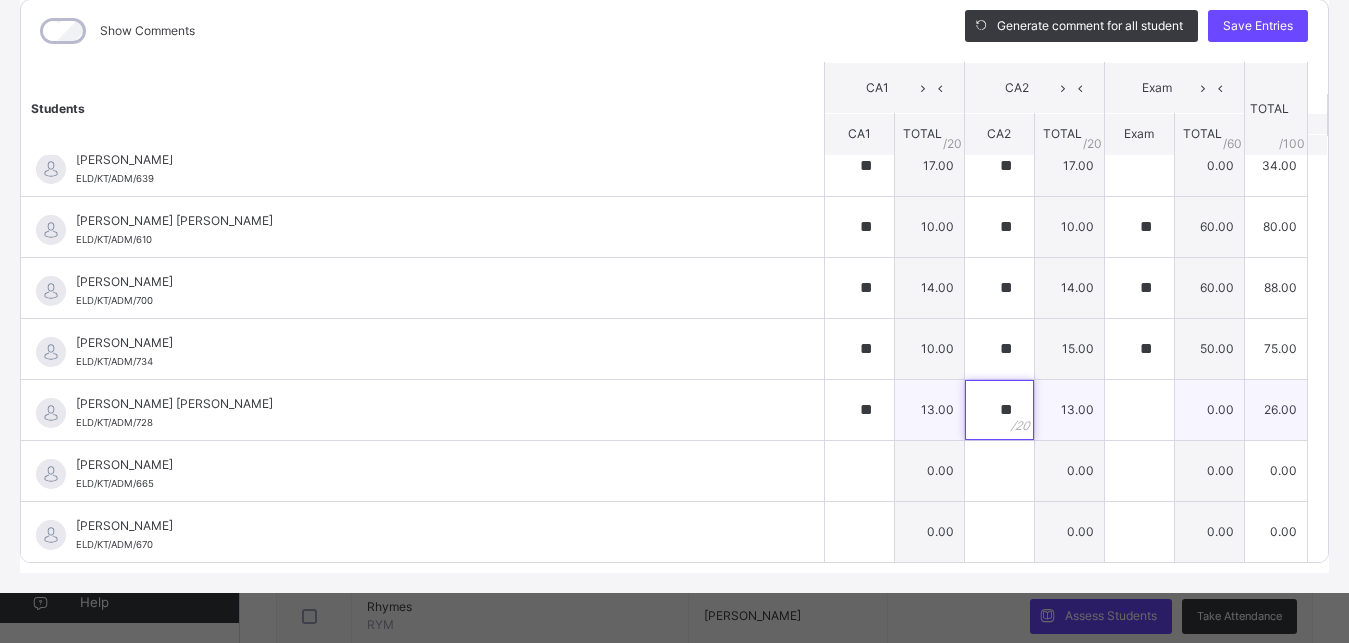 type on "**" 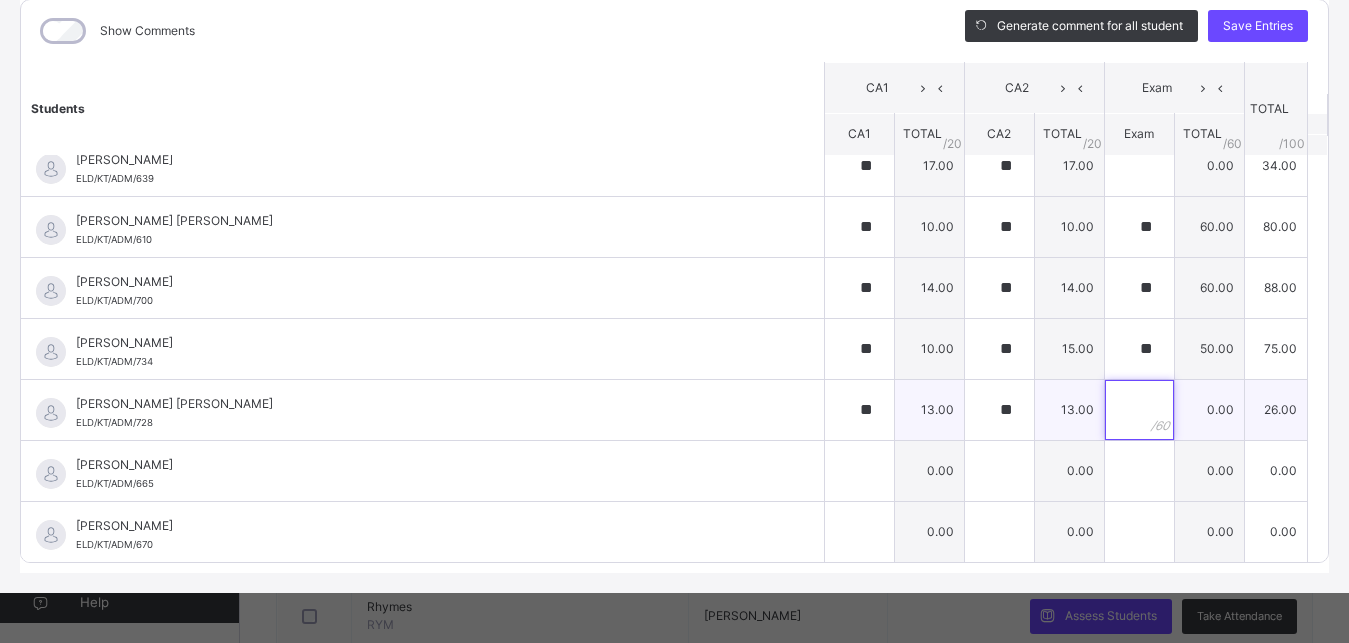 click at bounding box center [1139, 410] 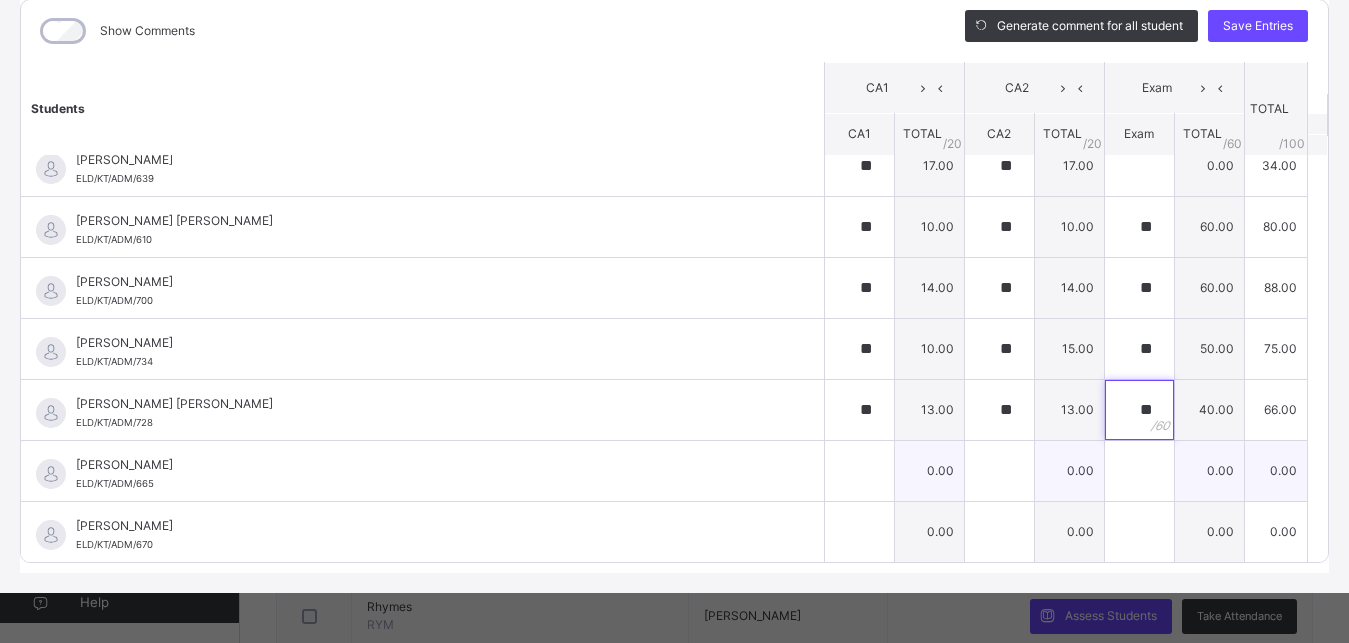 type on "**" 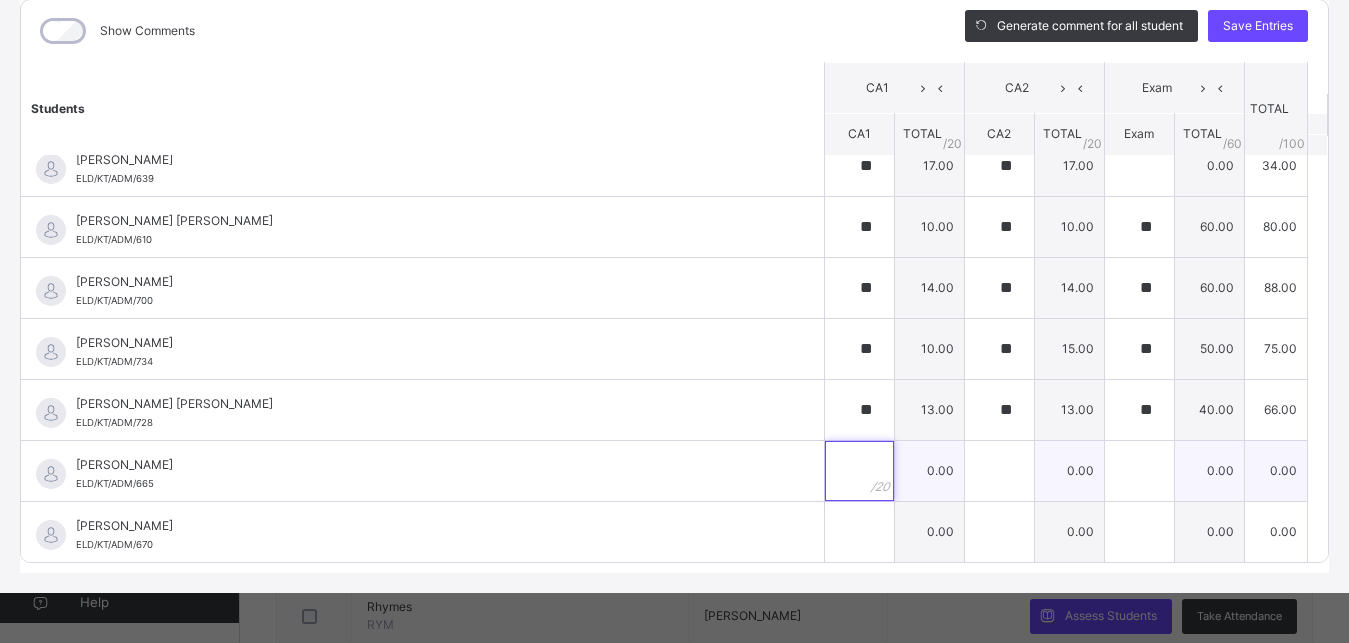 click at bounding box center [859, 471] 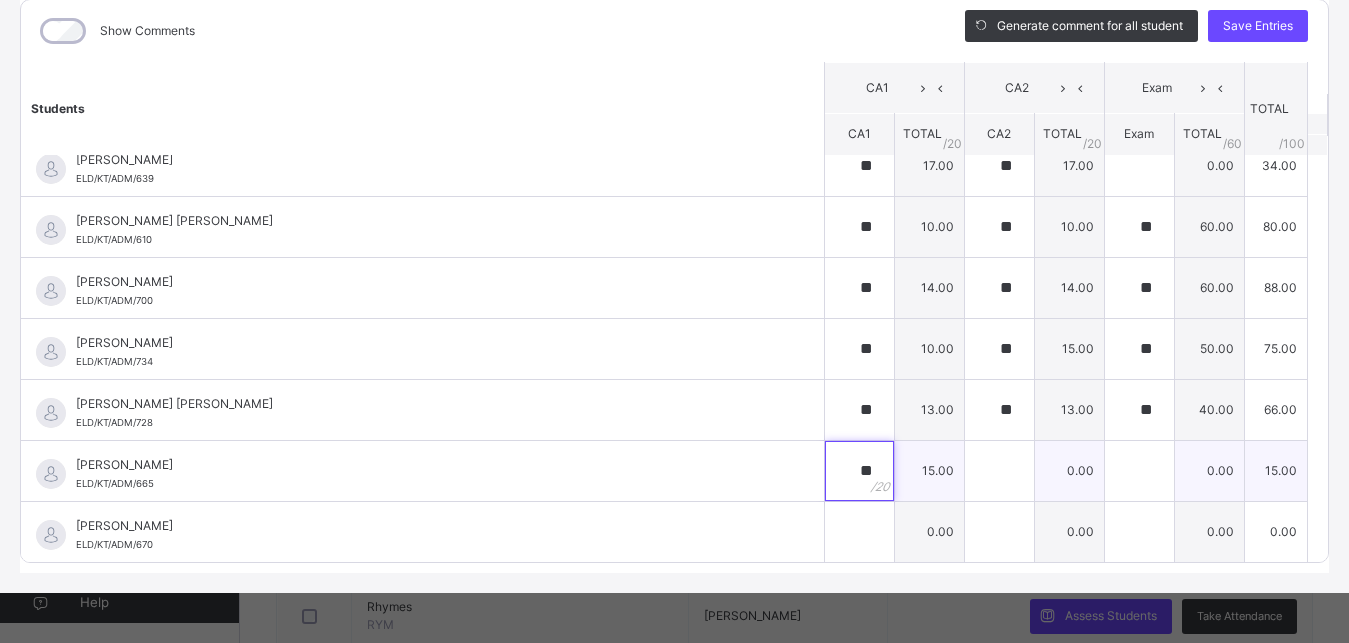 type on "**" 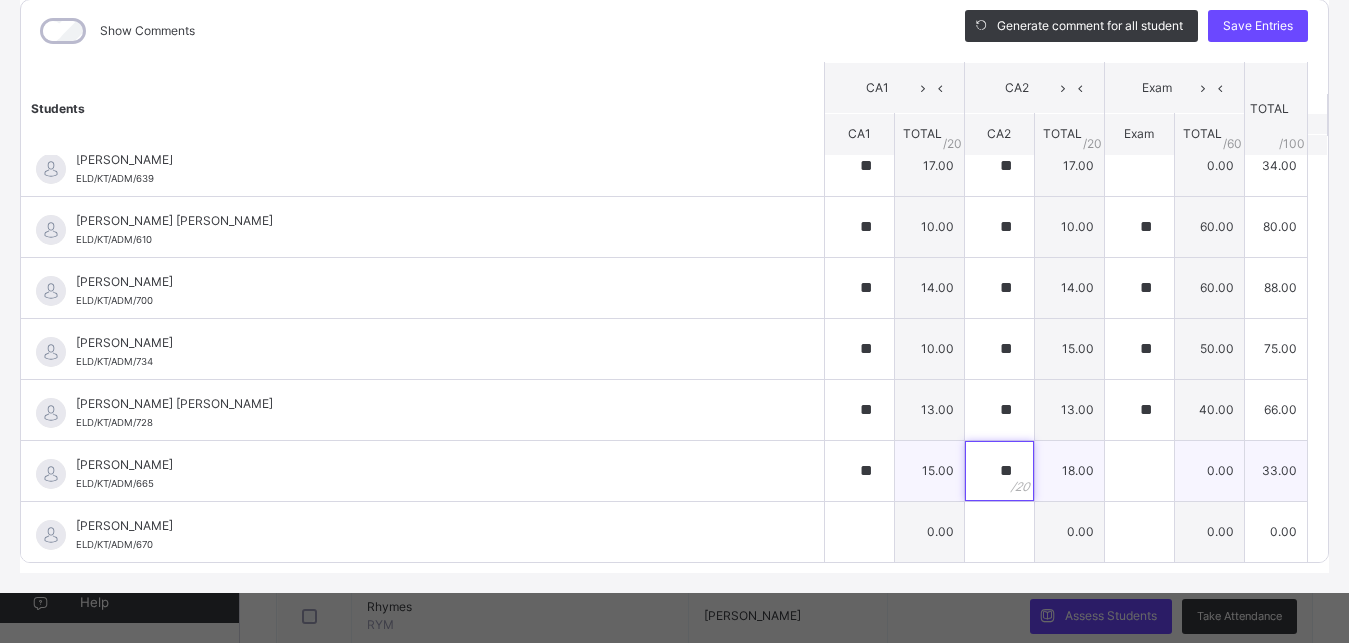 type on "**" 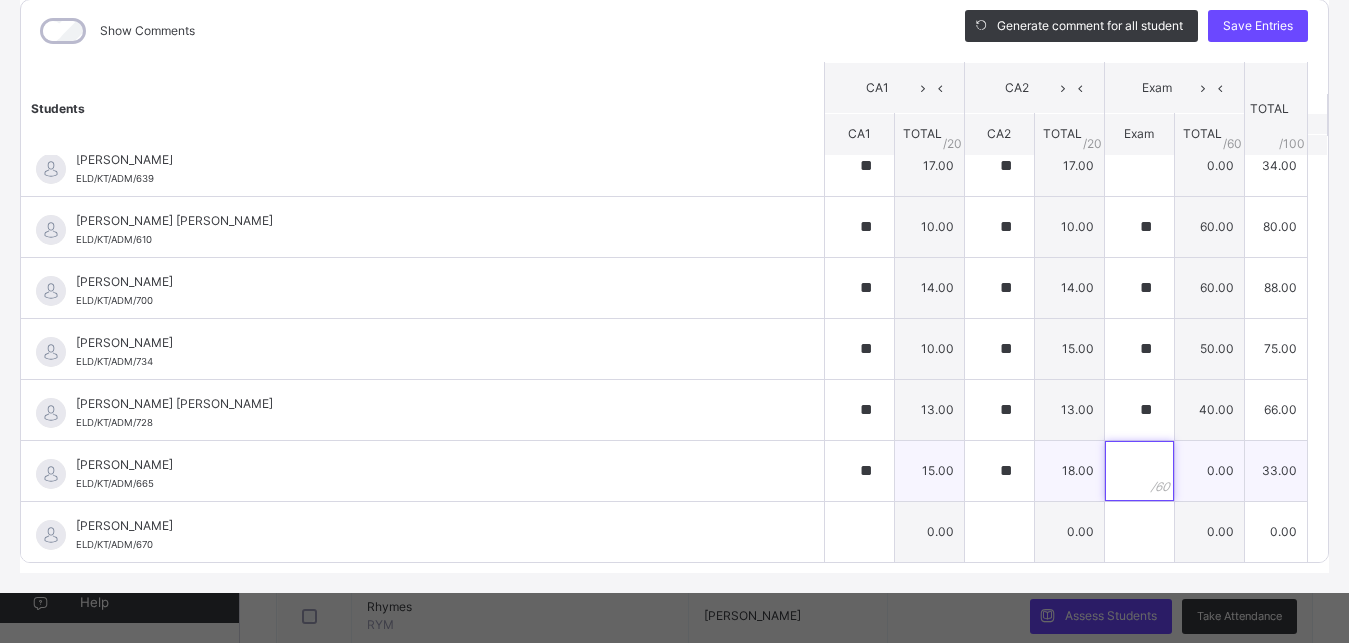 click at bounding box center [1139, 471] 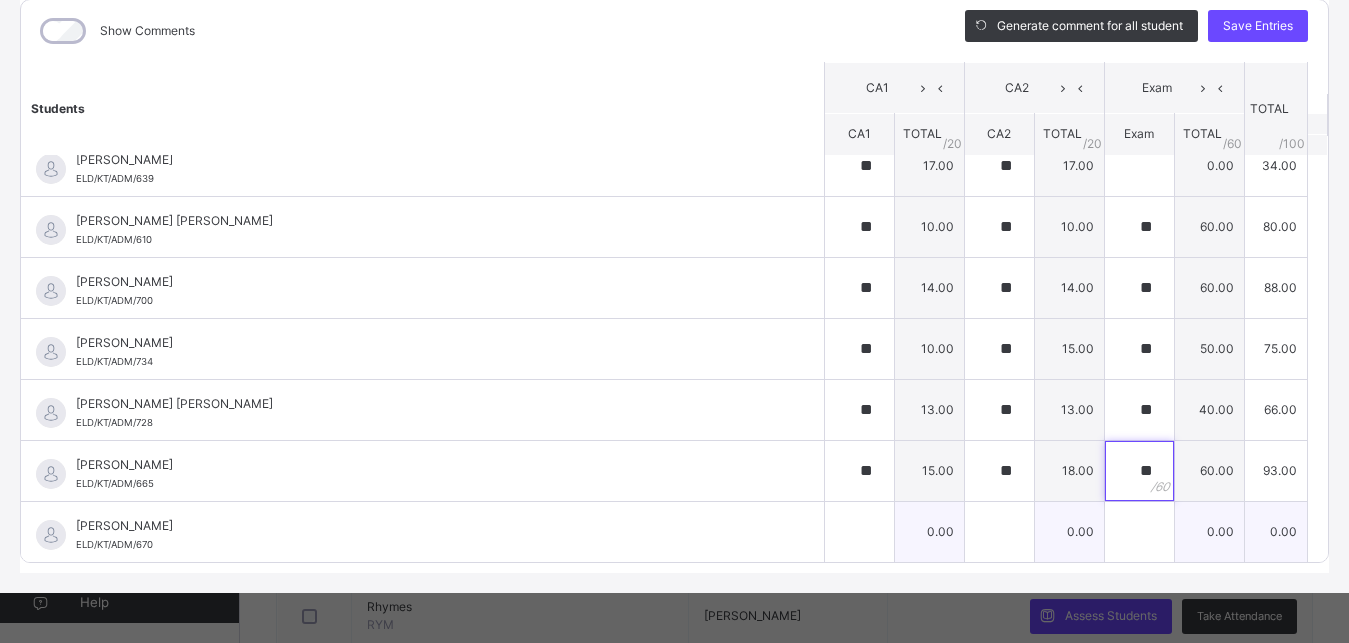 type on "**" 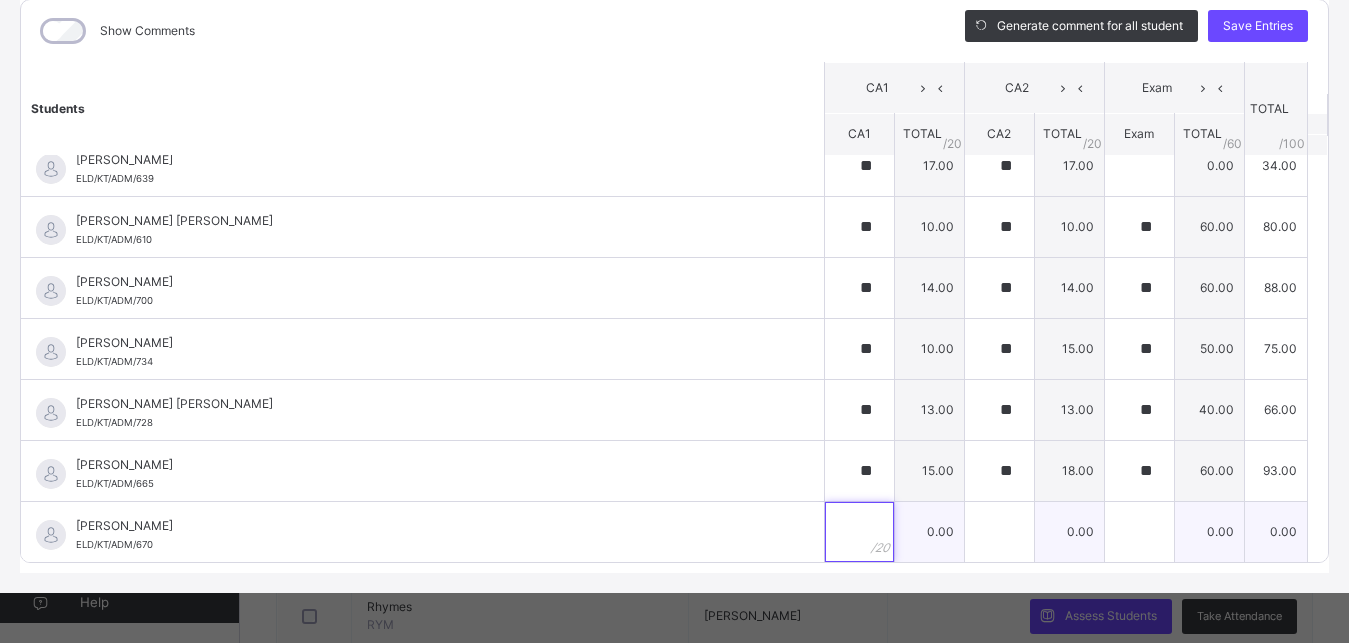 click at bounding box center [859, 532] 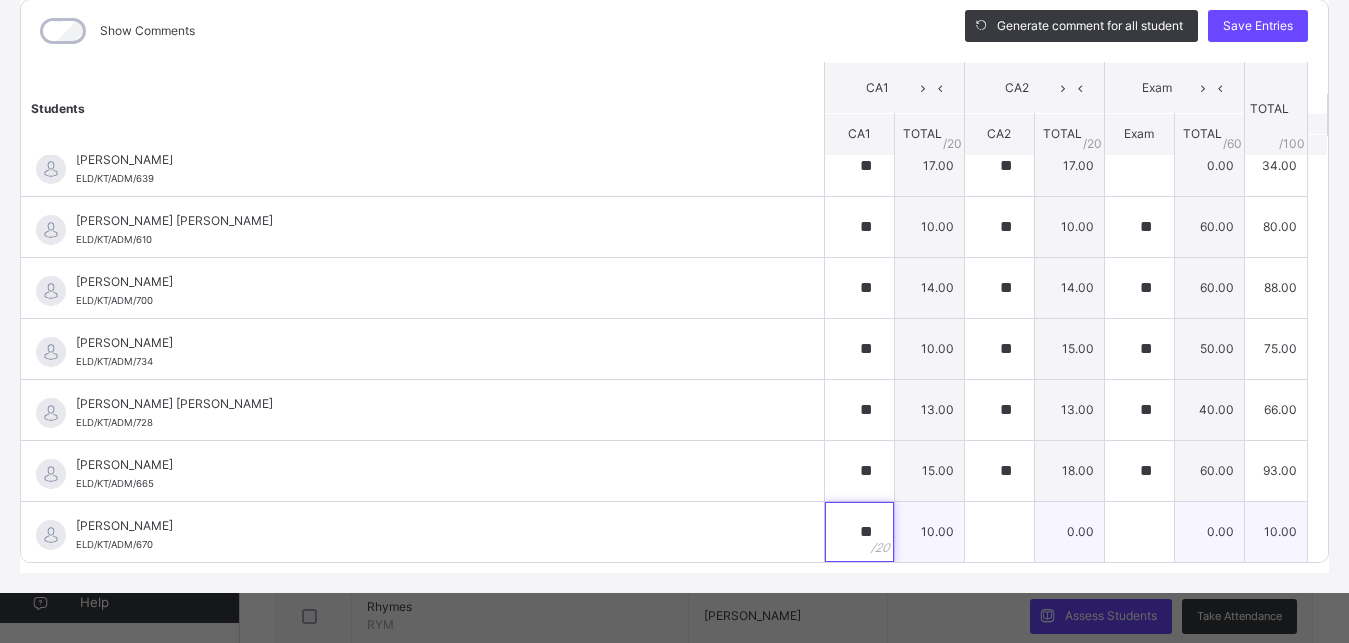type on "**" 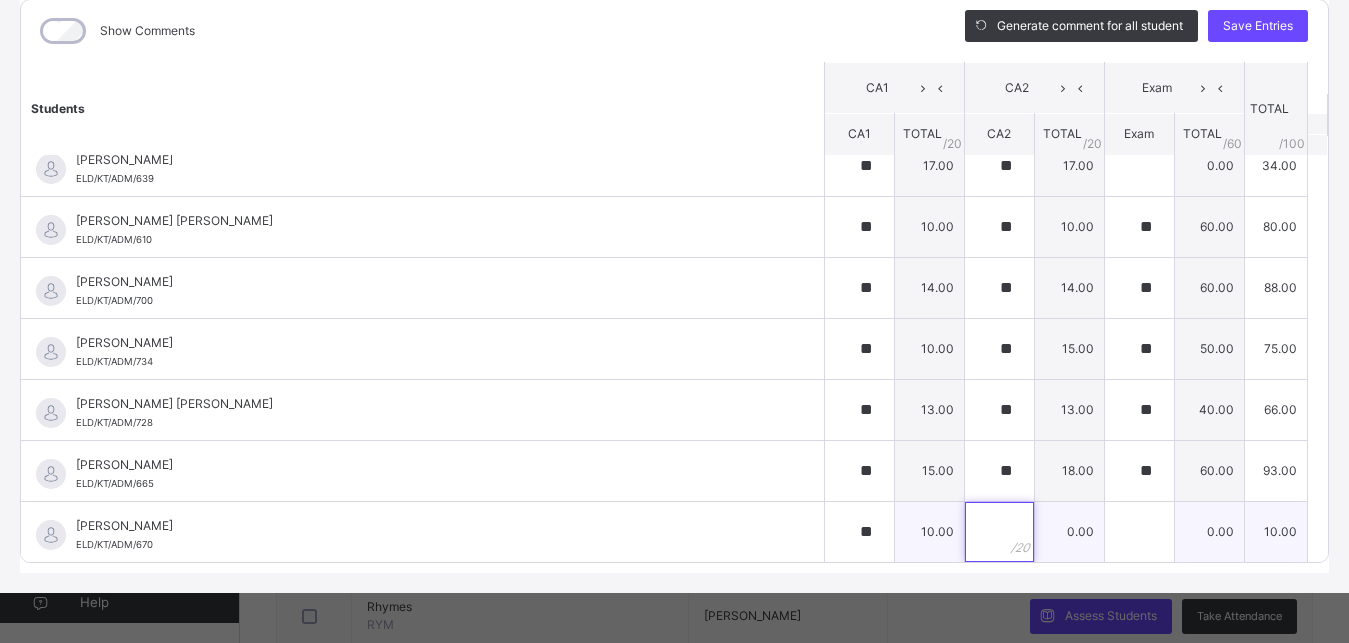 click at bounding box center (999, 532) 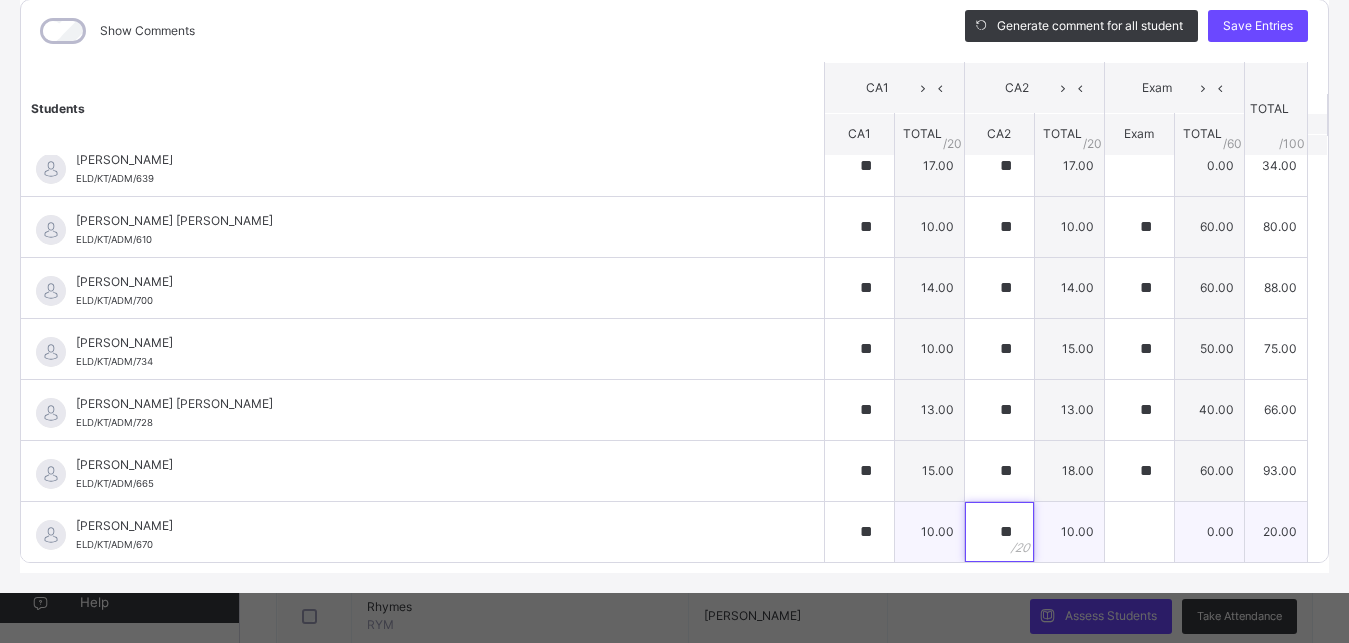 type on "**" 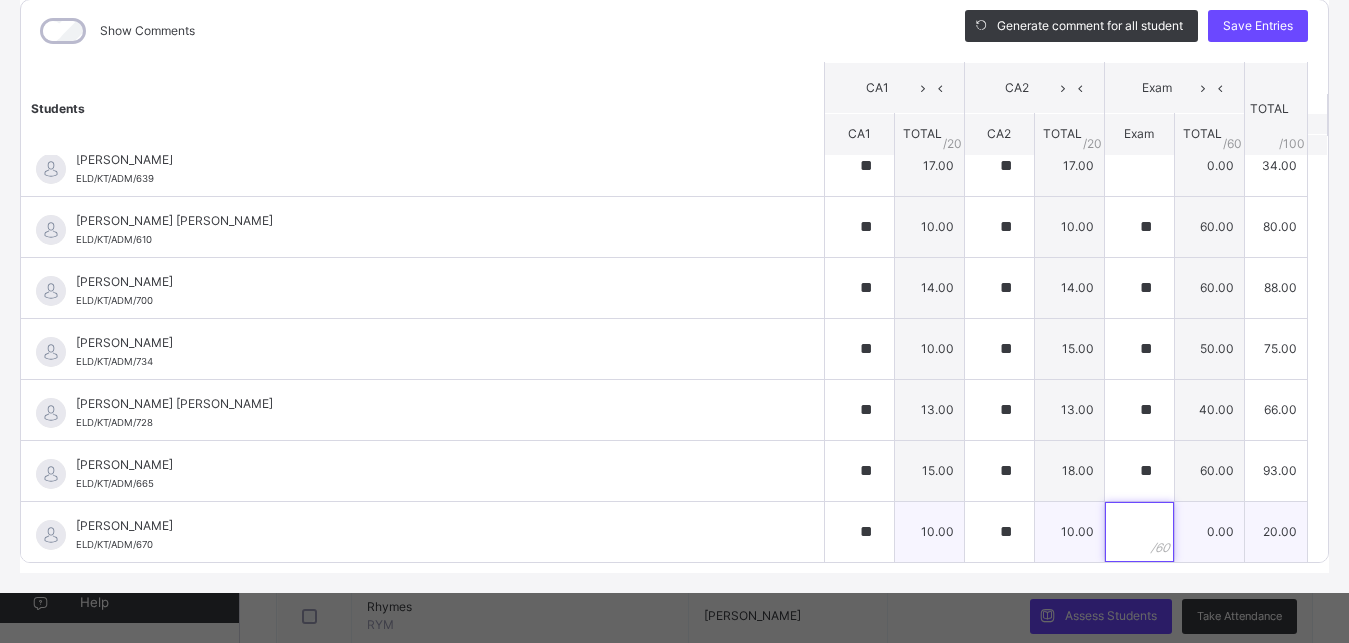 click at bounding box center (1139, 532) 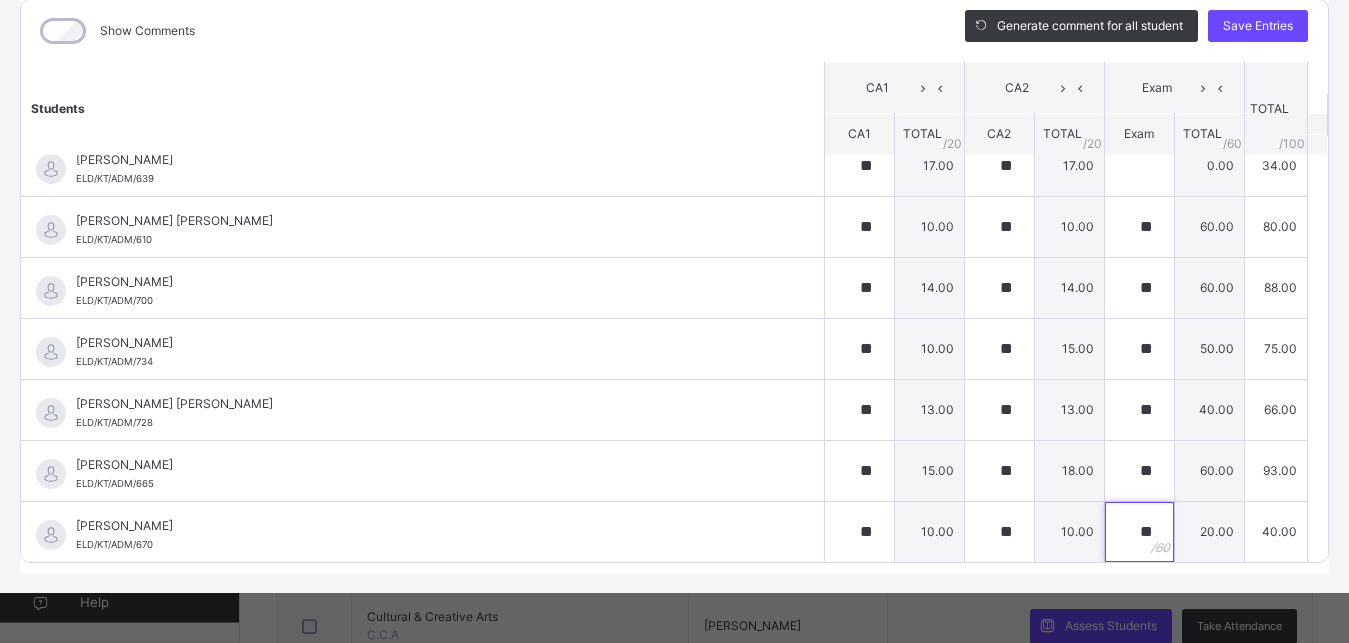 scroll, scrollTop: 612, scrollLeft: 0, axis: vertical 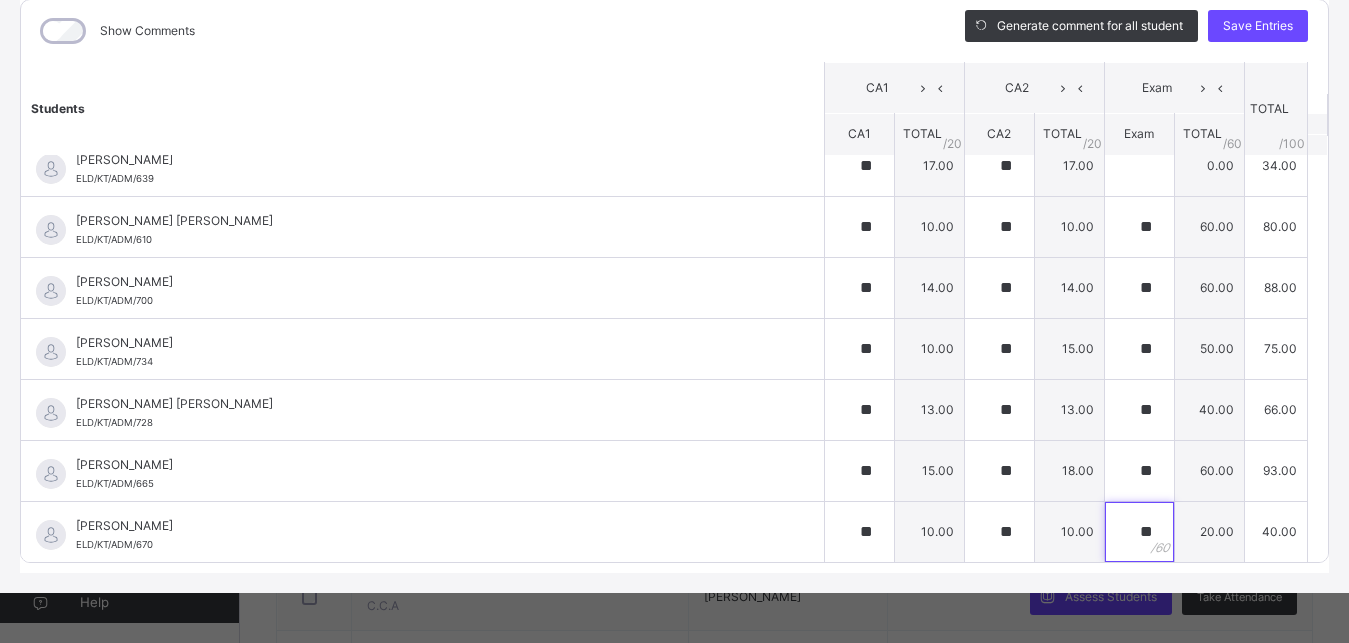 drag, startPoint x: 1333, startPoint y: 629, endPoint x: 1296, endPoint y: 562, distance: 76.537575 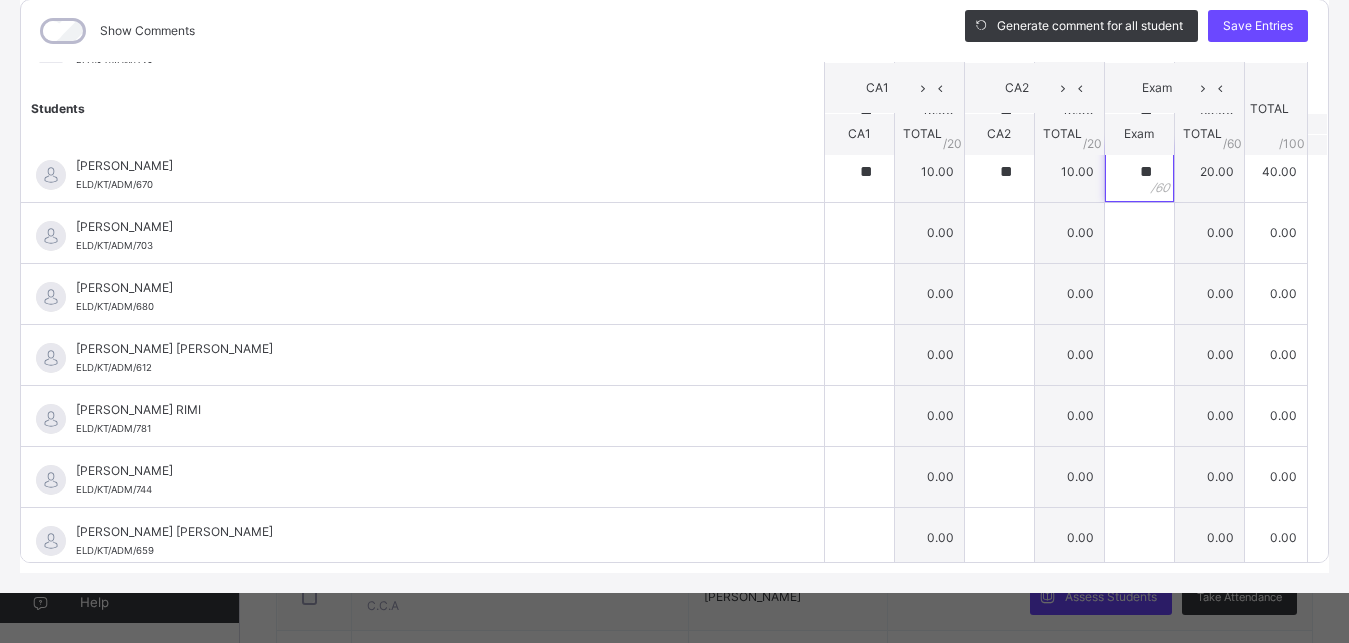 scroll, scrollTop: 425, scrollLeft: 0, axis: vertical 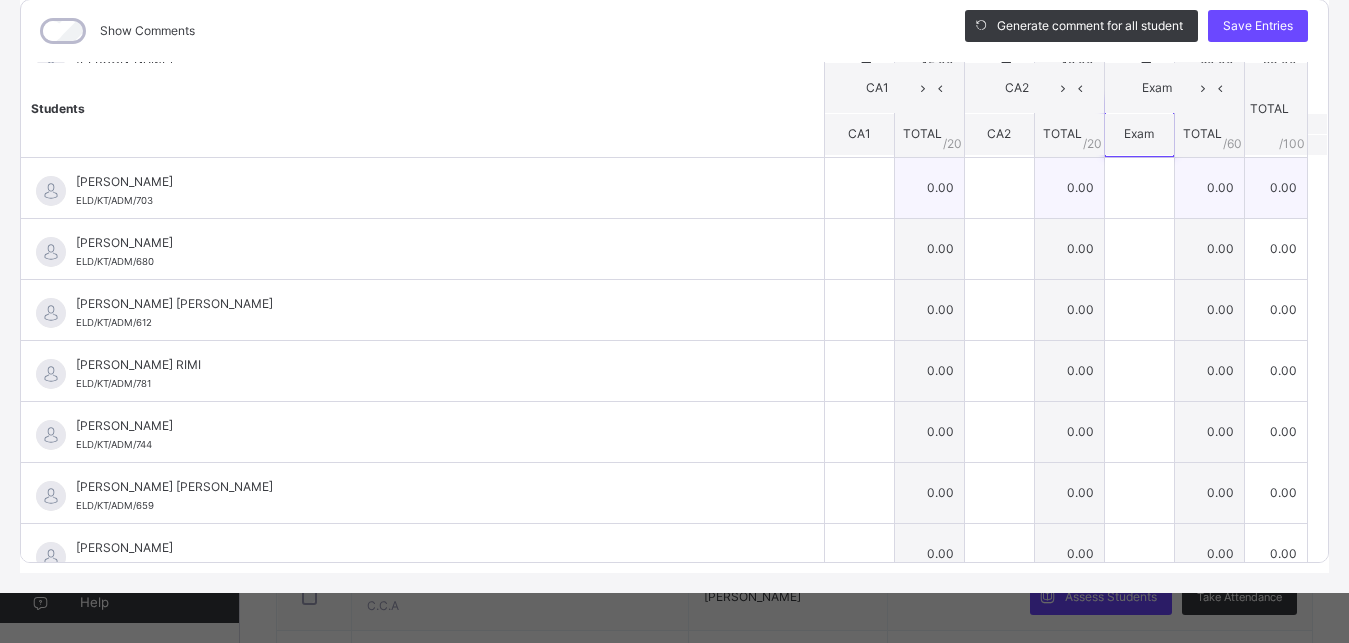 type on "**" 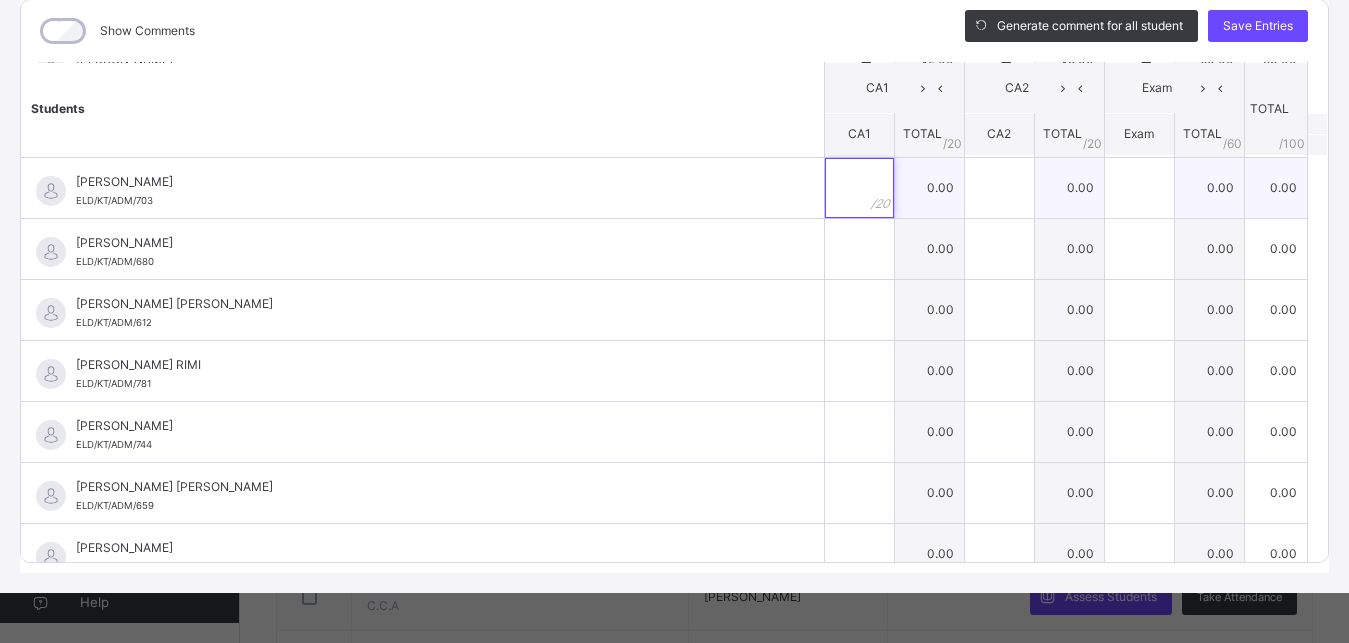 click at bounding box center [859, 188] 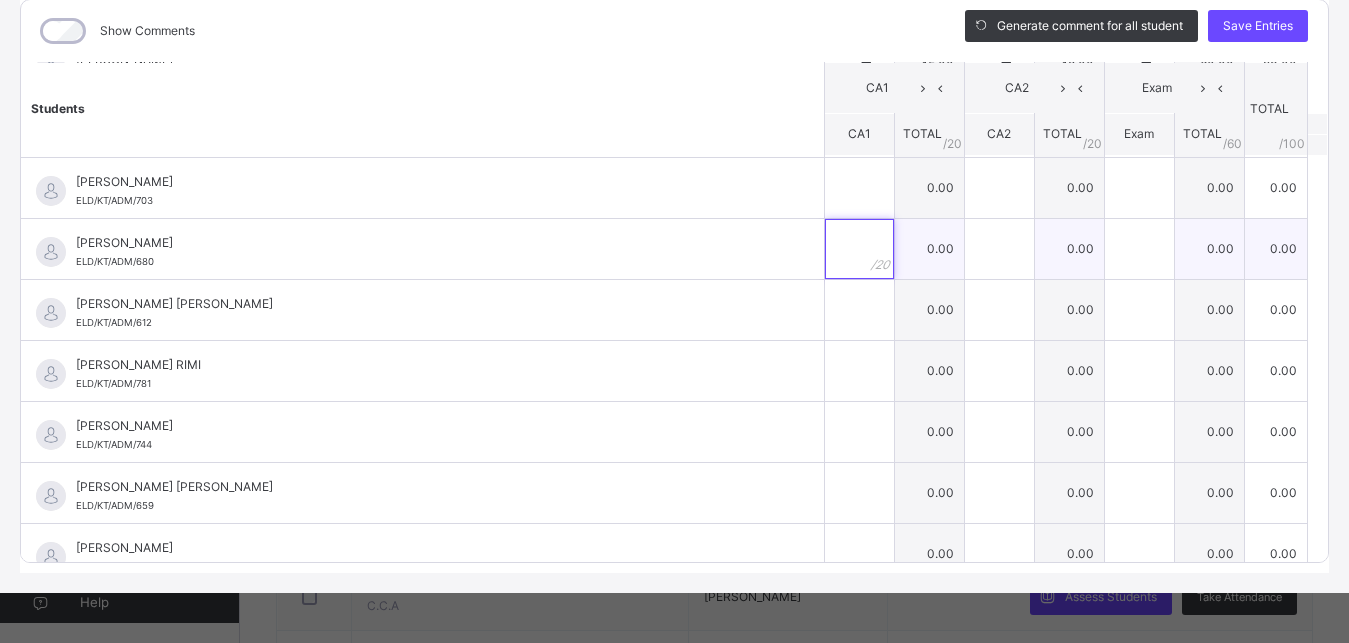 click at bounding box center [859, 249] 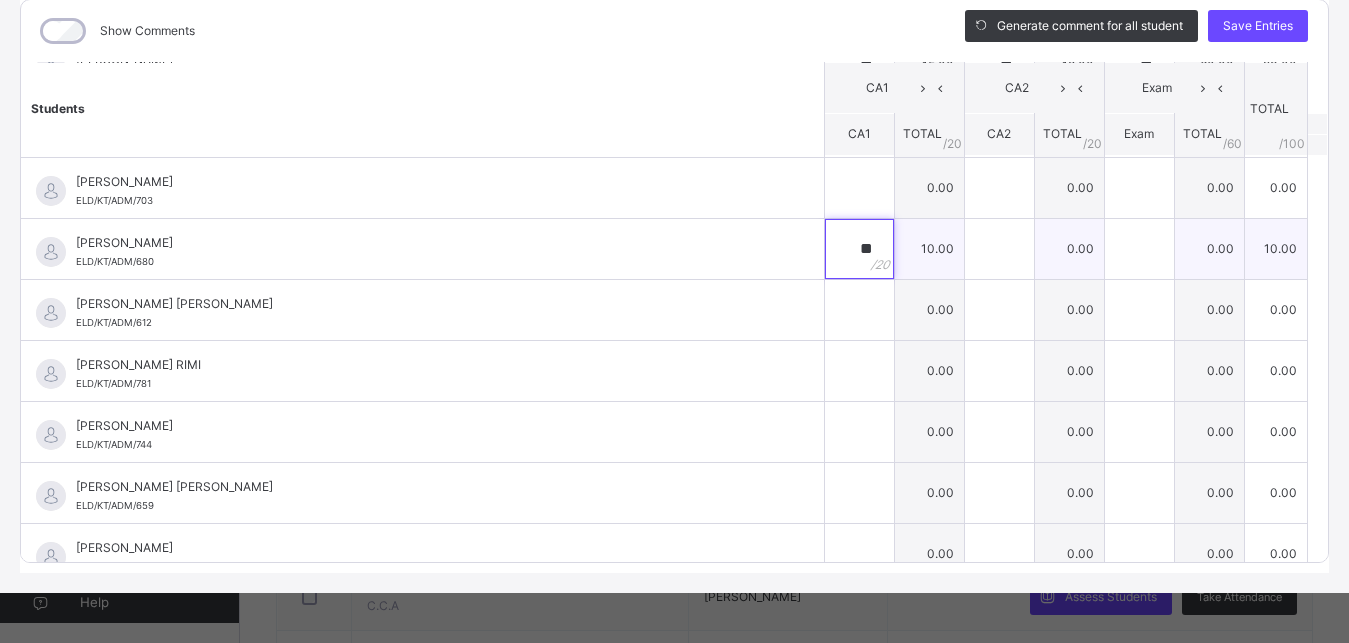 type on "**" 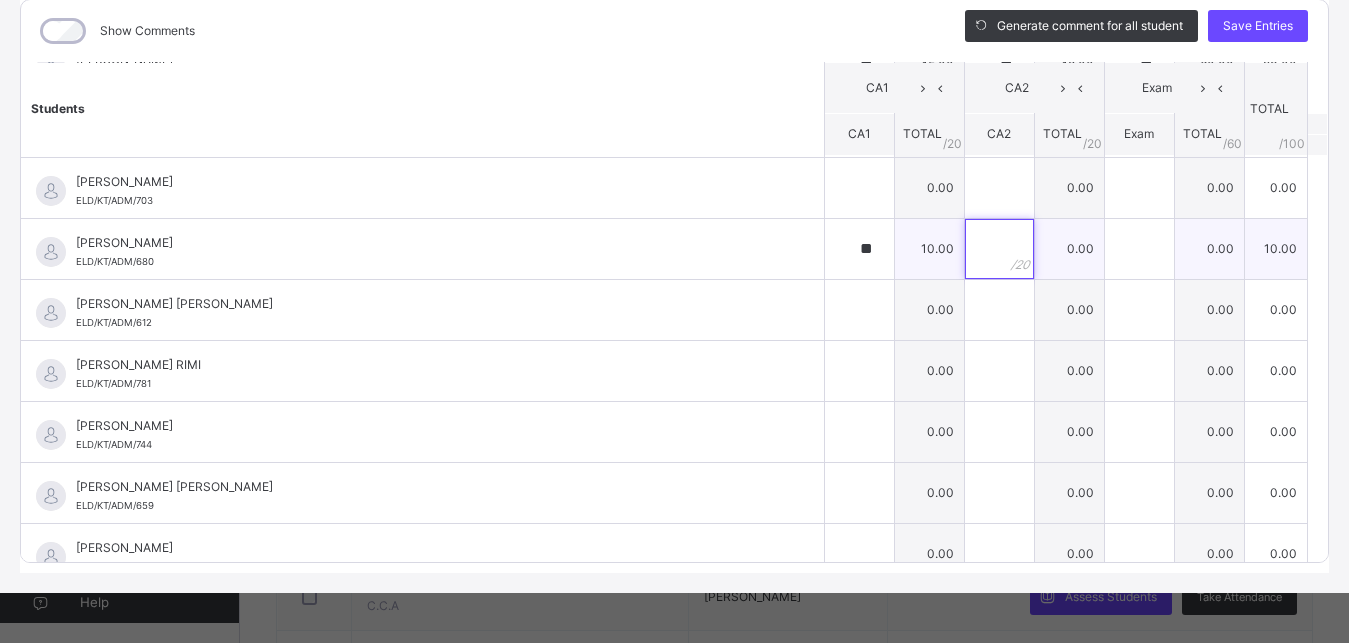 click at bounding box center [999, 249] 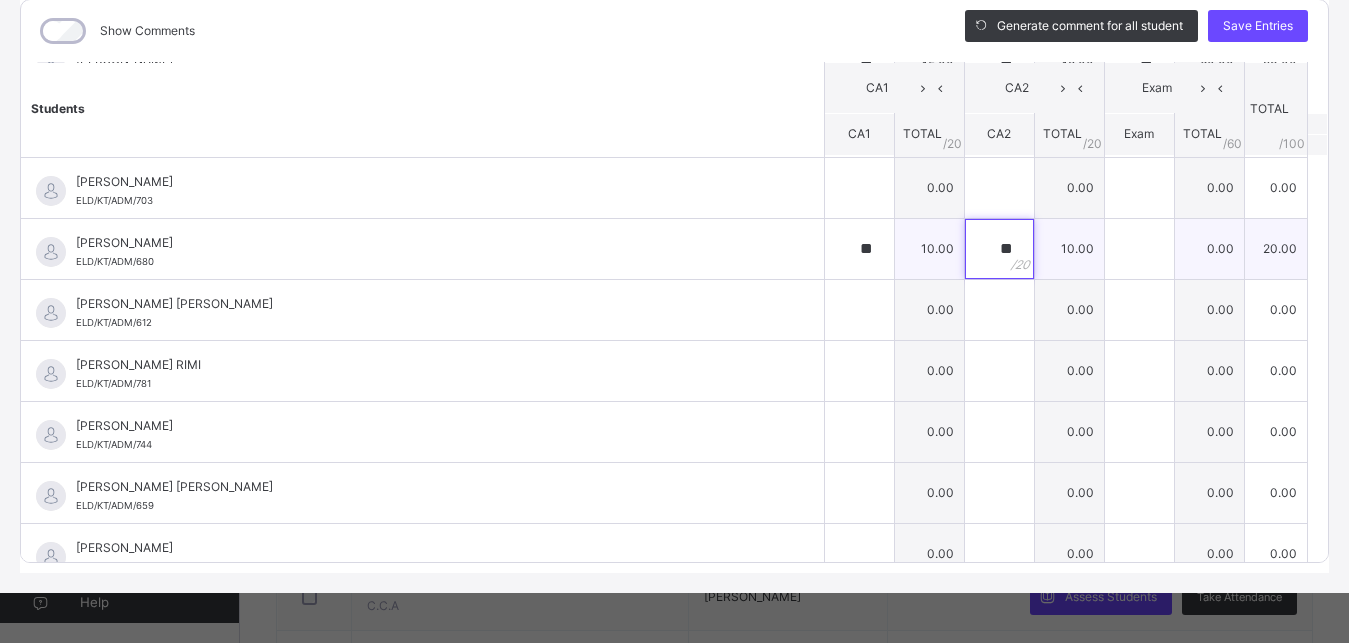 type on "**" 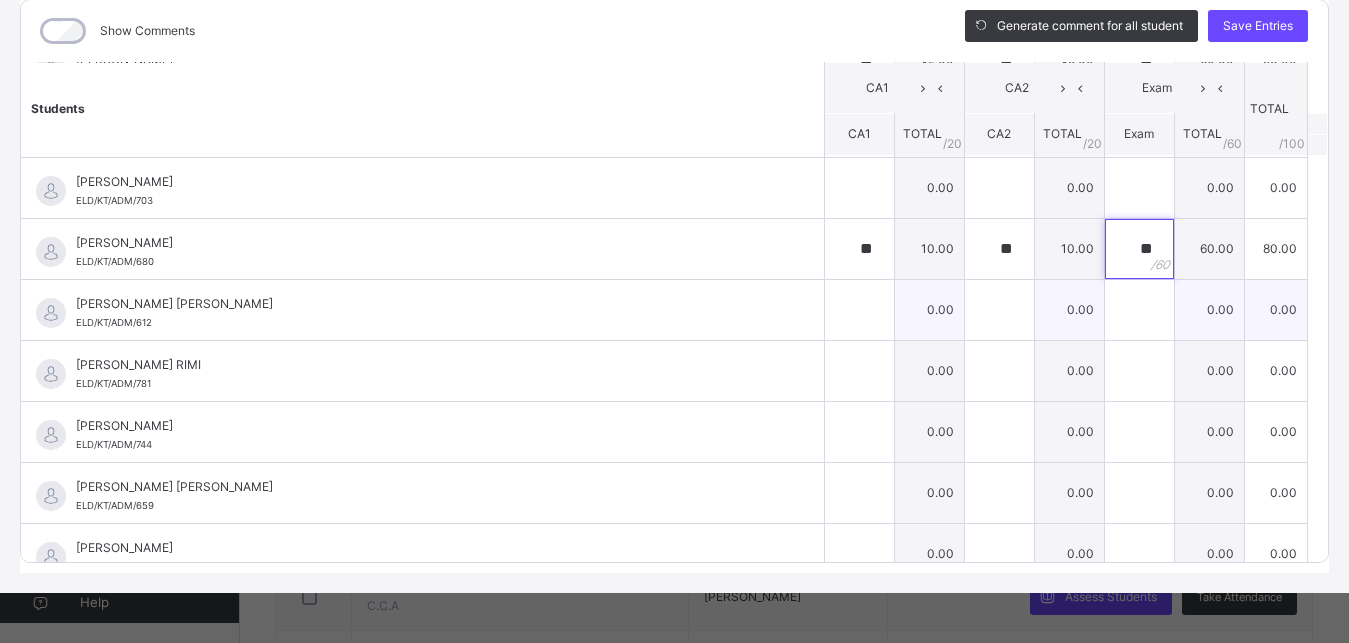 type on "**" 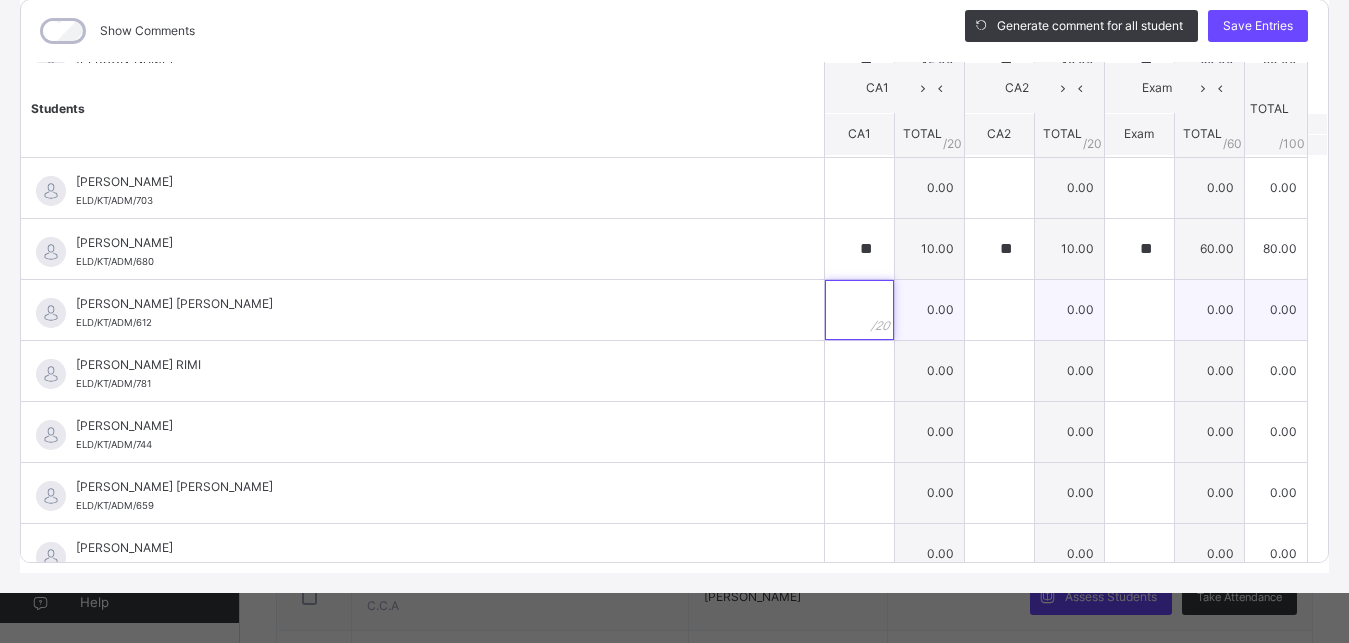 click at bounding box center (859, 310) 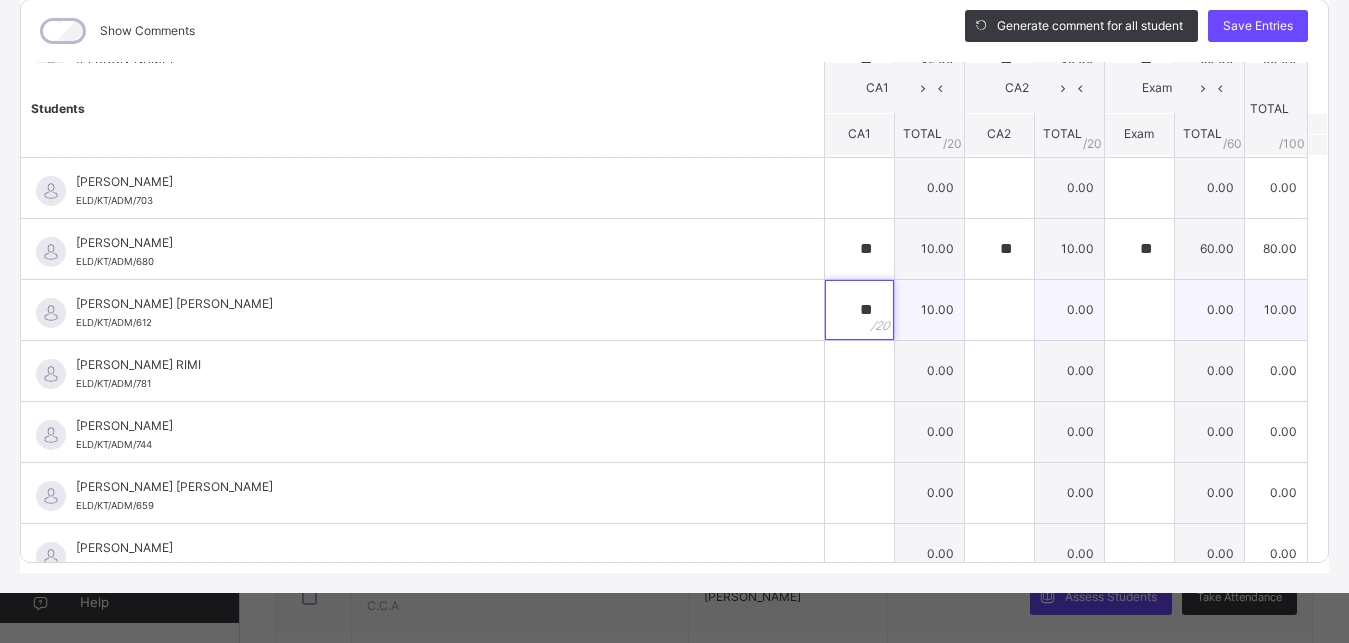 type on "**" 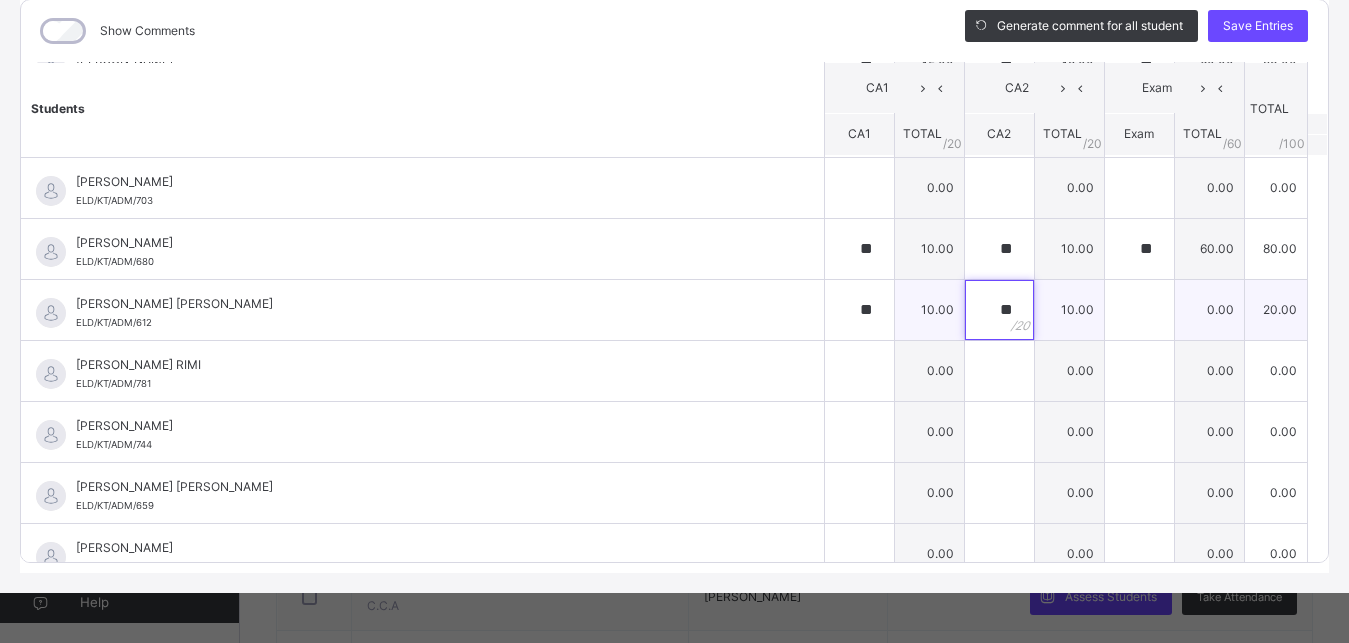 type on "**" 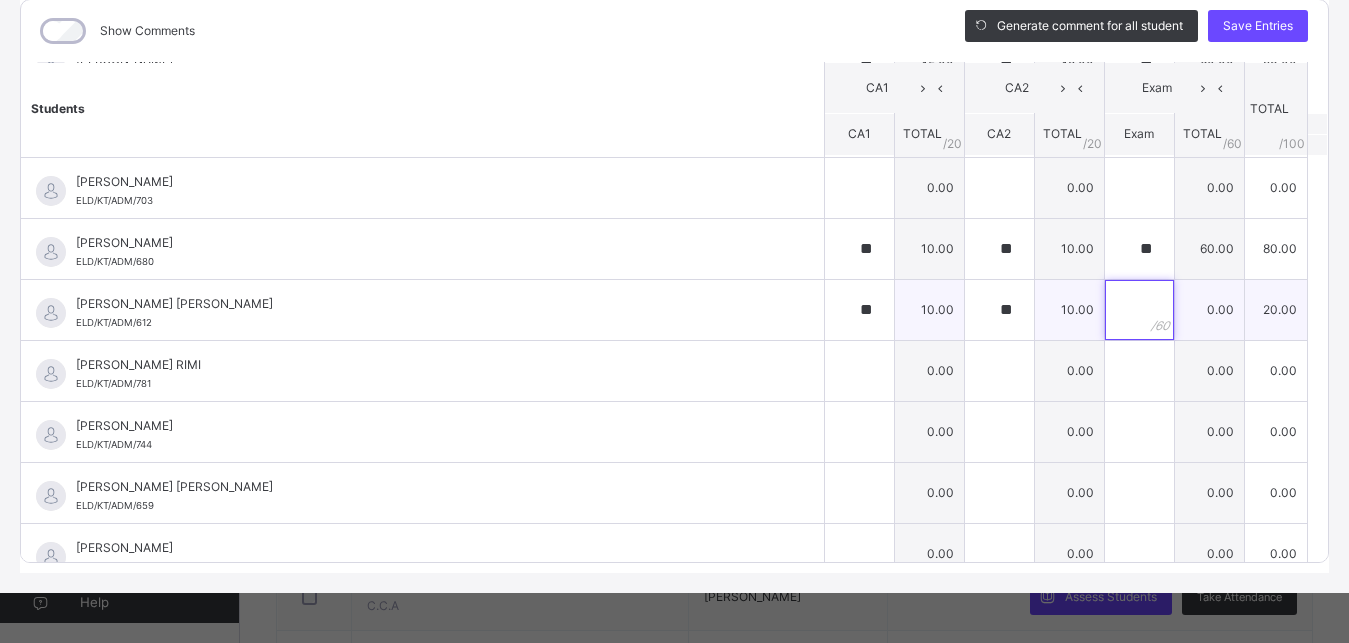 click at bounding box center [1139, 310] 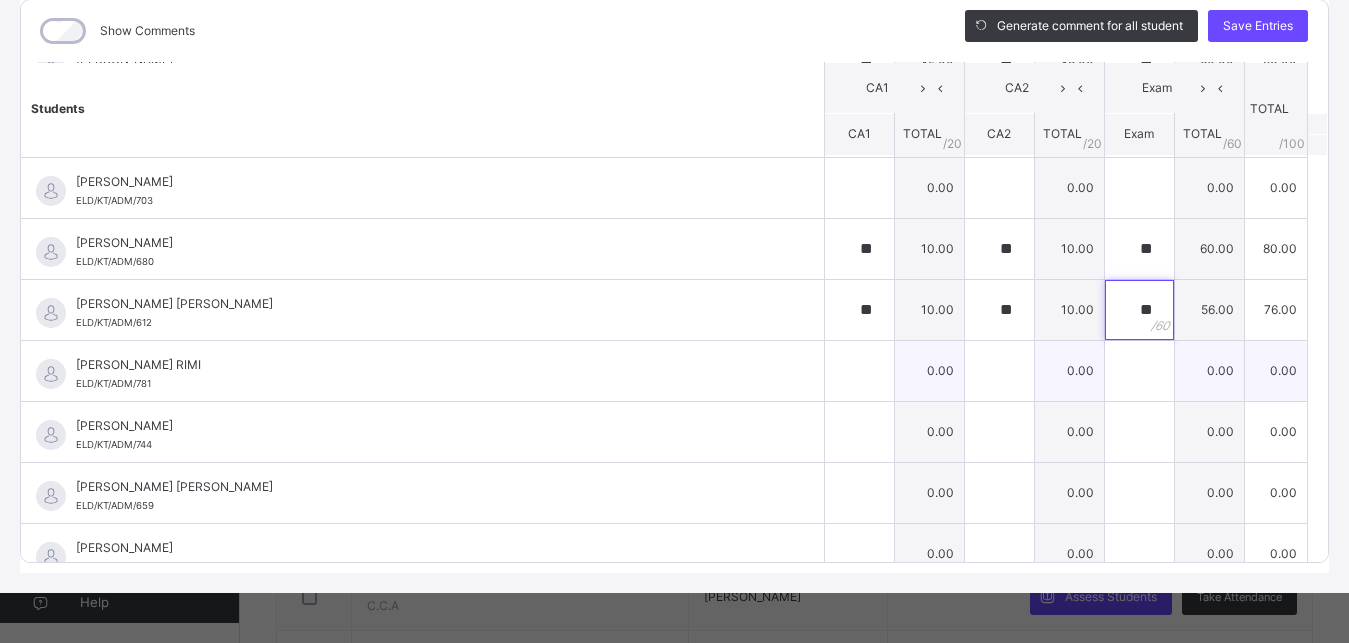 type on "**" 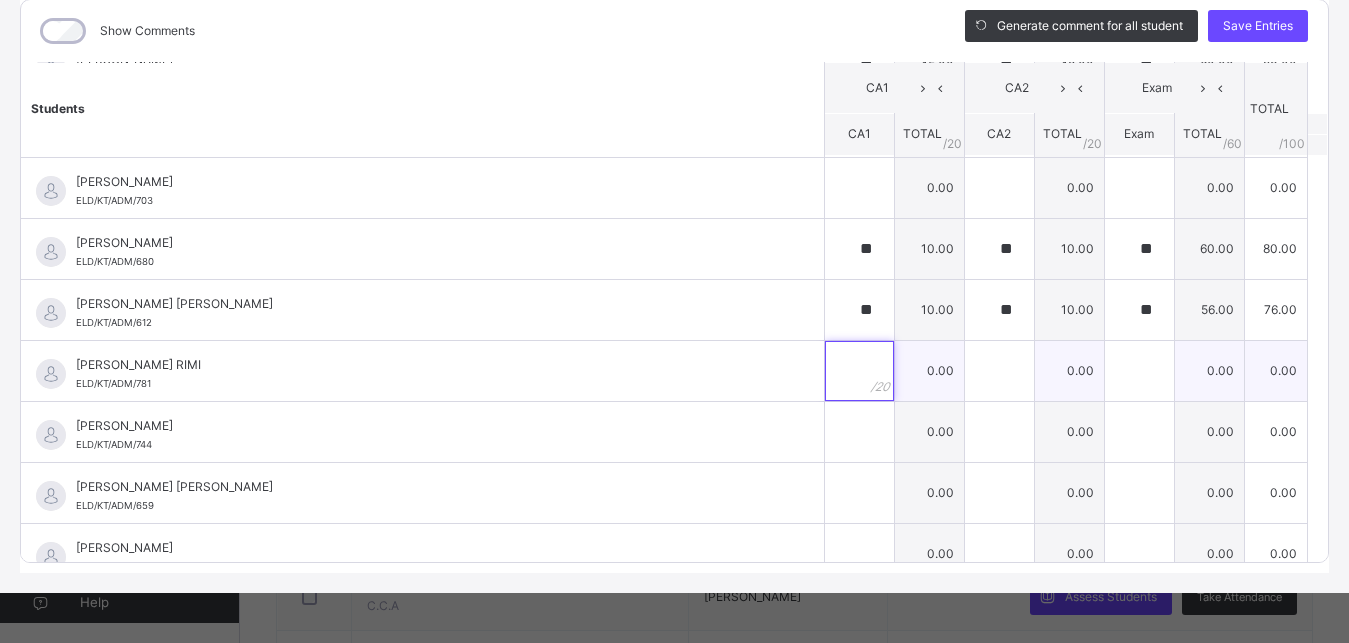 click at bounding box center [859, 371] 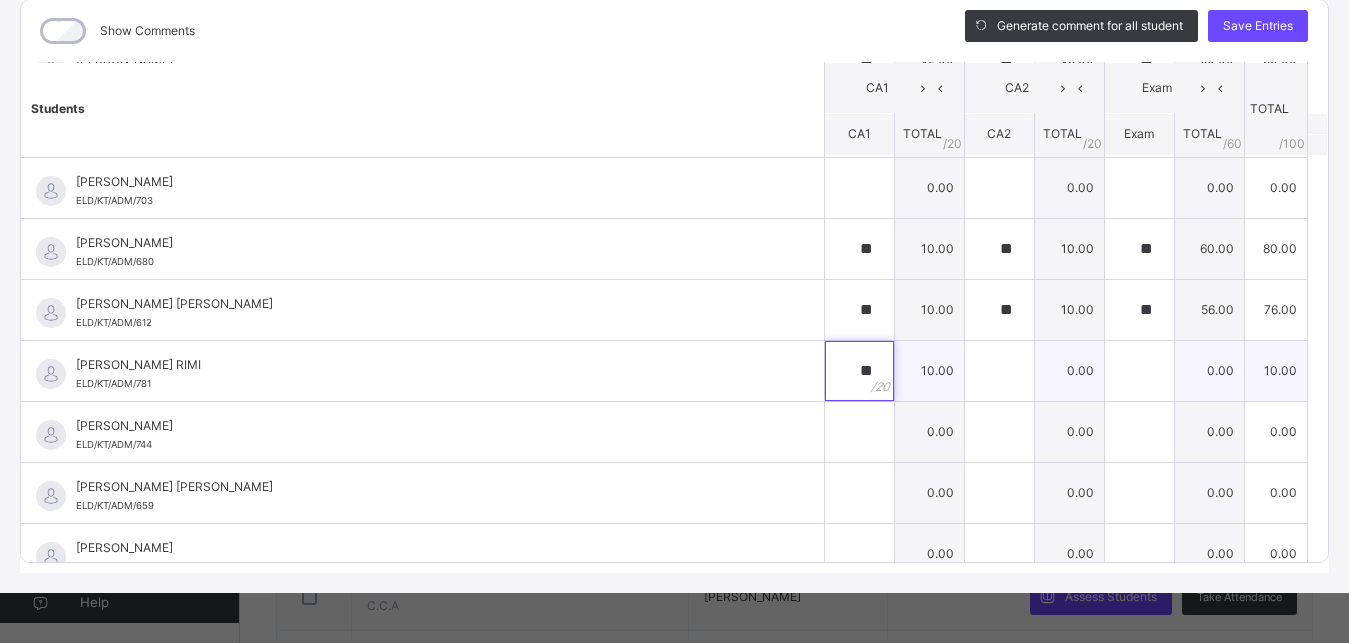 type on "**" 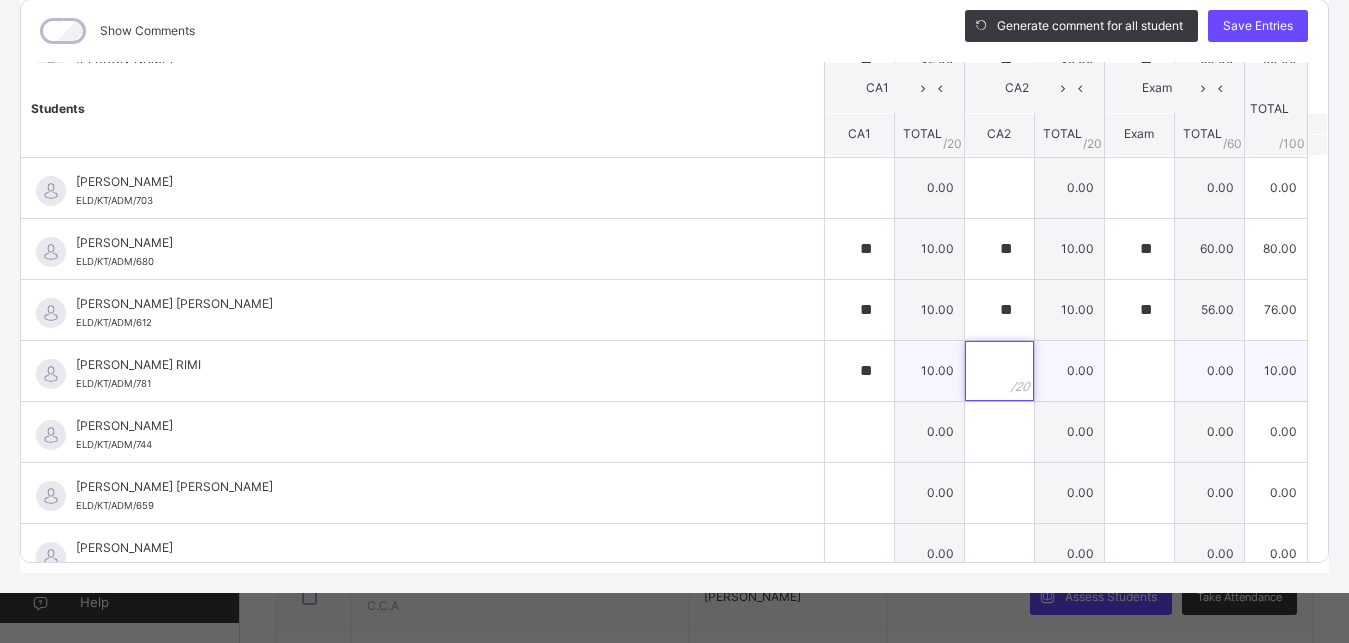 click at bounding box center (999, 371) 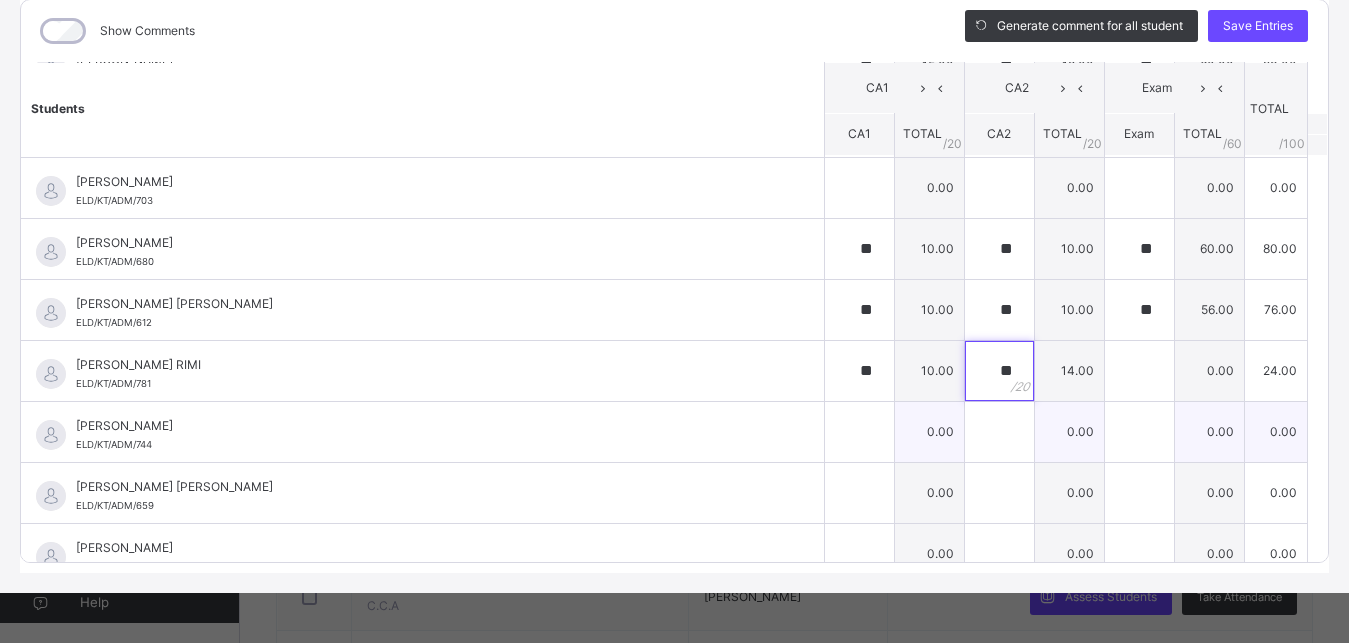 type on "**" 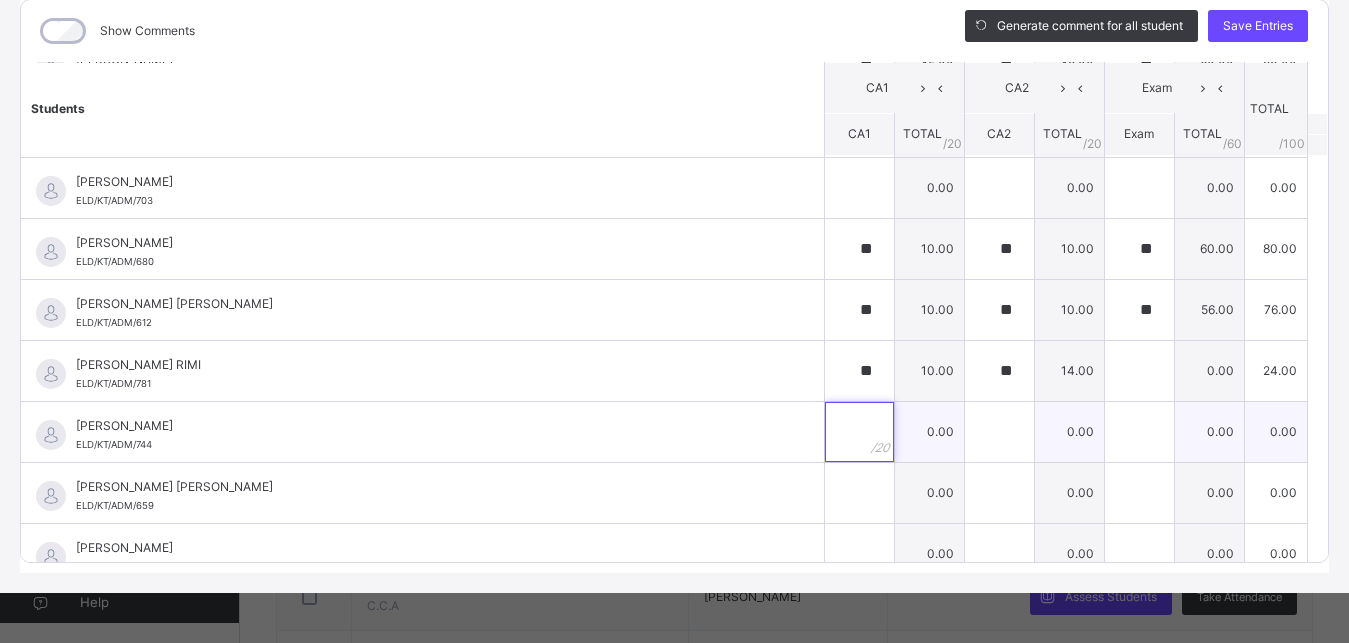 click at bounding box center (859, 432) 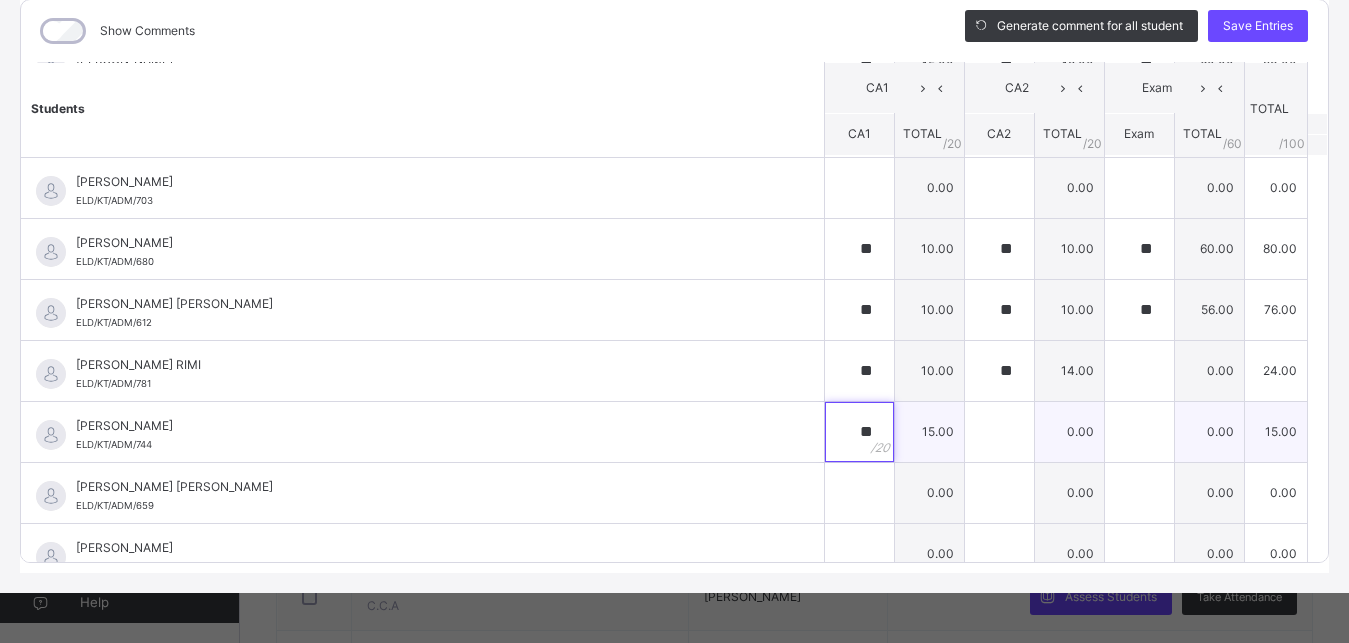 type on "**" 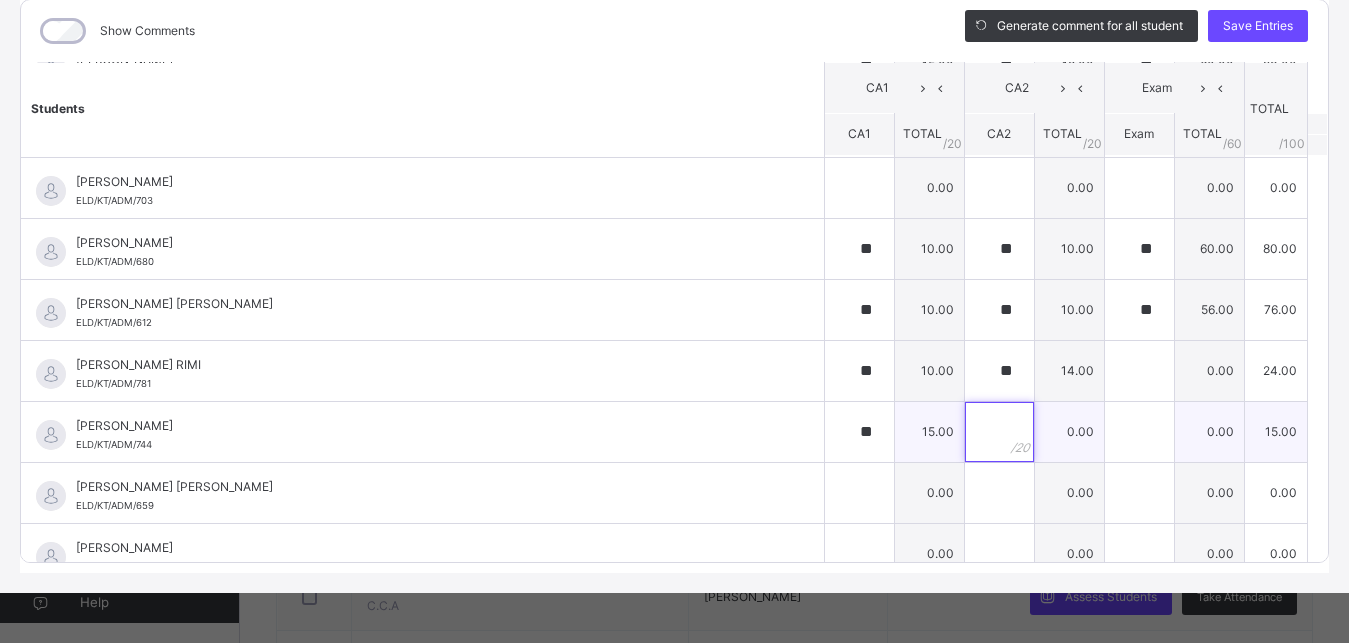click at bounding box center (999, 432) 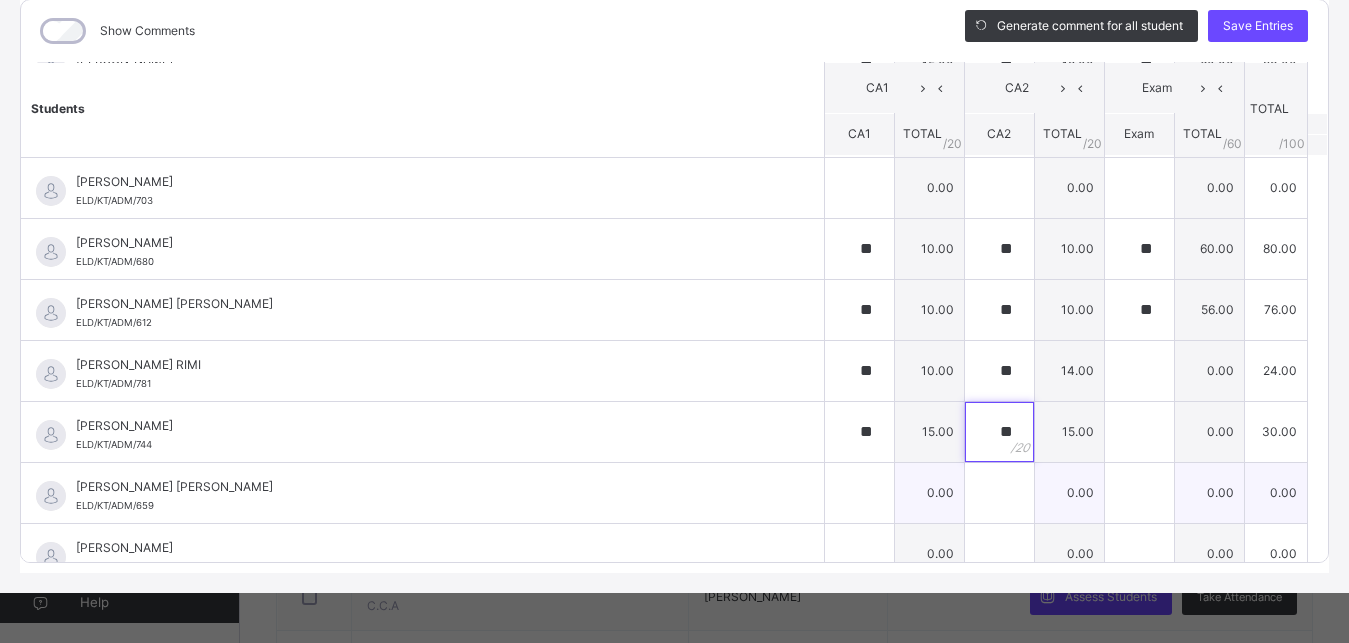 type on "**" 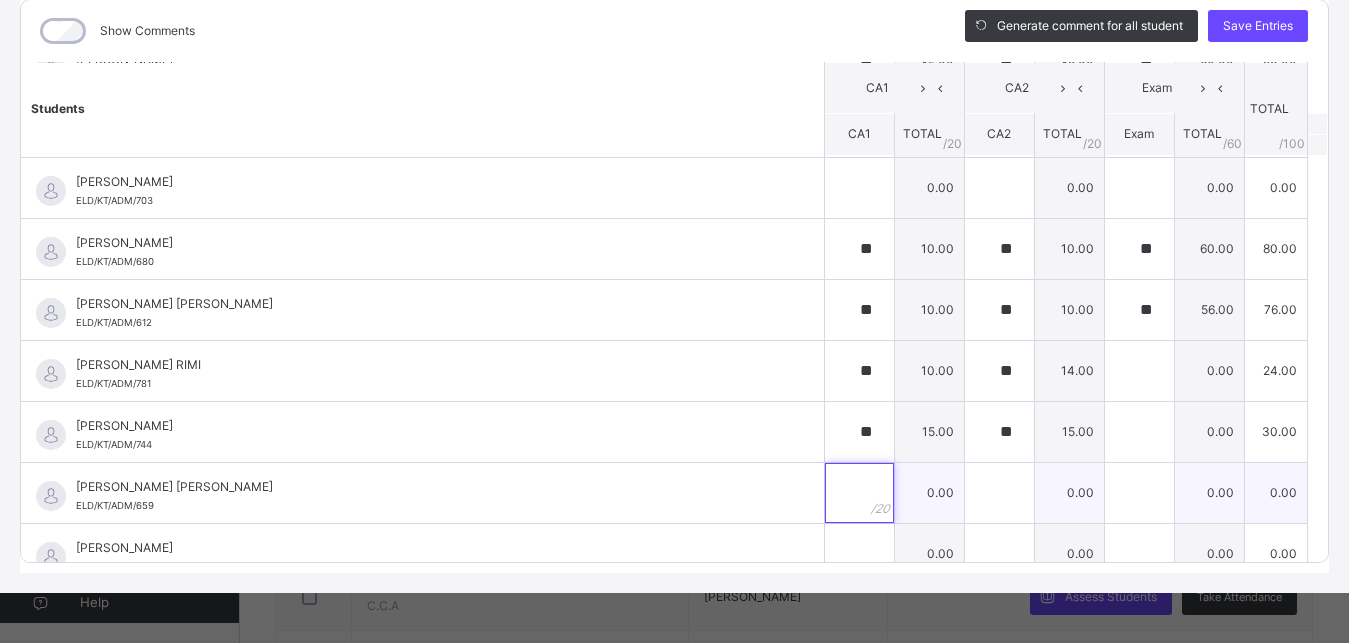 click at bounding box center [859, 493] 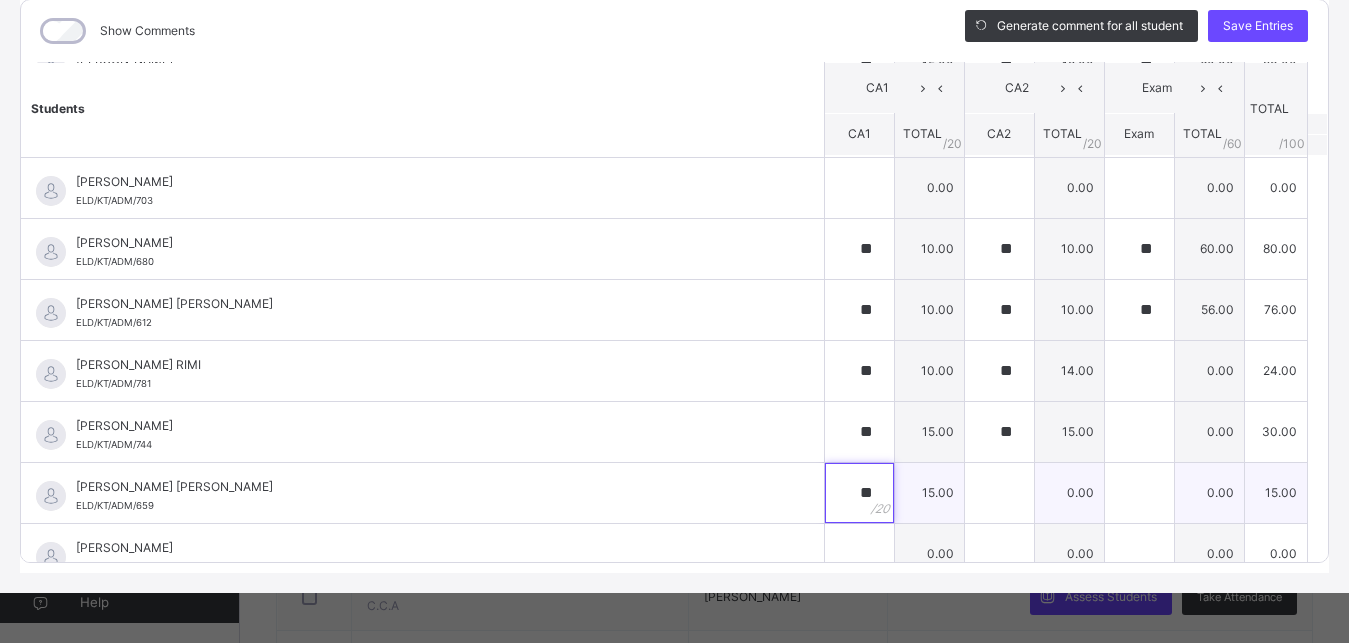 type on "**" 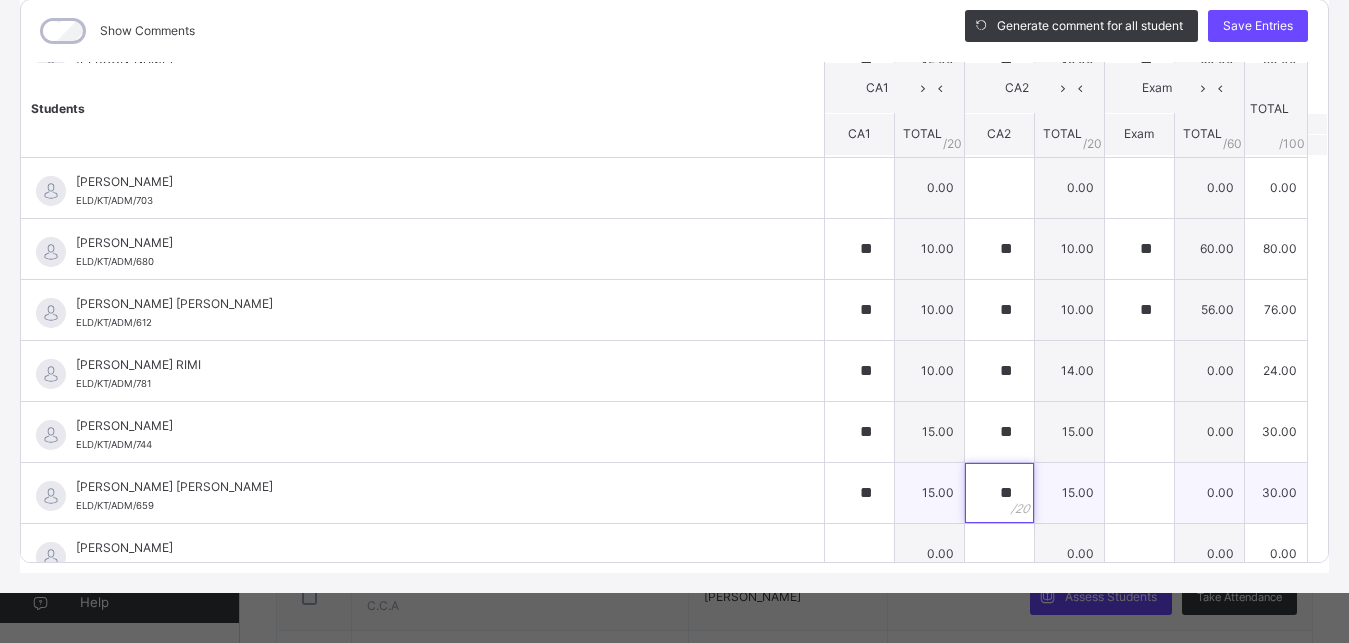 type on "**" 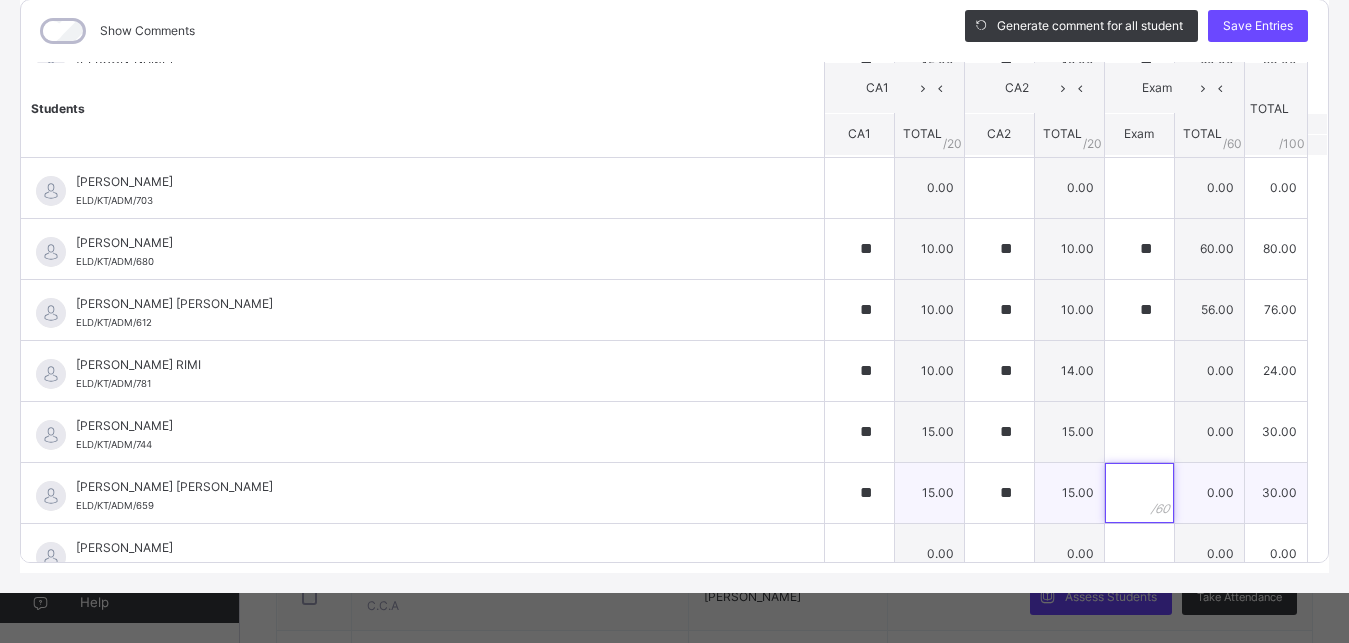 click at bounding box center (1139, 493) 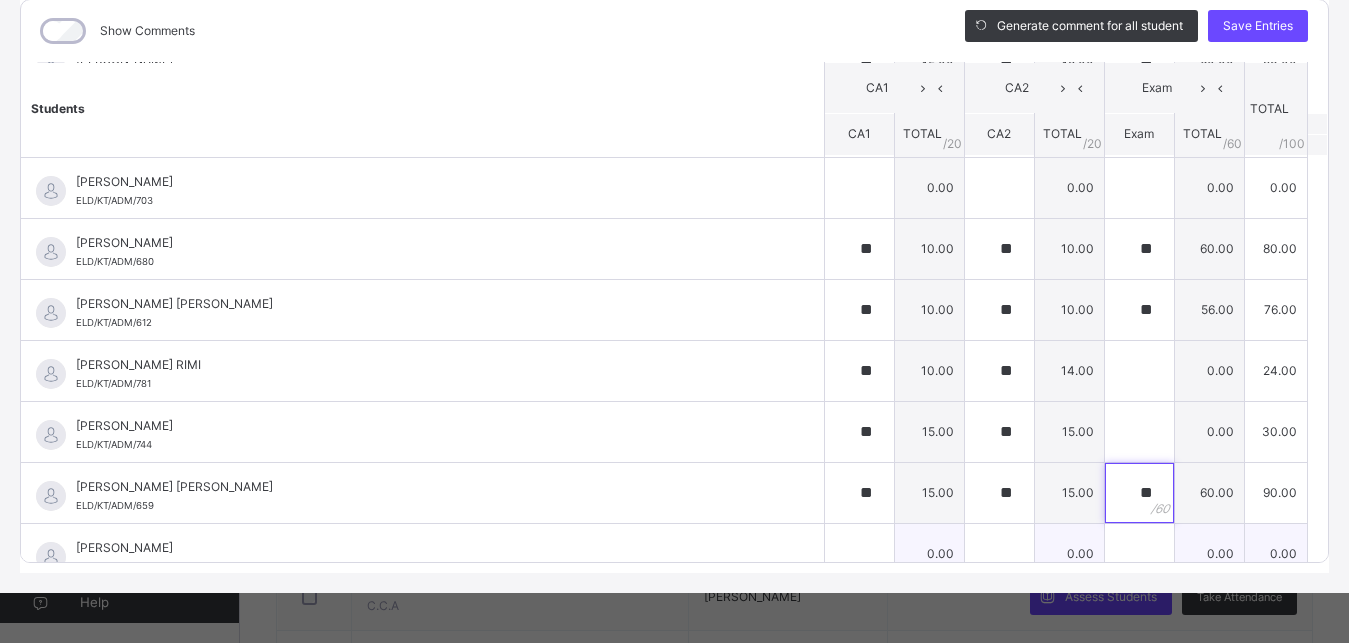 type on "**" 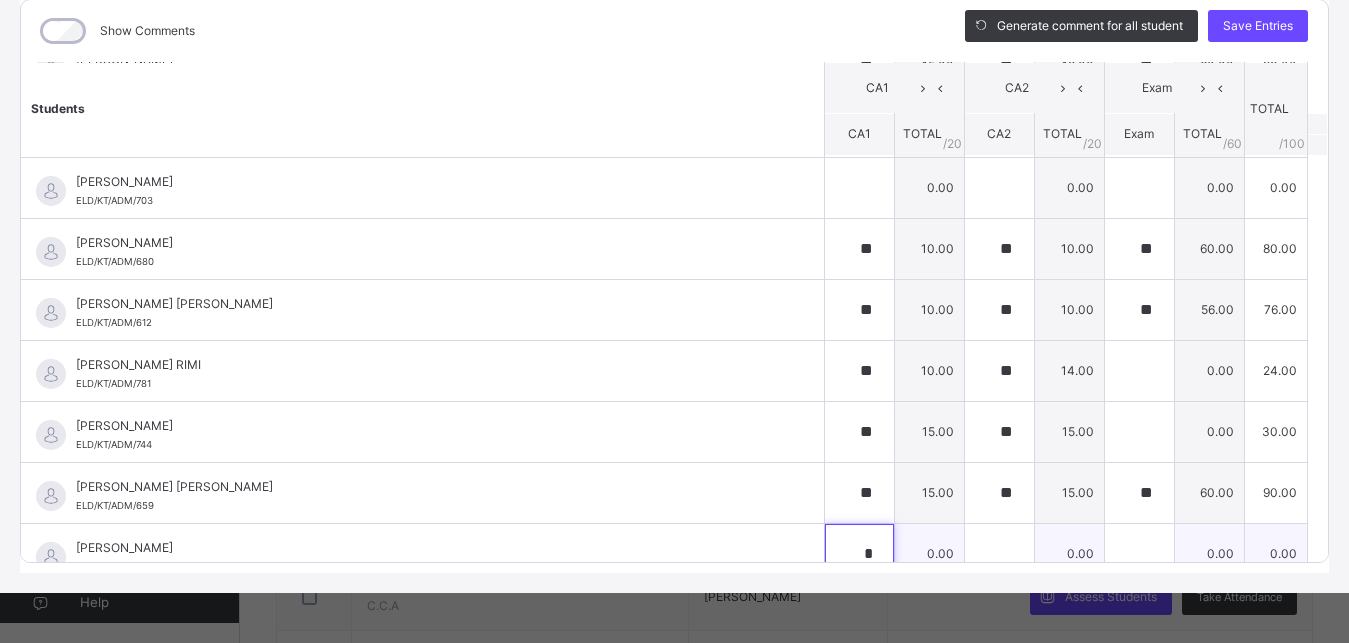 scroll, scrollTop: 427, scrollLeft: 0, axis: vertical 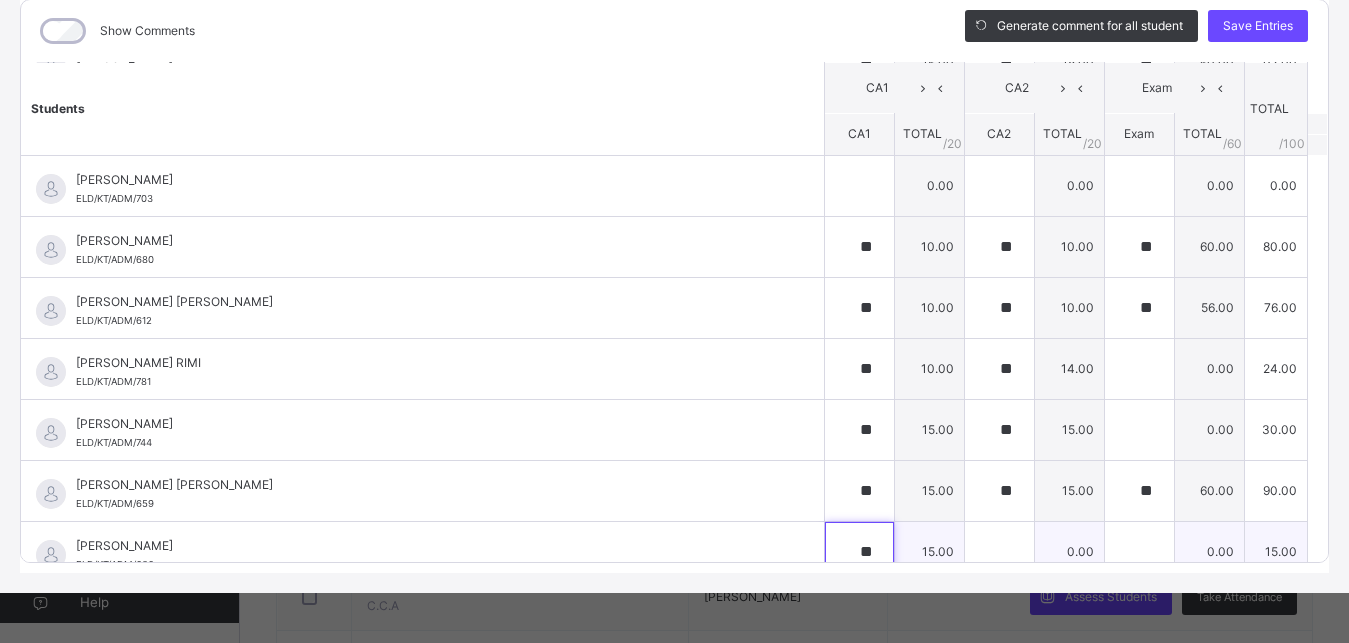 type on "**" 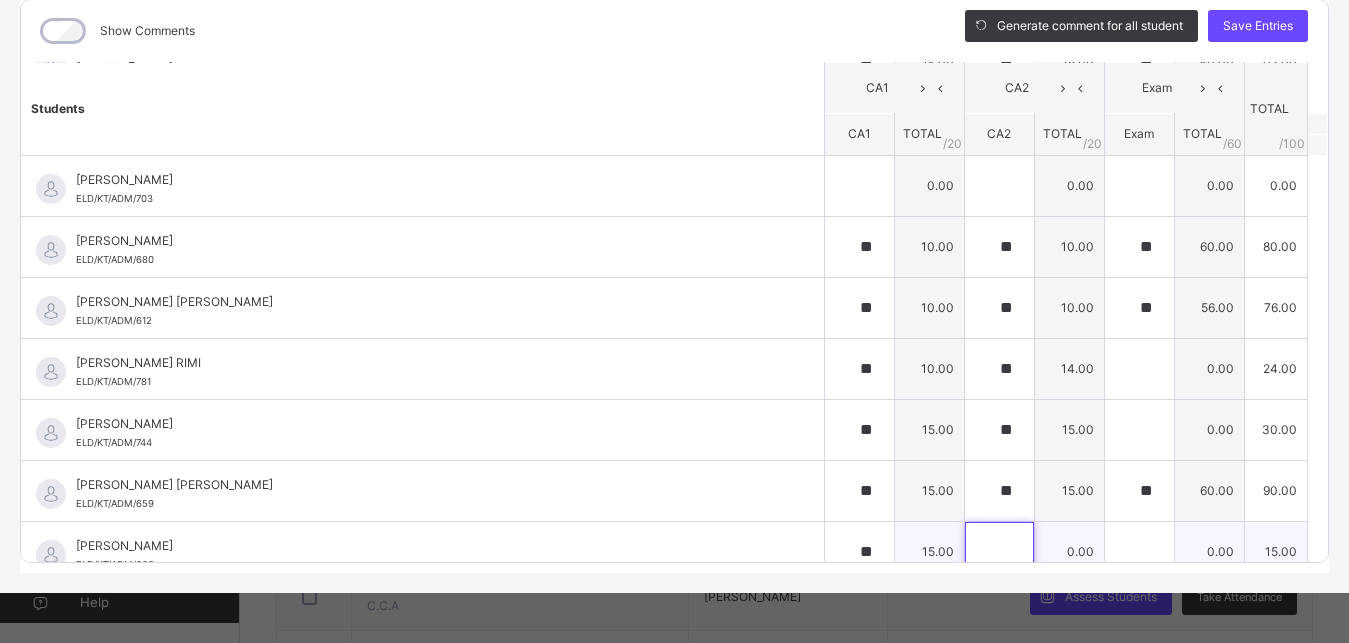 click at bounding box center [999, 552] 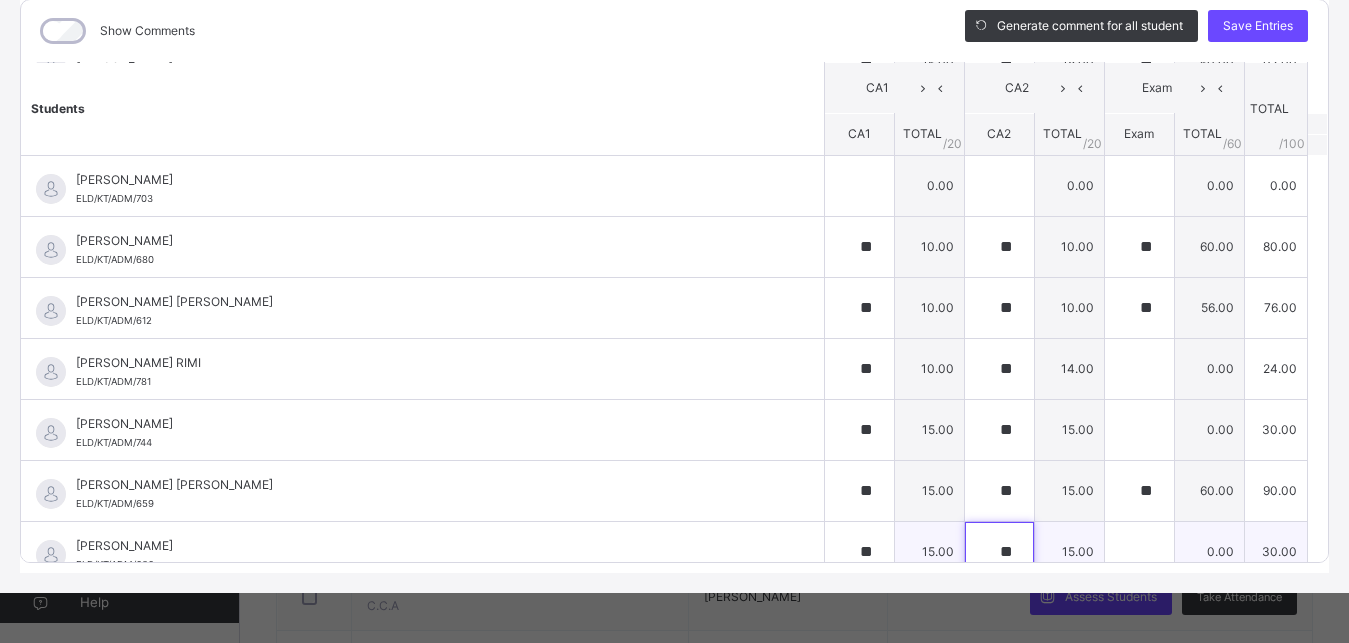type on "**" 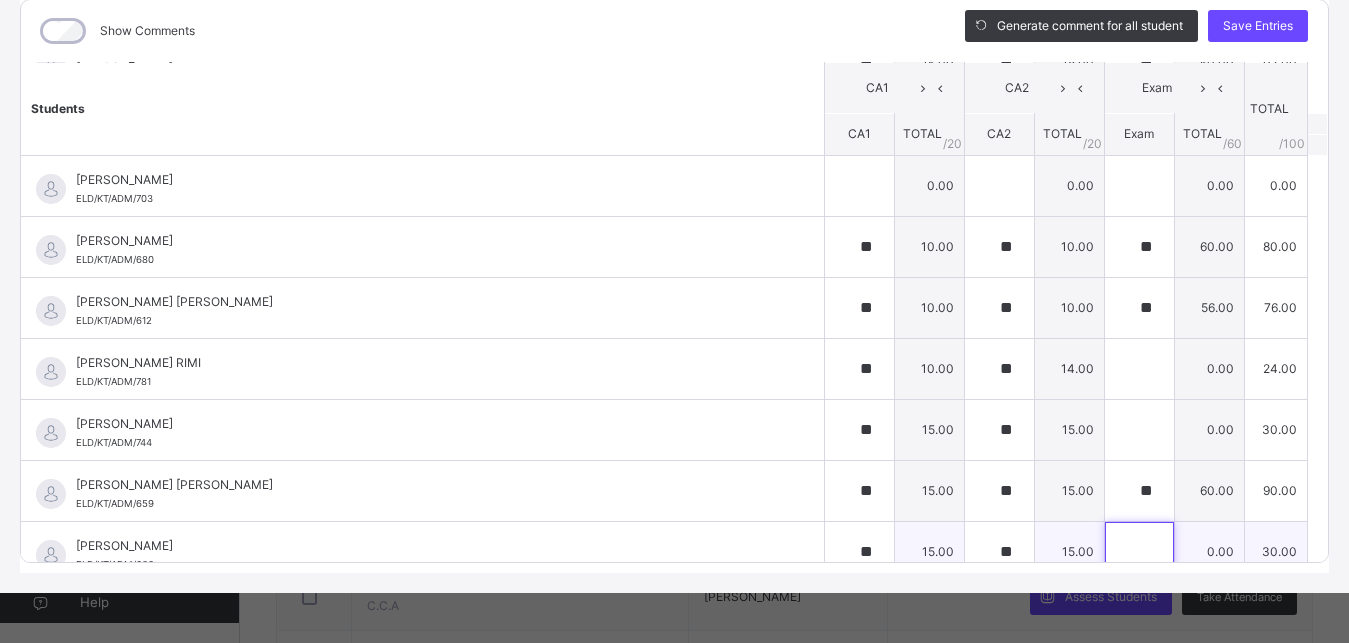 click at bounding box center [1139, 552] 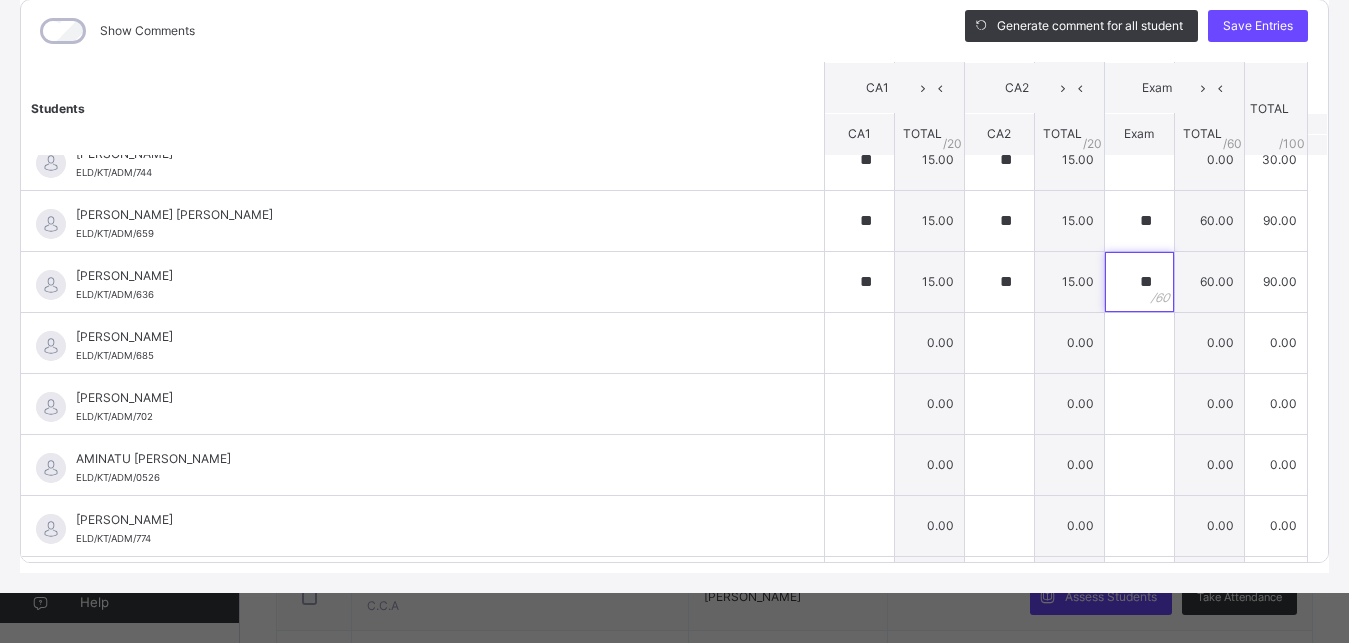 scroll, scrollTop: 742, scrollLeft: 0, axis: vertical 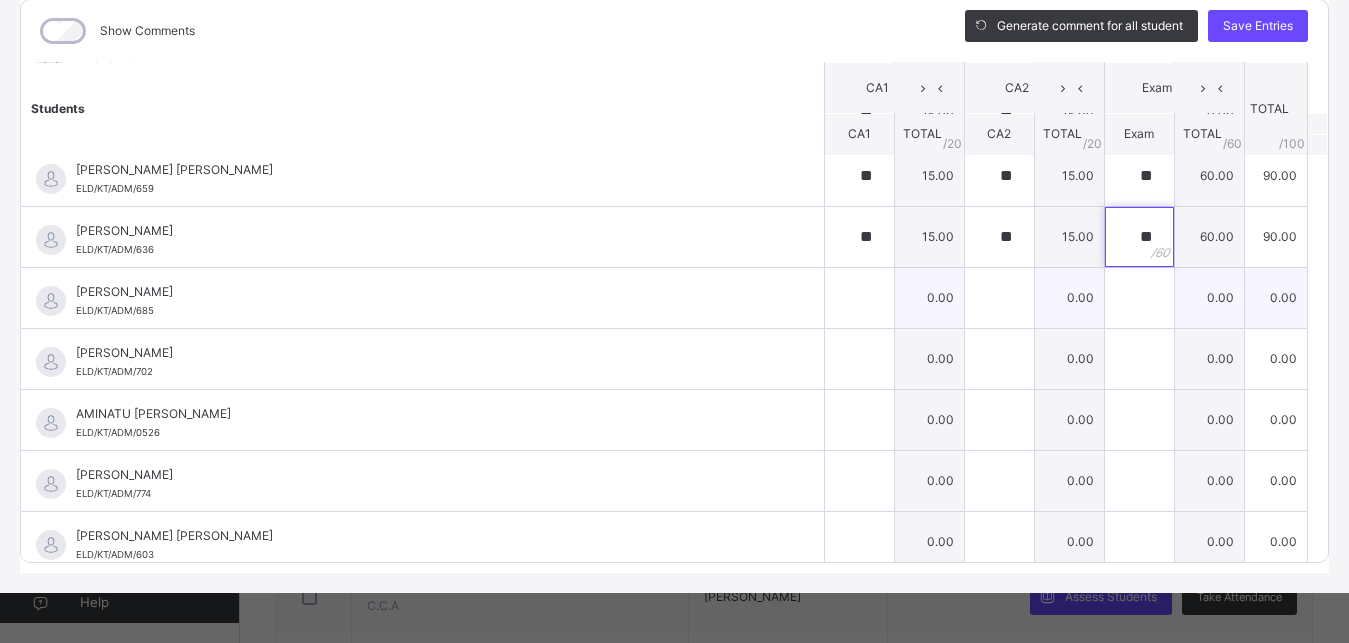type on "**" 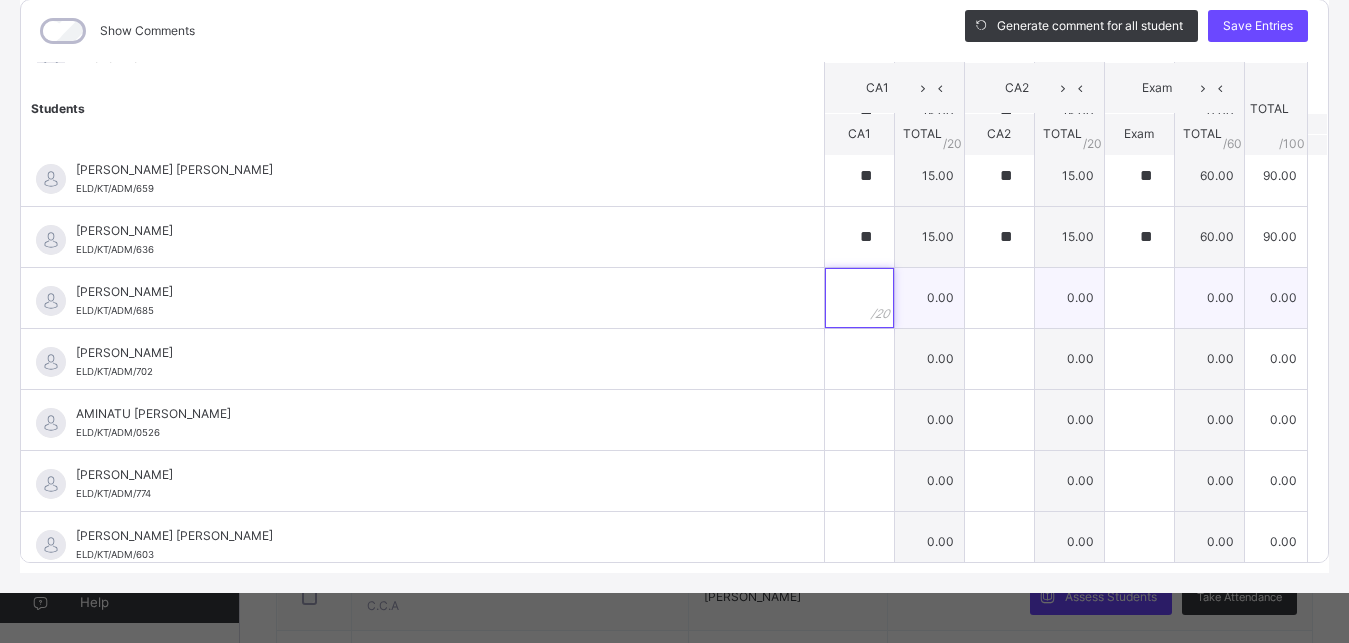 click at bounding box center (859, 298) 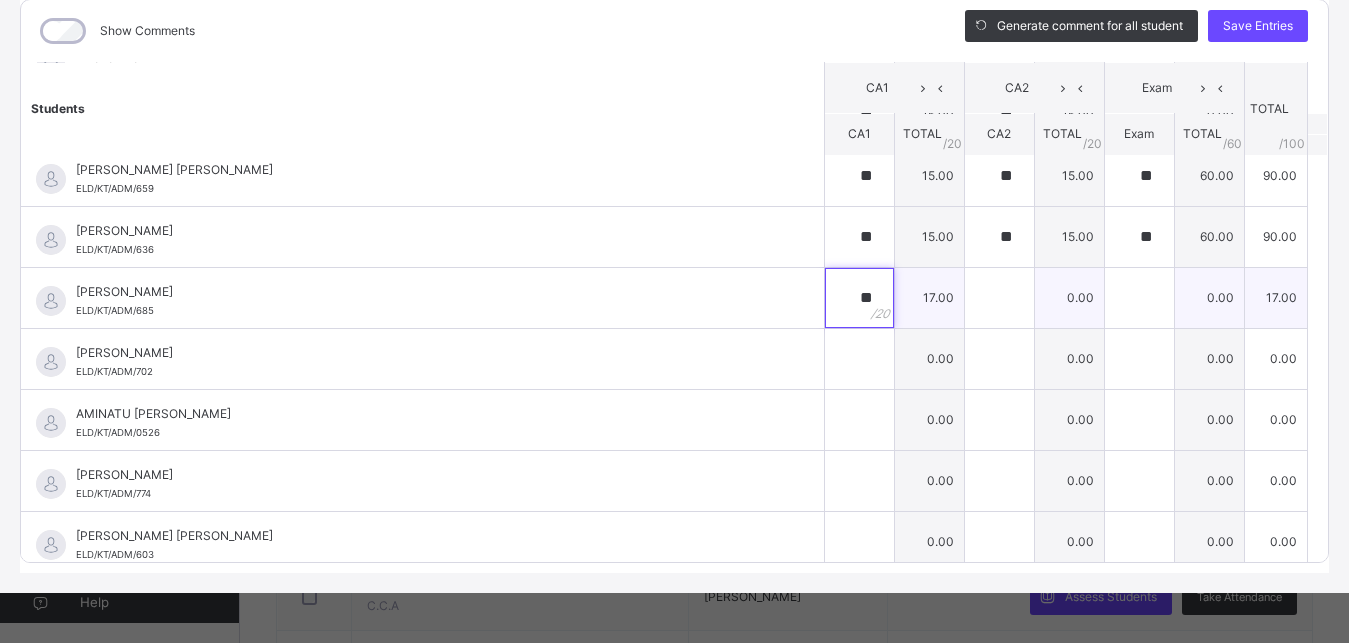 type on "**" 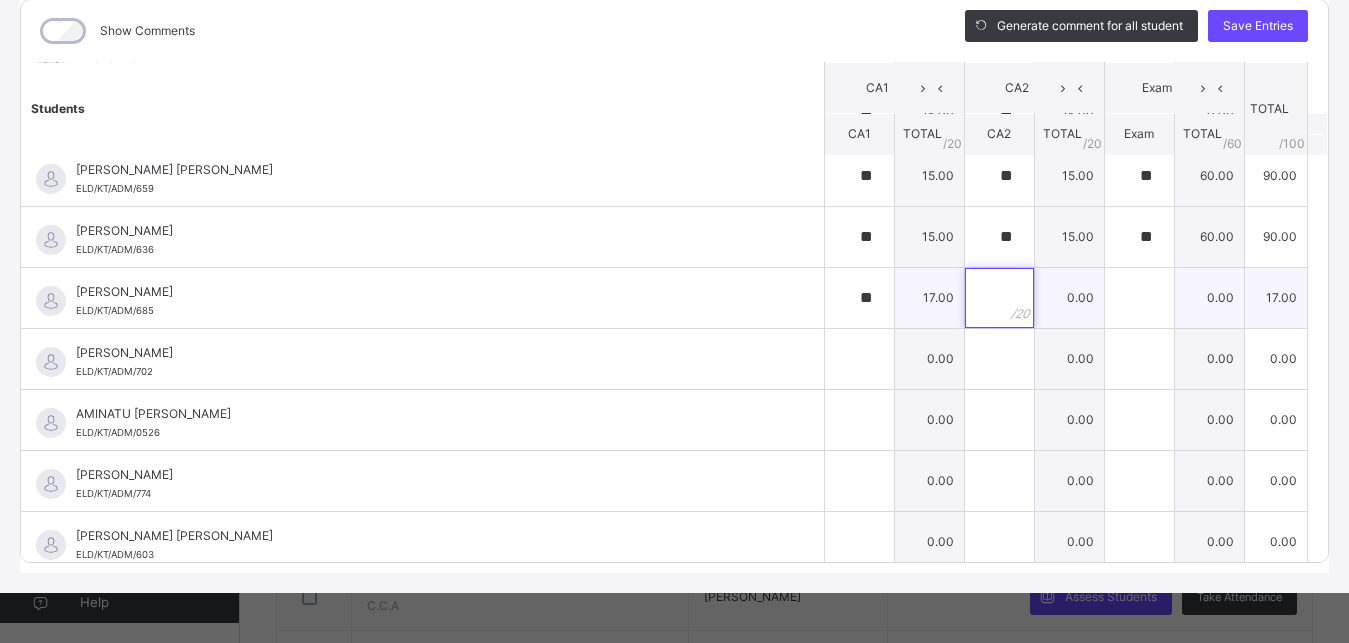 click at bounding box center (999, 298) 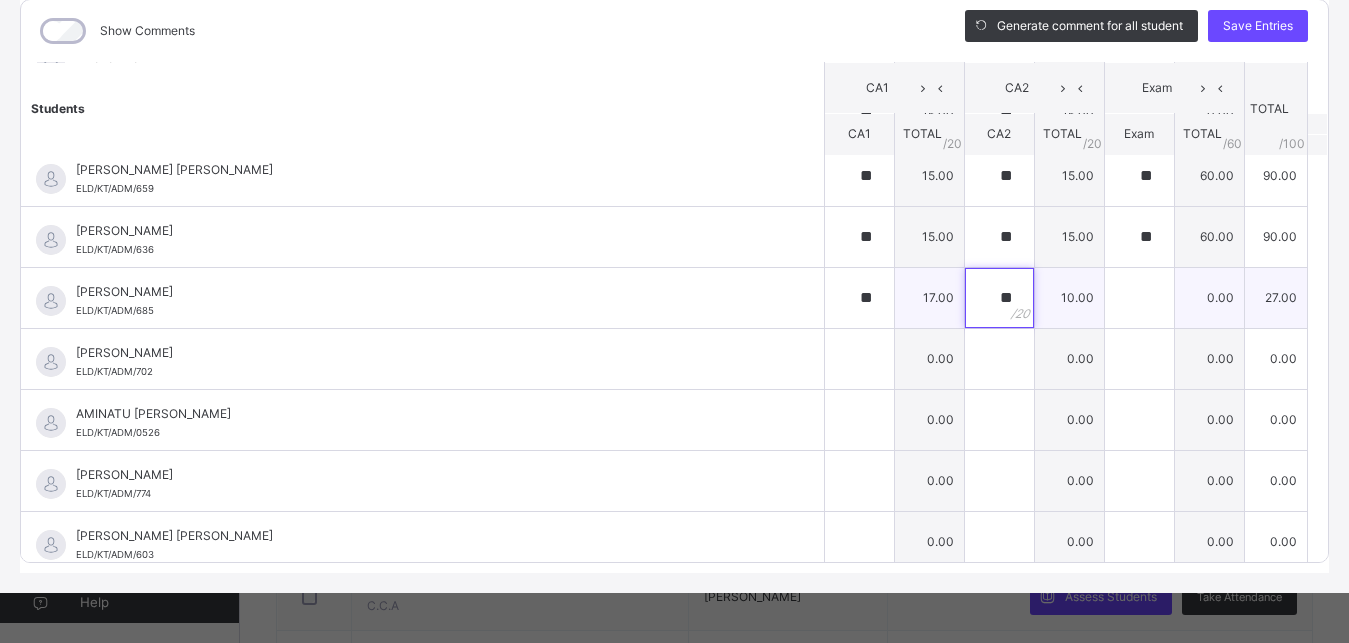 type on "**" 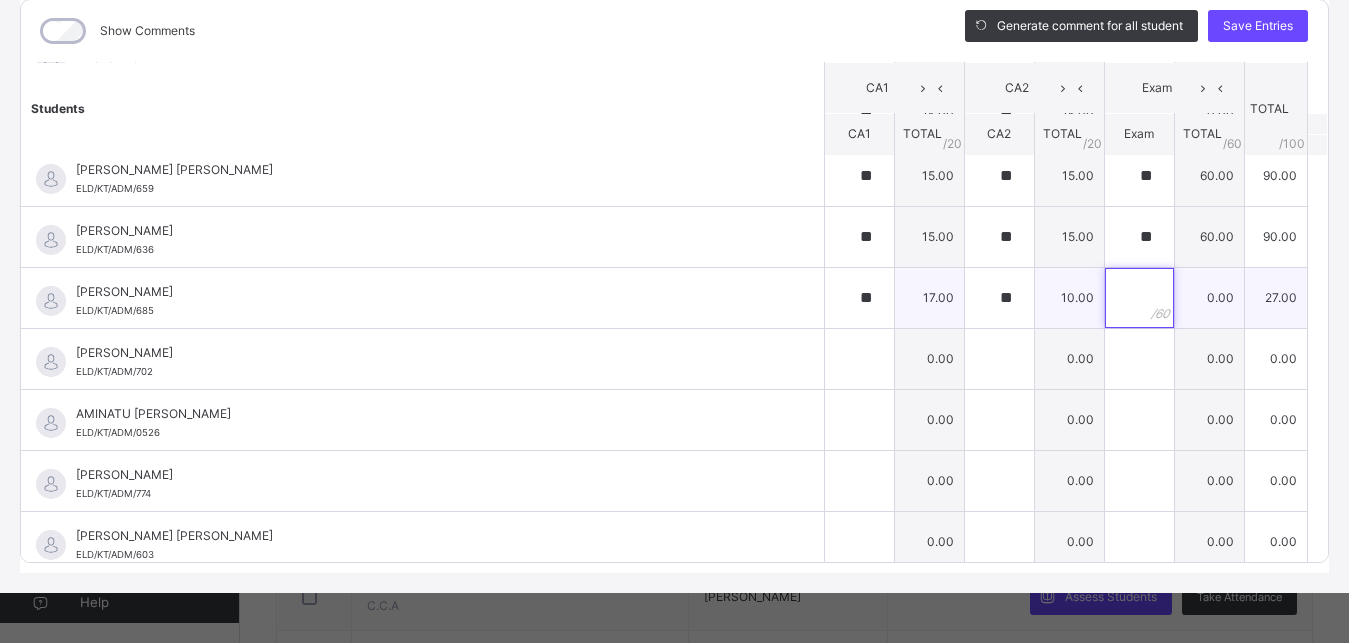 click at bounding box center [1139, 298] 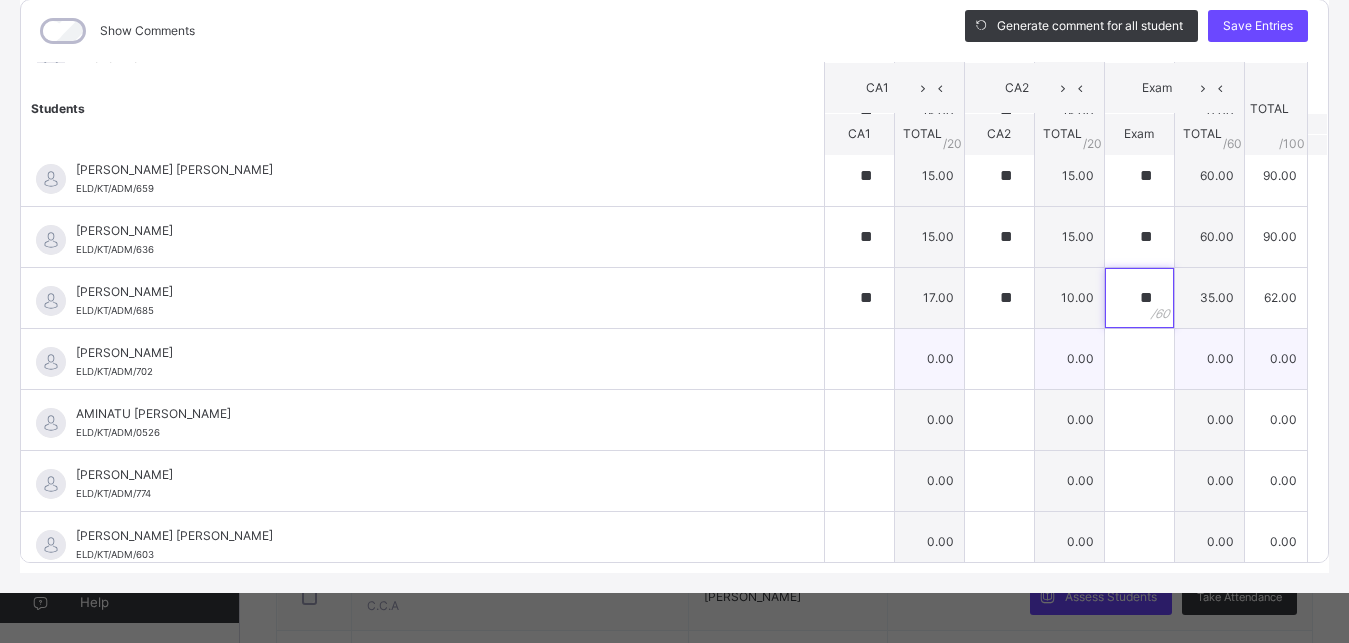 type on "**" 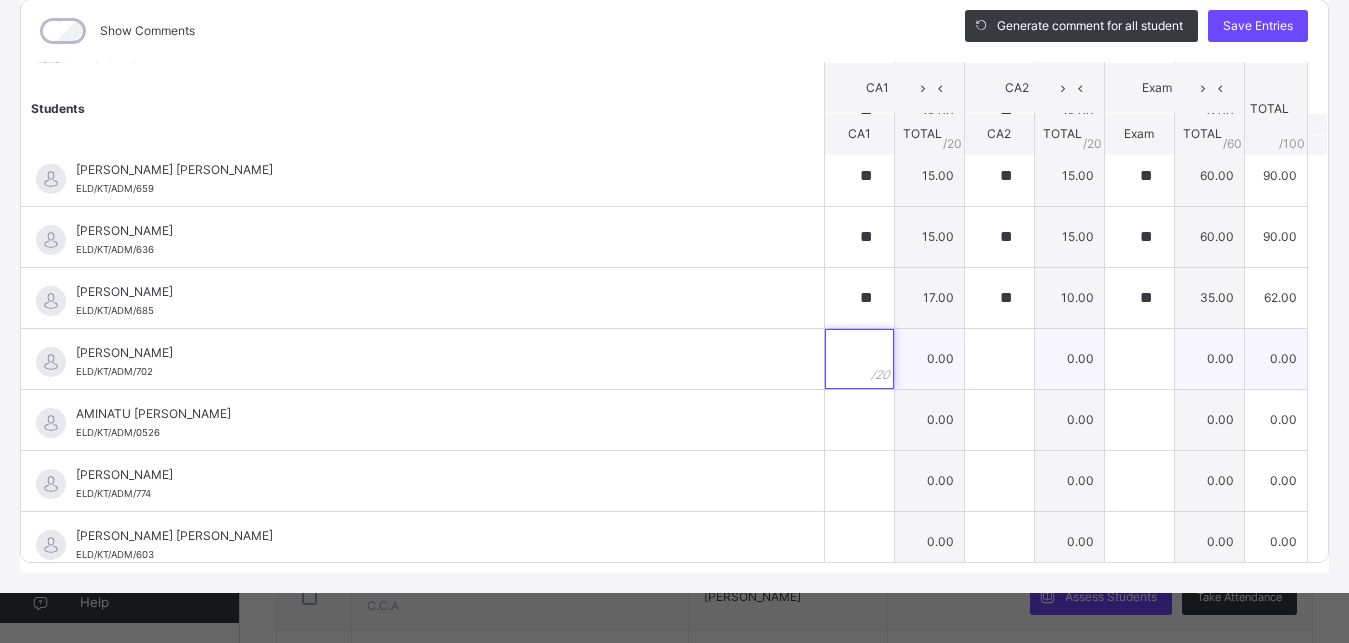click at bounding box center [859, 359] 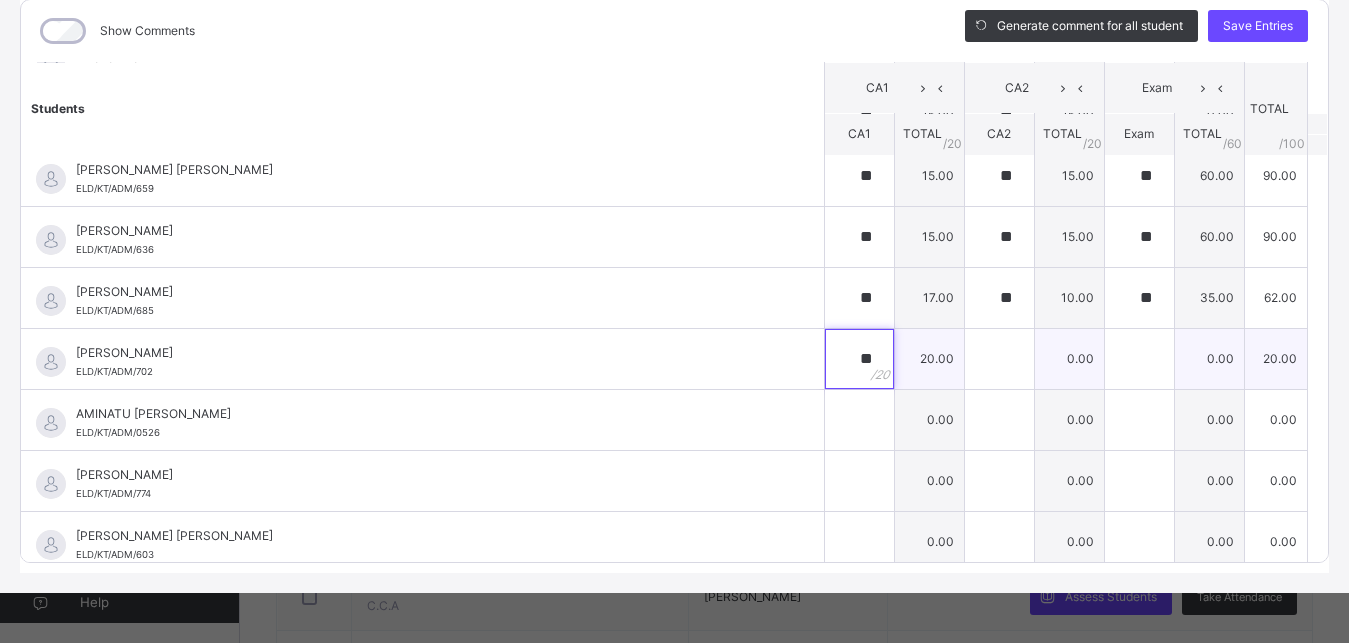 type on "**" 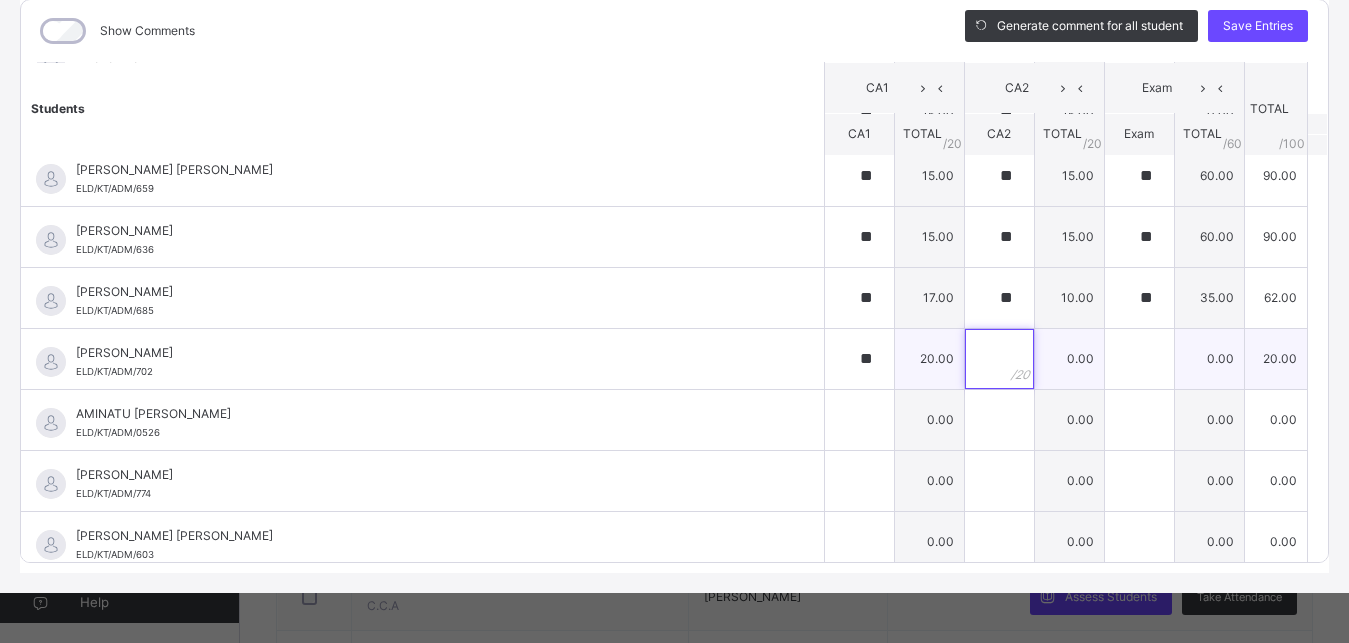 click at bounding box center (999, 359) 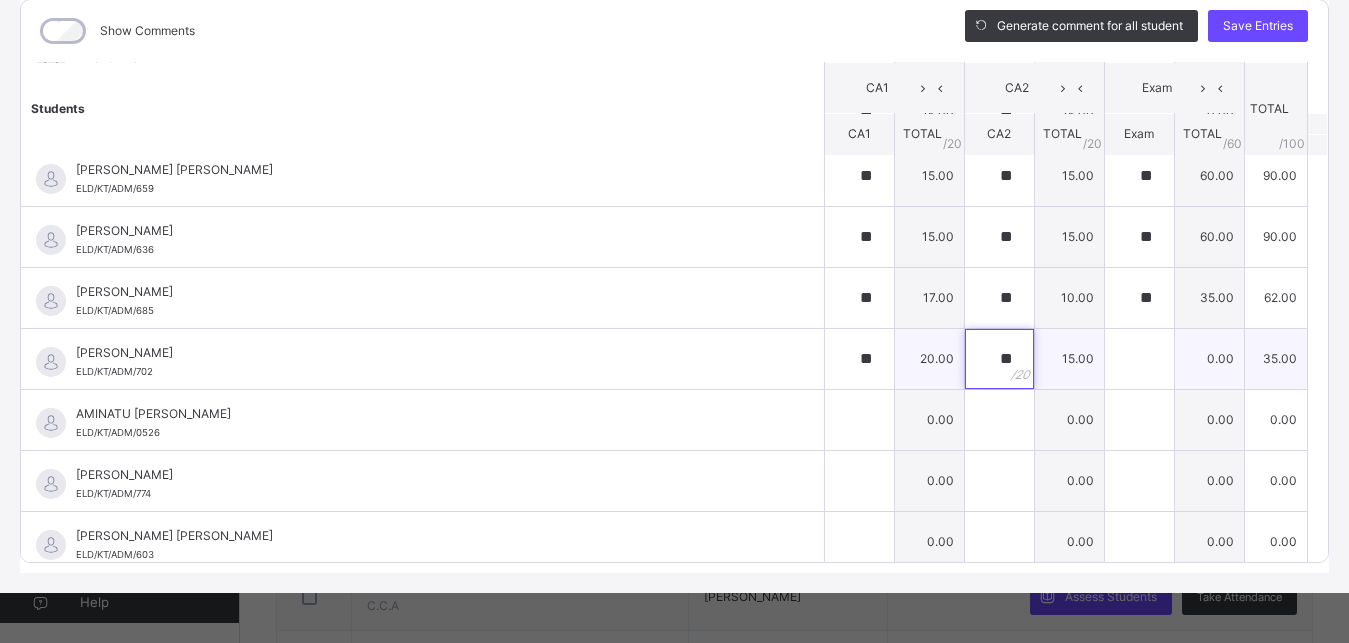type on "**" 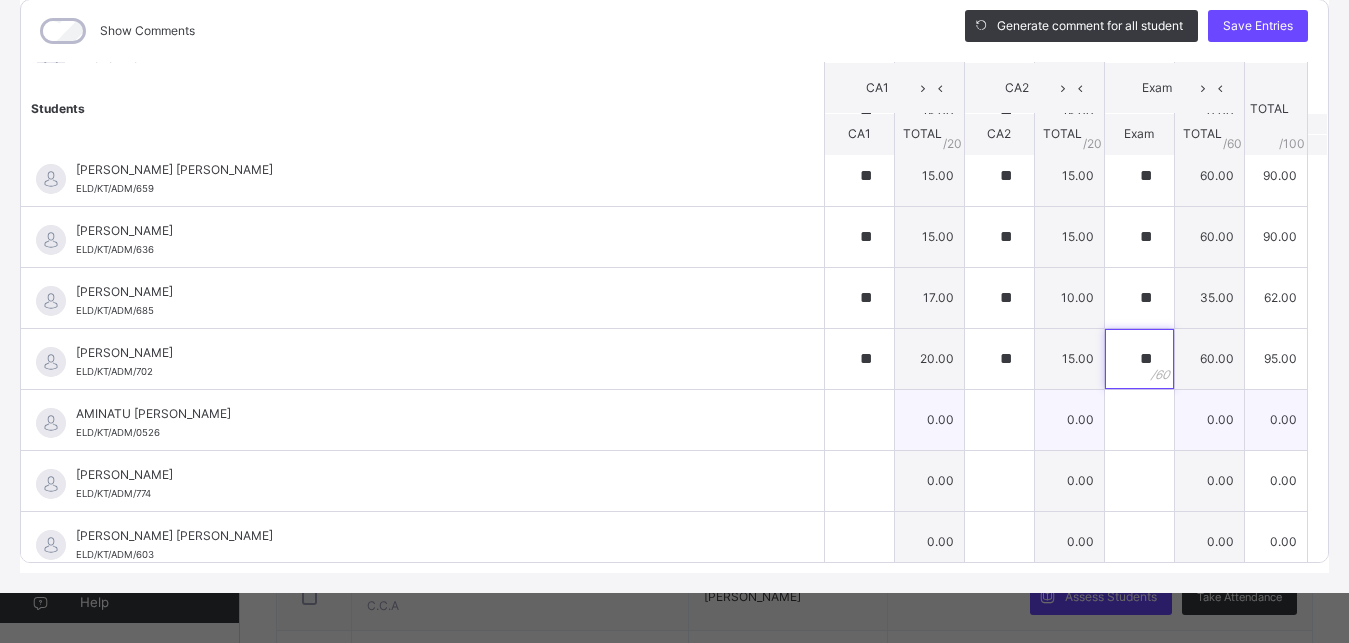 type on "**" 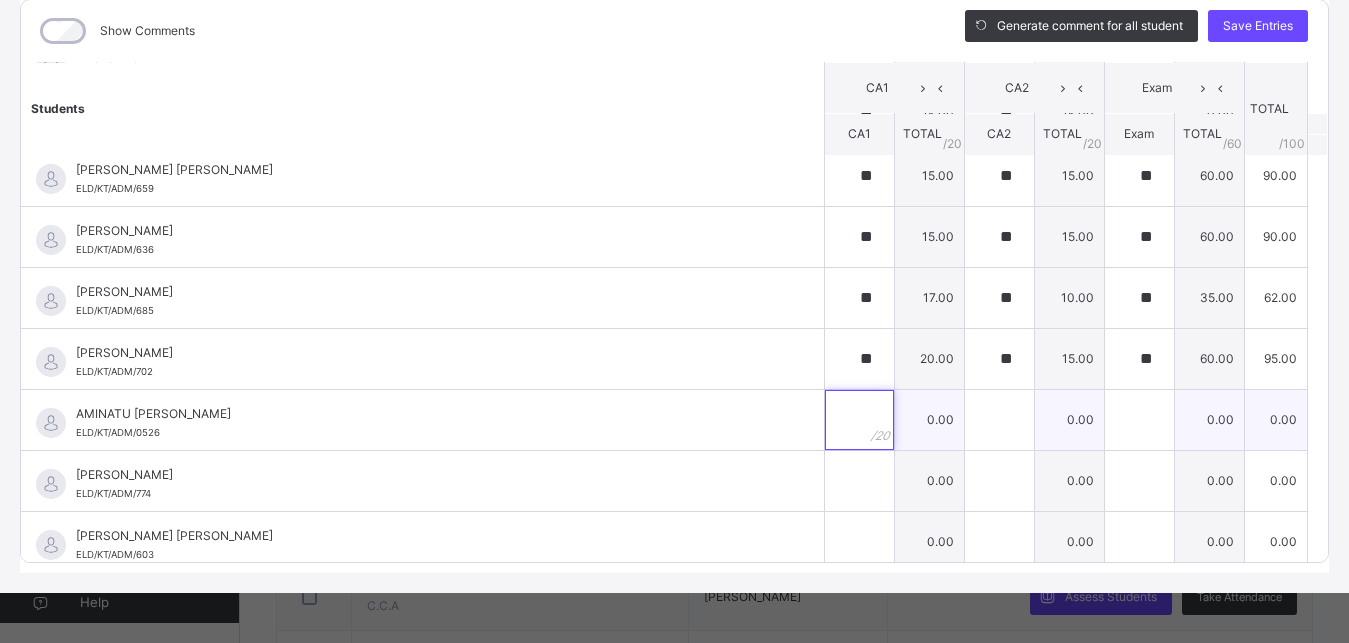 click at bounding box center [859, 420] 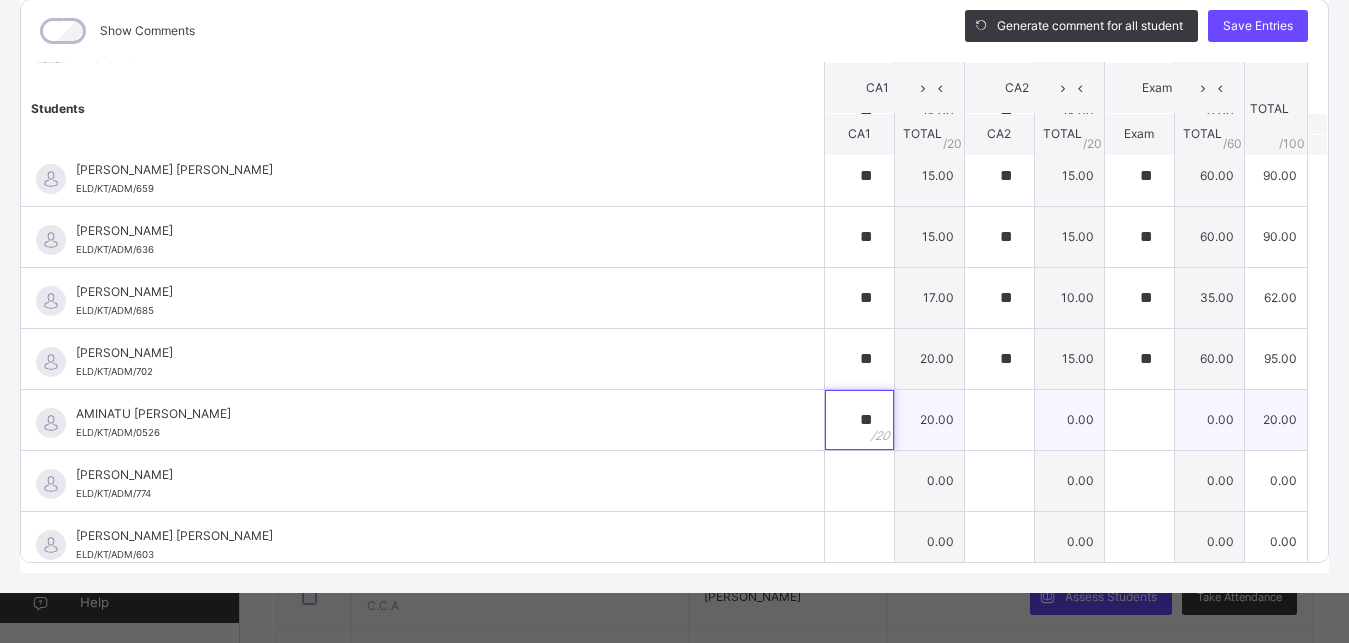 type on "**" 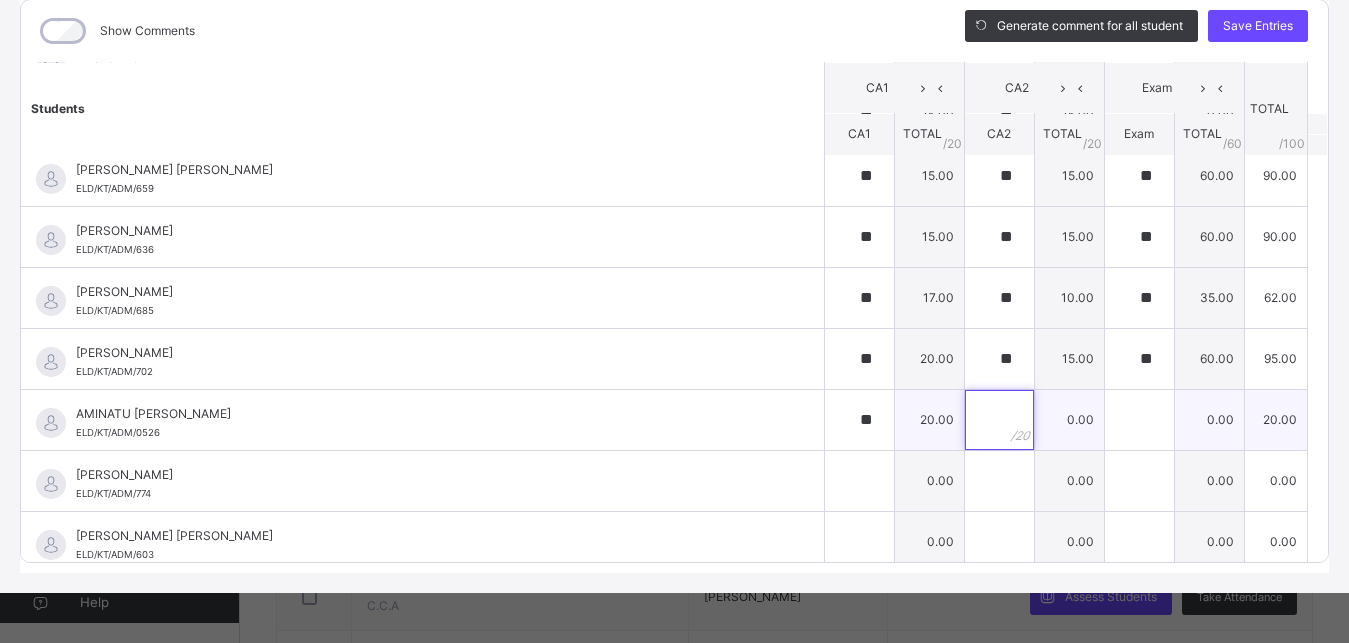 click at bounding box center (999, 420) 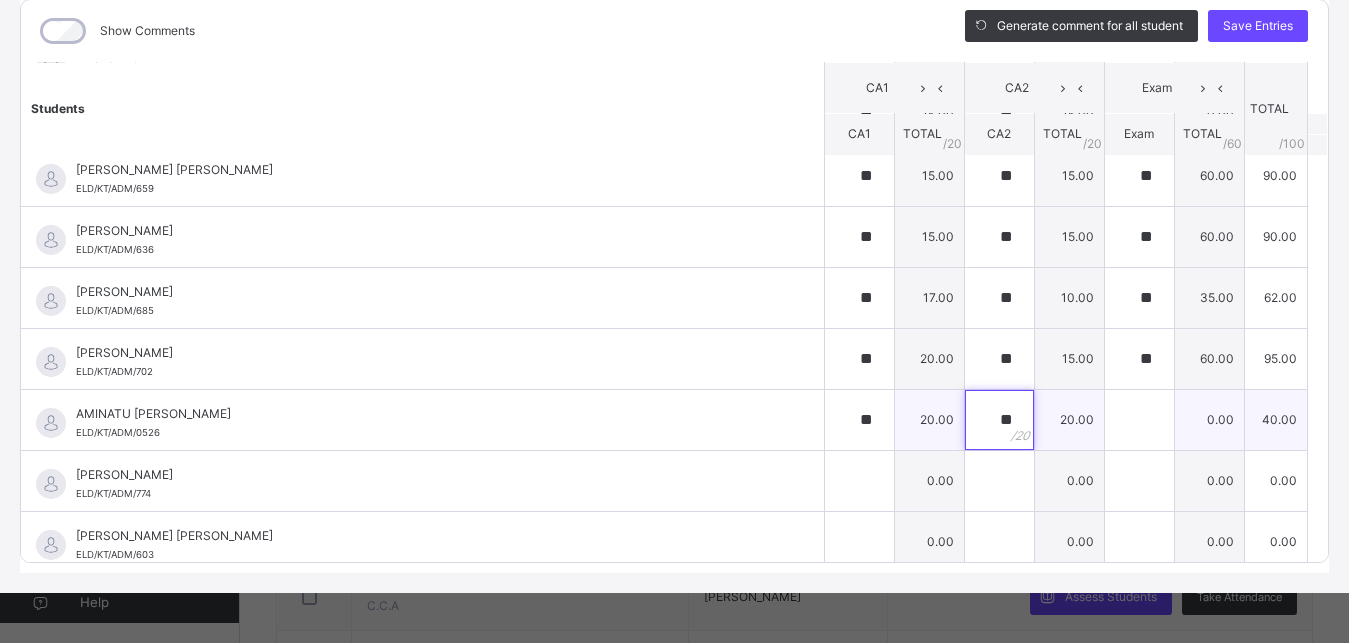 type on "**" 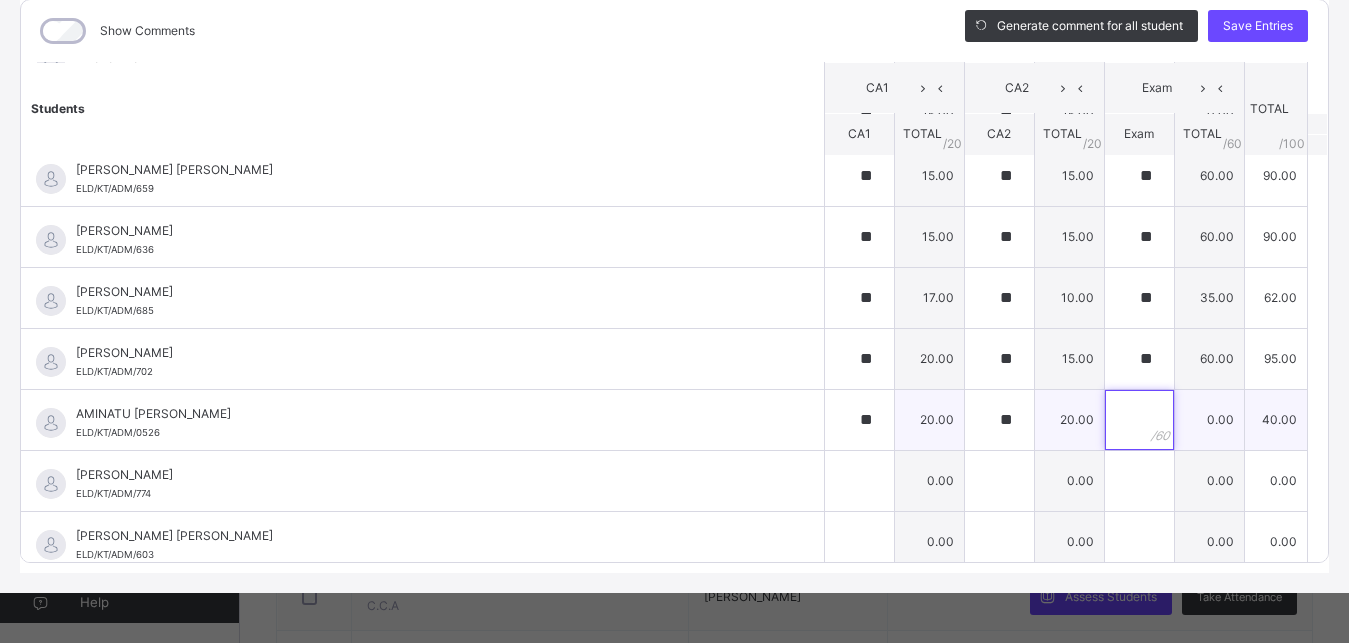 click at bounding box center (1139, 420) 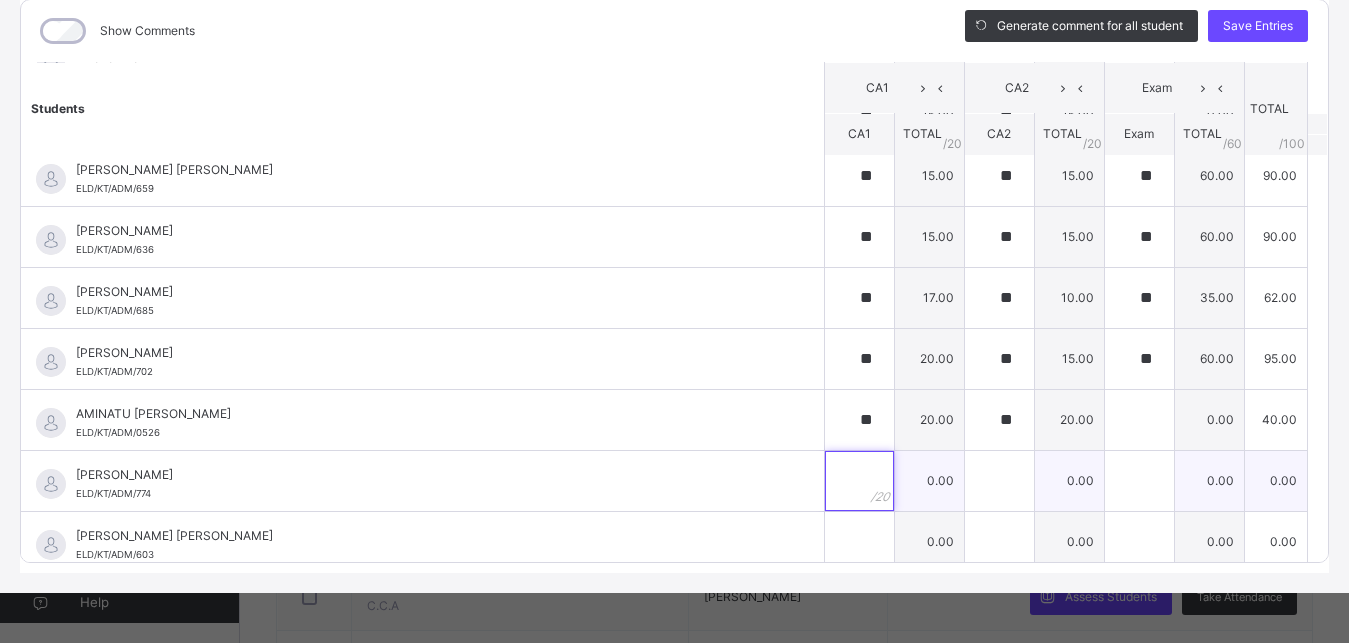 click at bounding box center (859, 481) 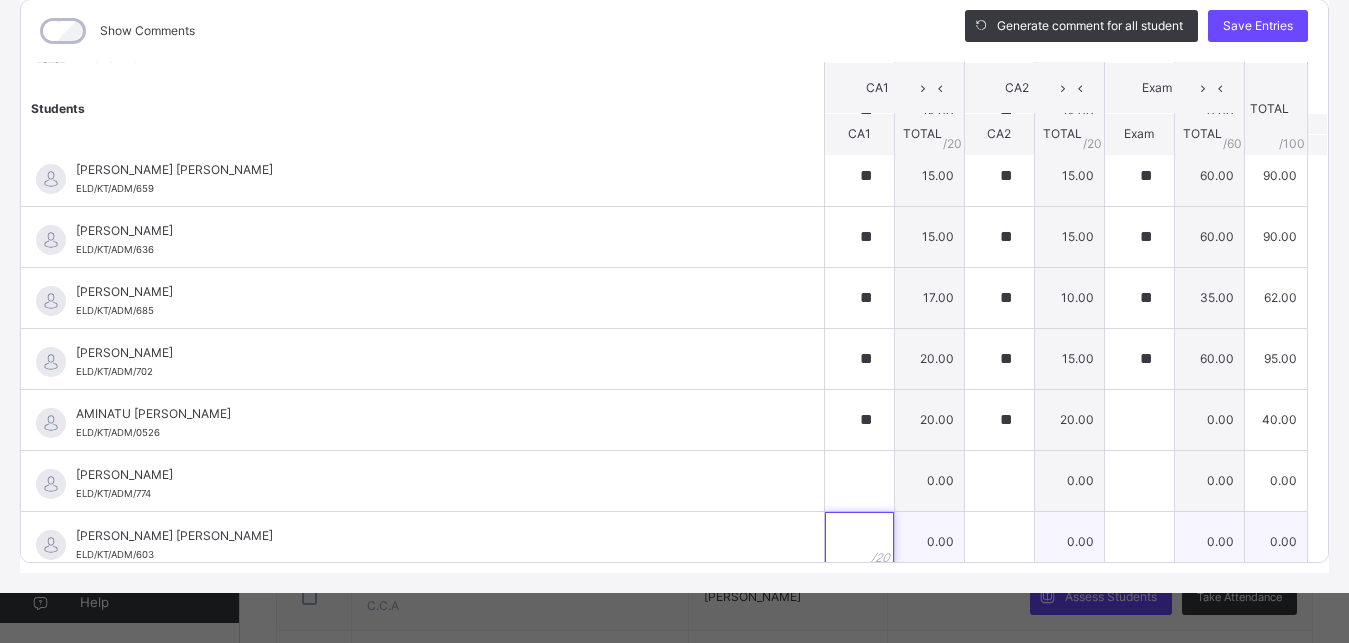 click at bounding box center [859, 542] 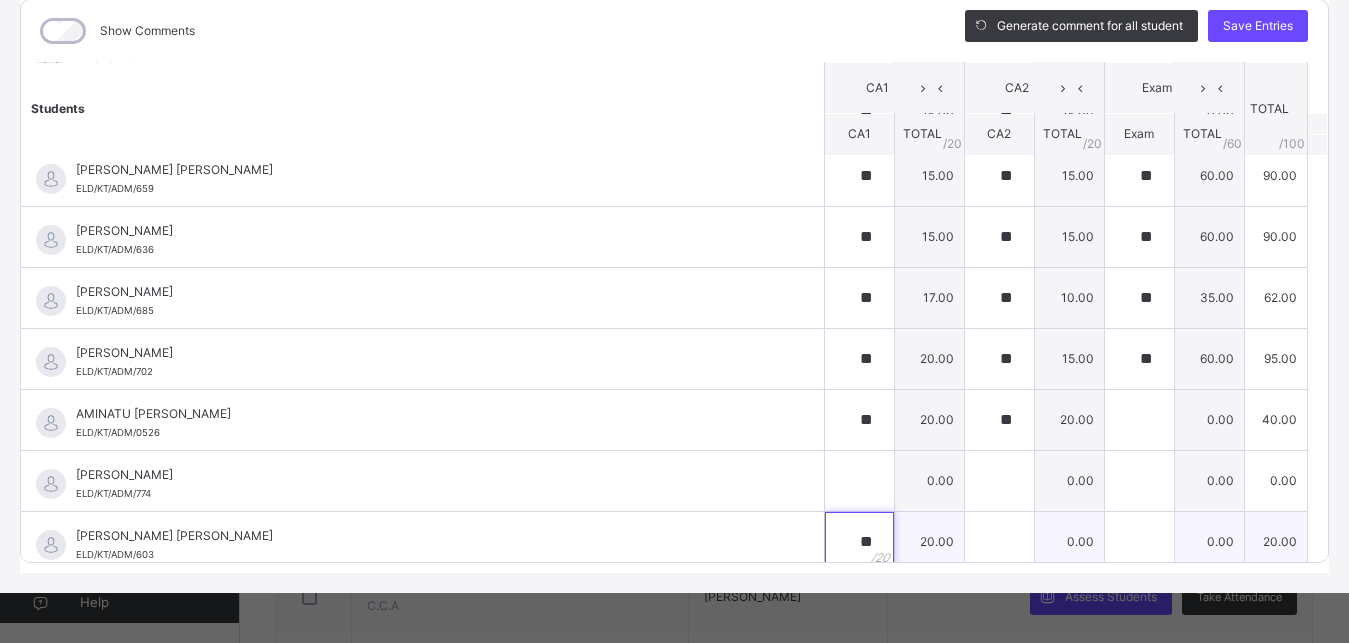 type on "**" 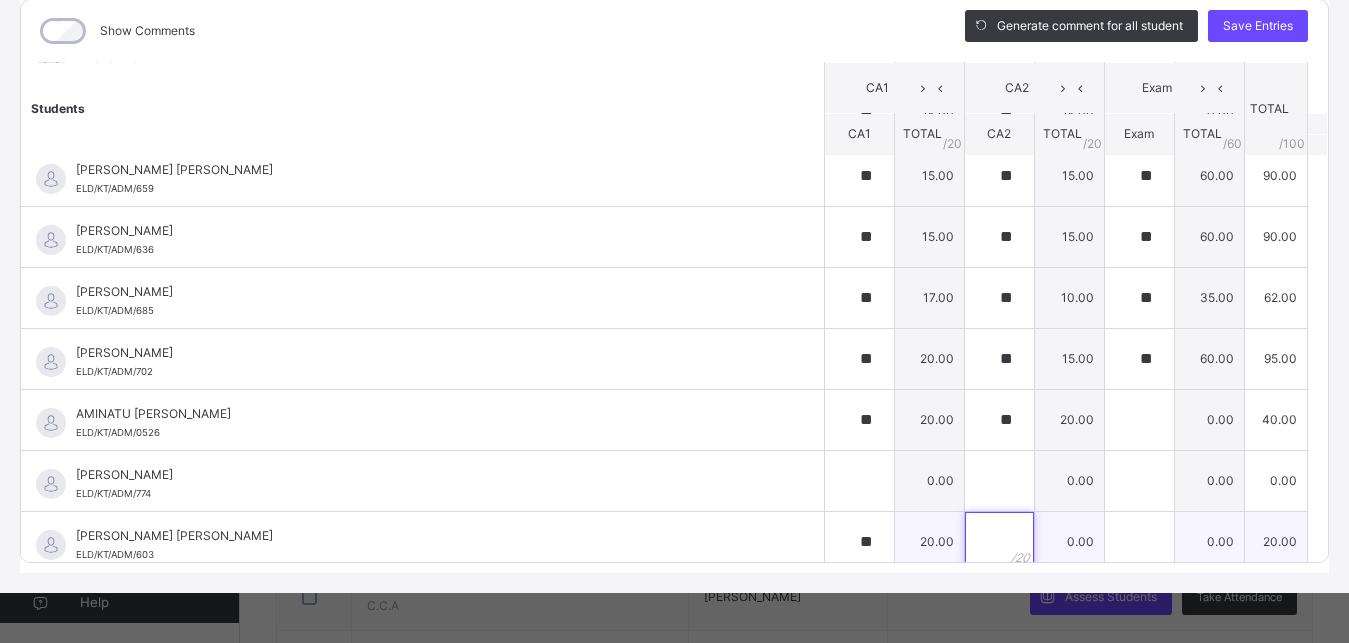 click at bounding box center [999, 542] 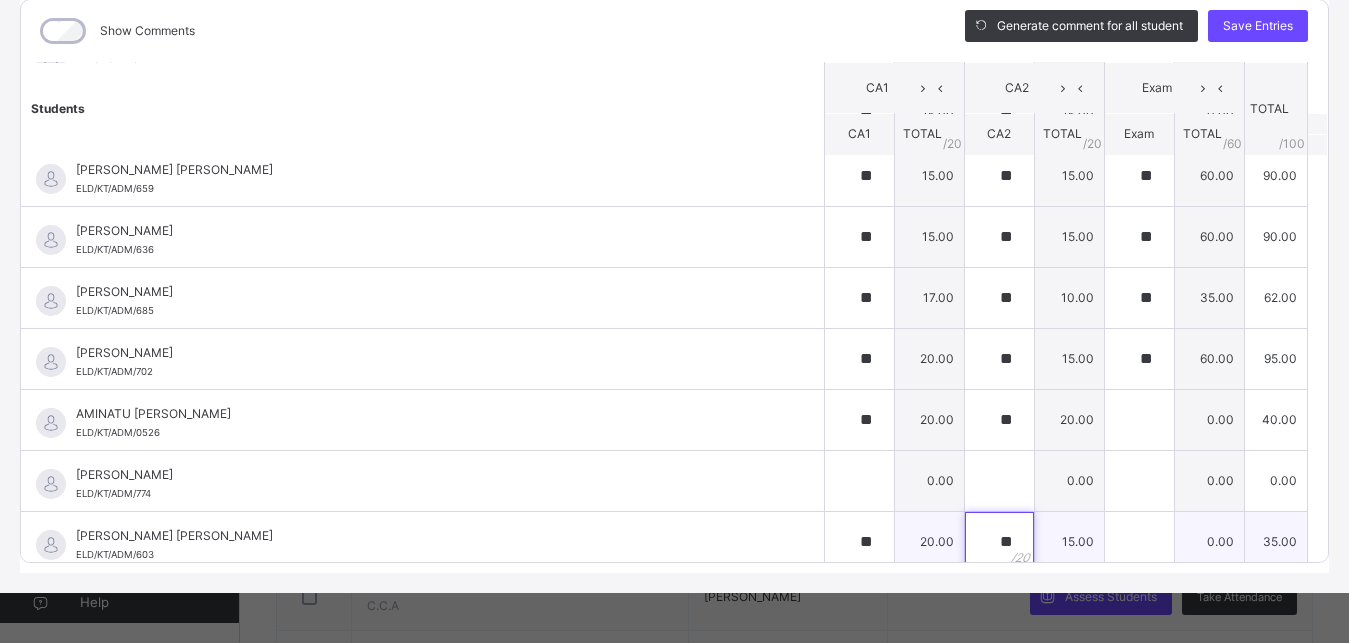 type on "**" 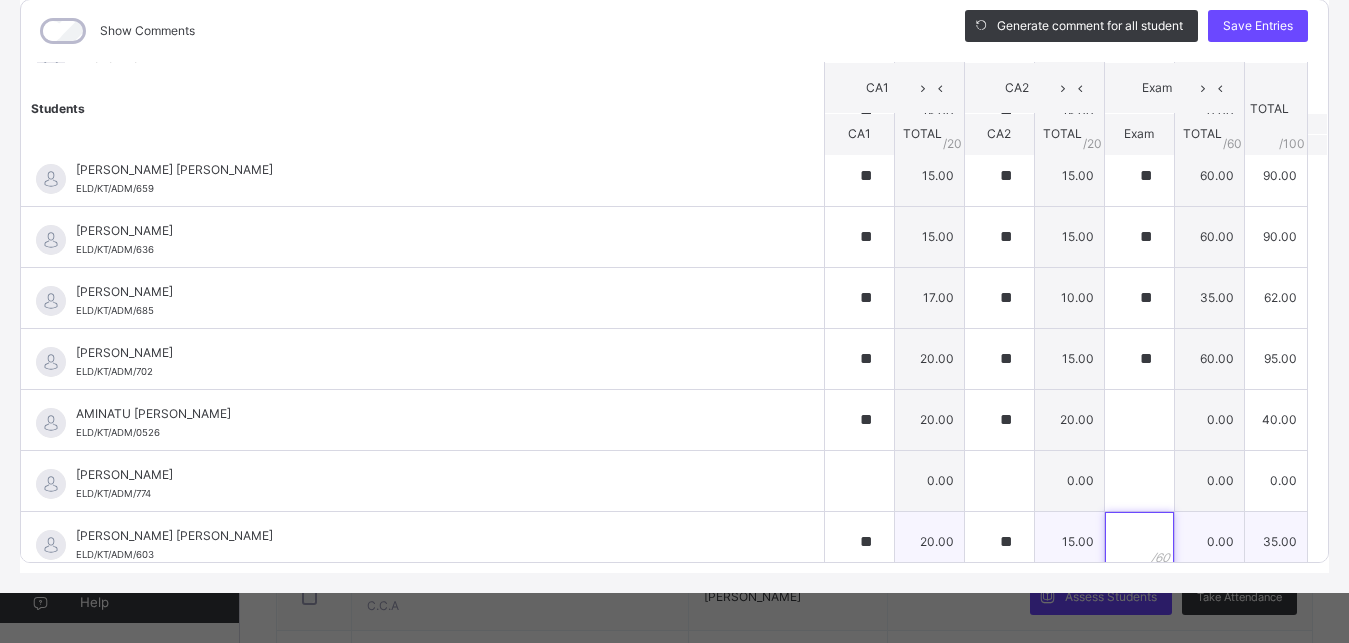 click at bounding box center [1139, 542] 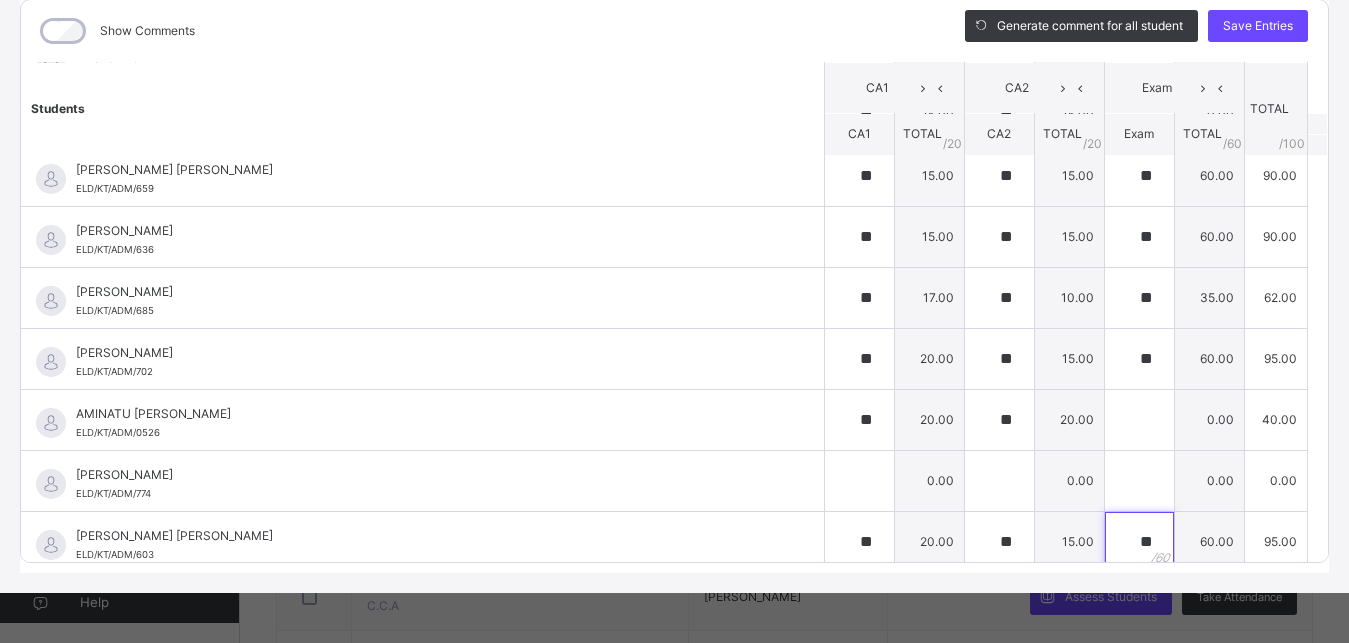 scroll, scrollTop: 1147, scrollLeft: 0, axis: vertical 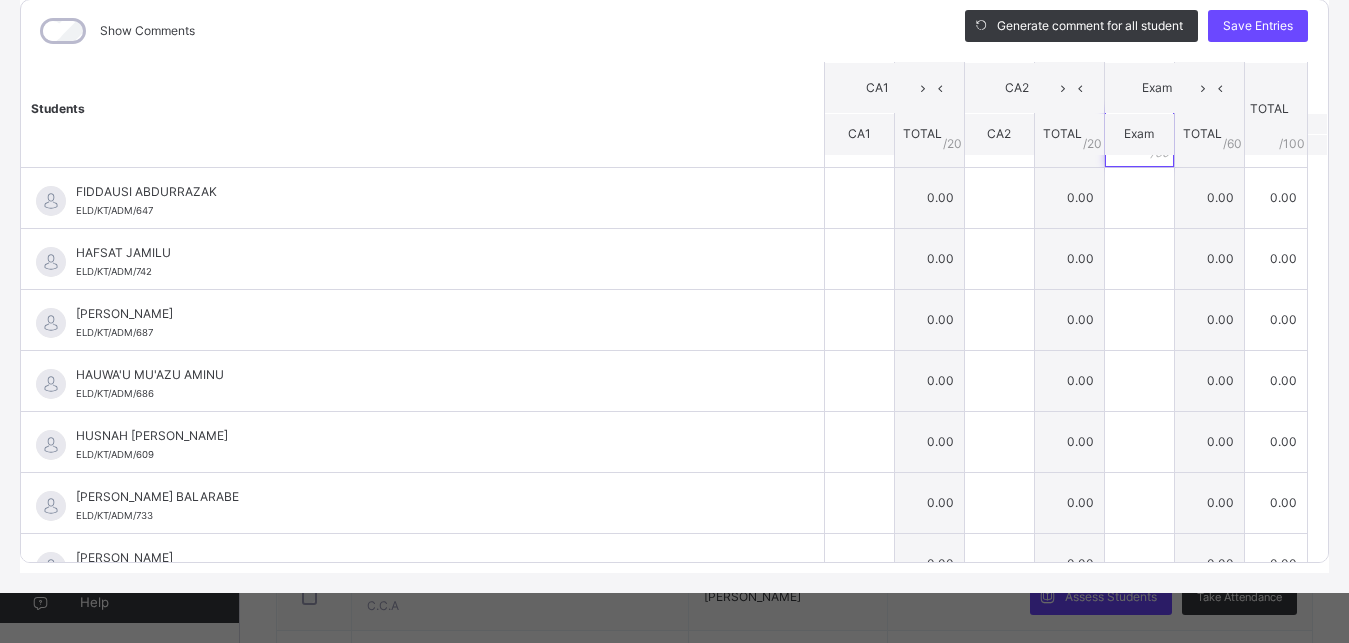 type on "**" 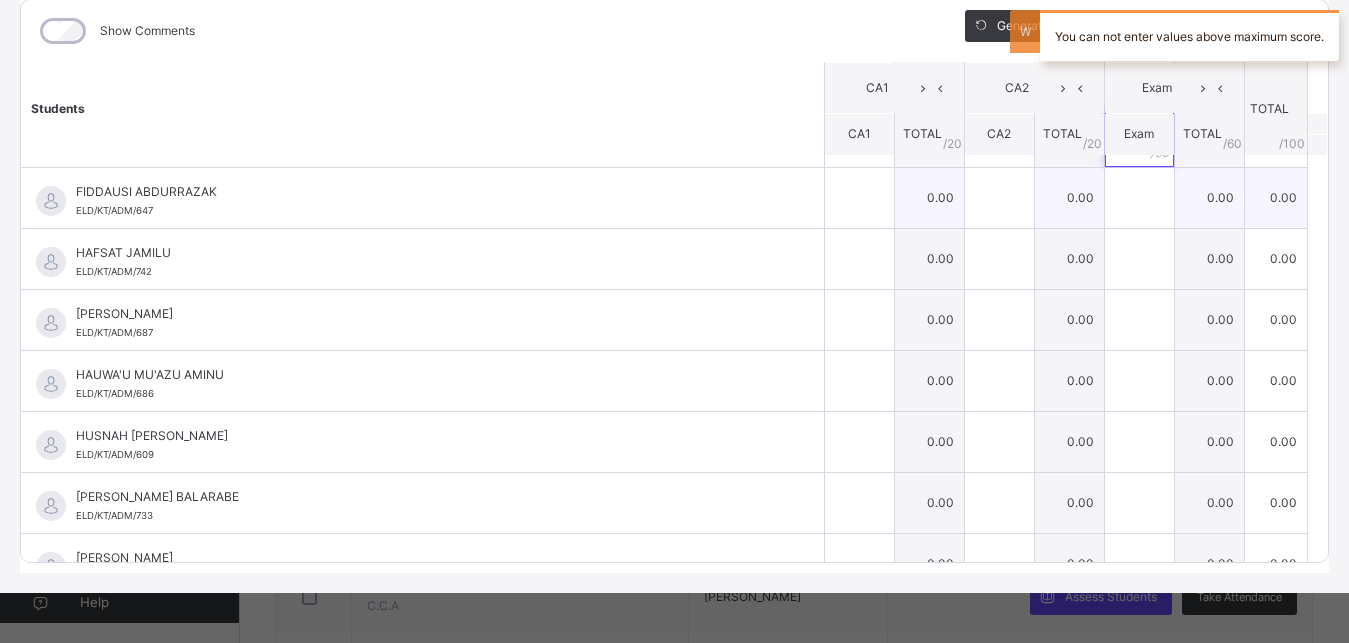 type 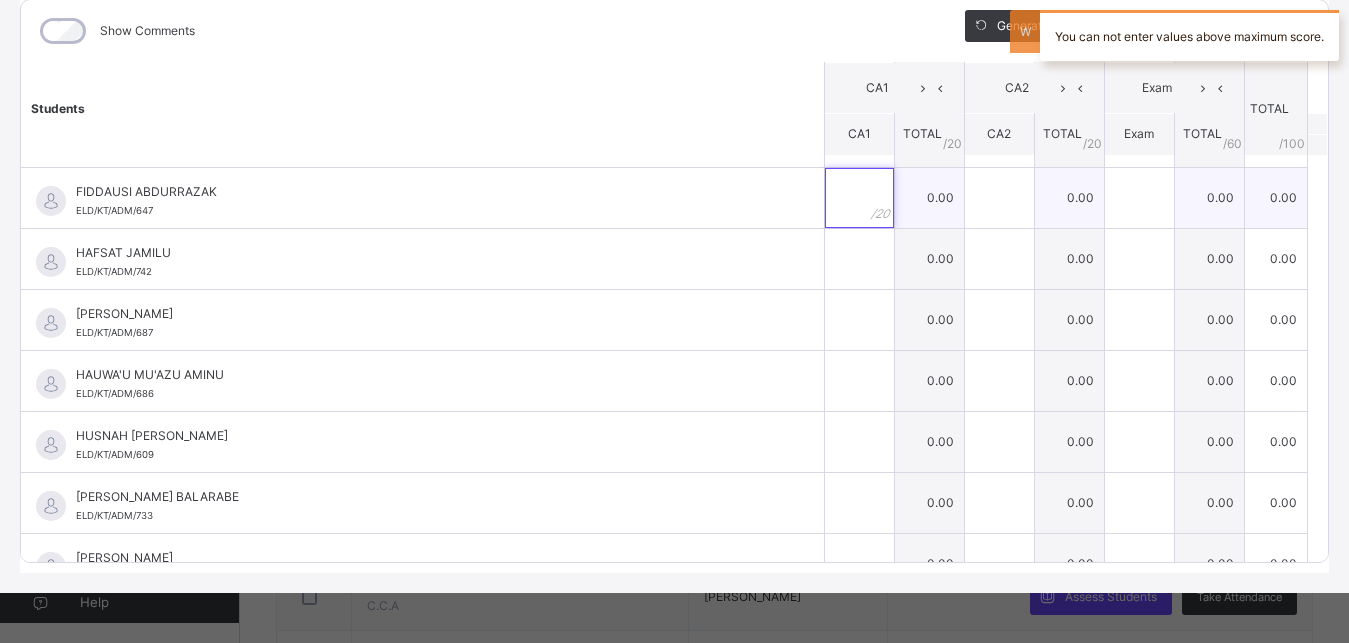 click at bounding box center [859, 198] 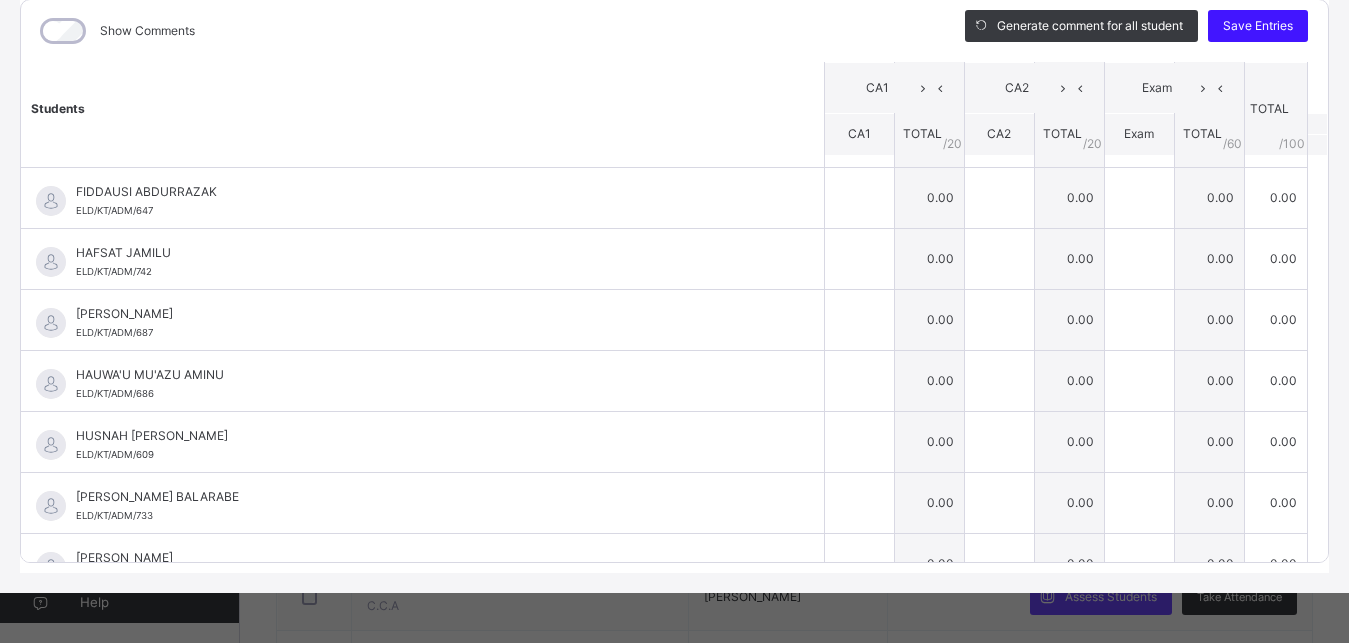click on "Save Entries" at bounding box center (1258, 26) 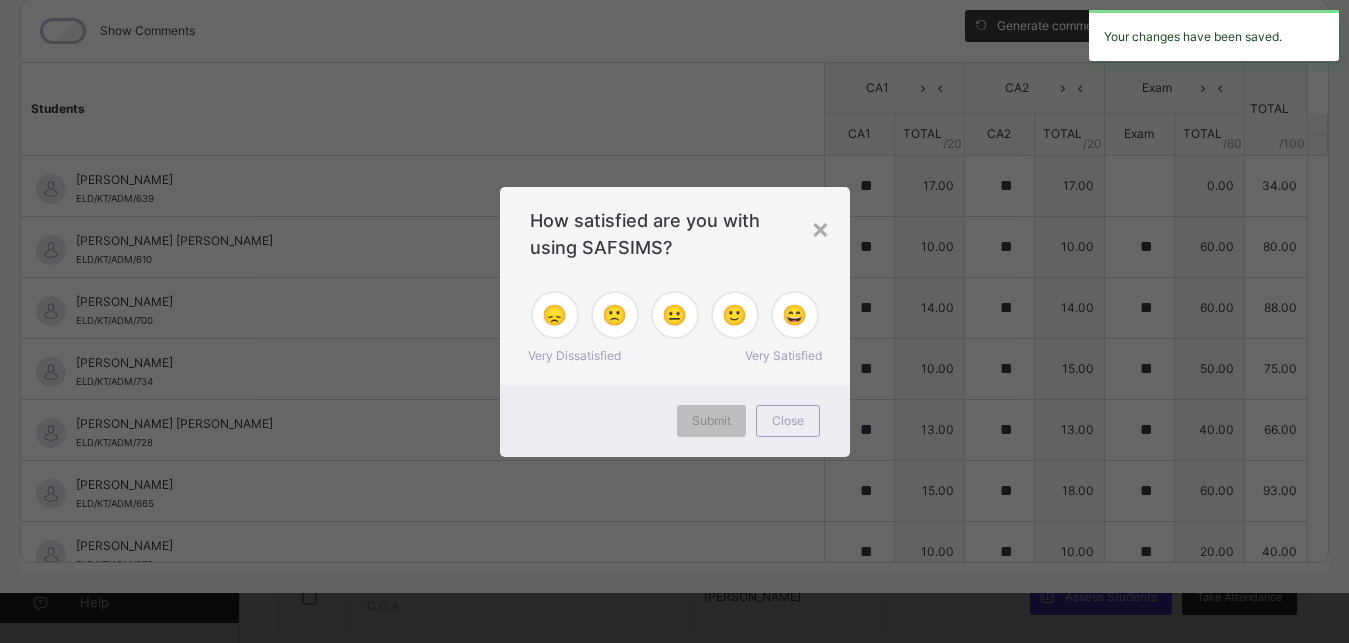 type on "**" 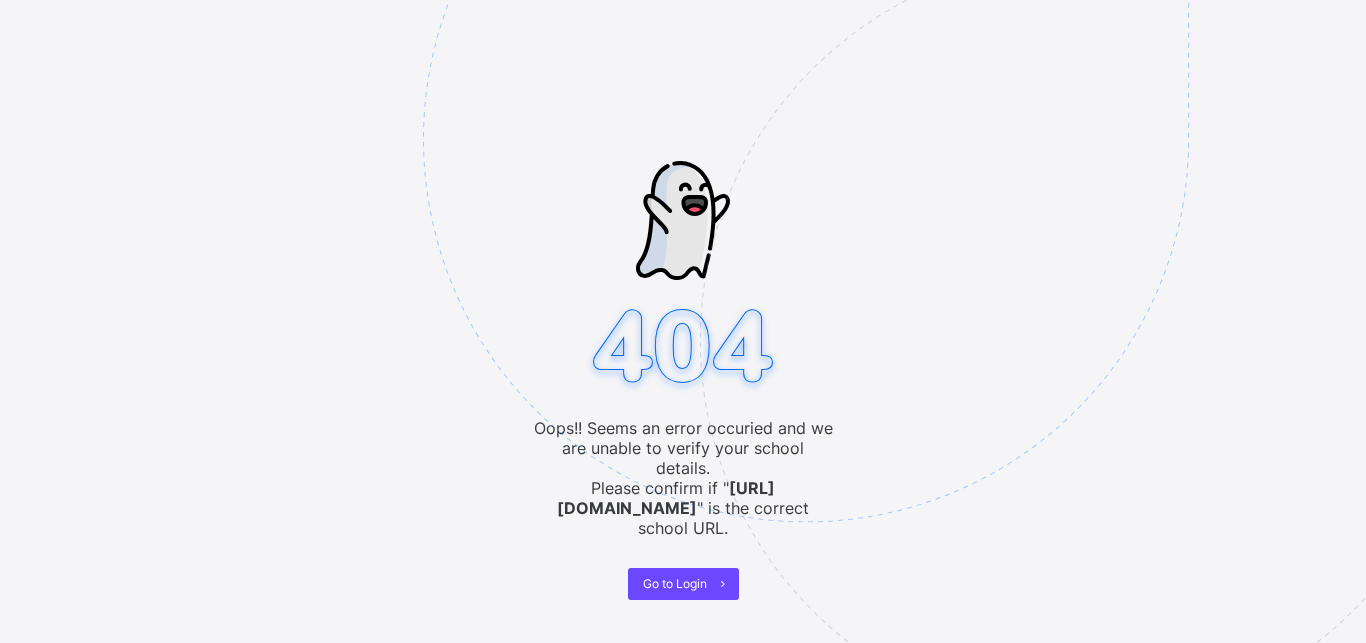 scroll, scrollTop: 0, scrollLeft: 0, axis: both 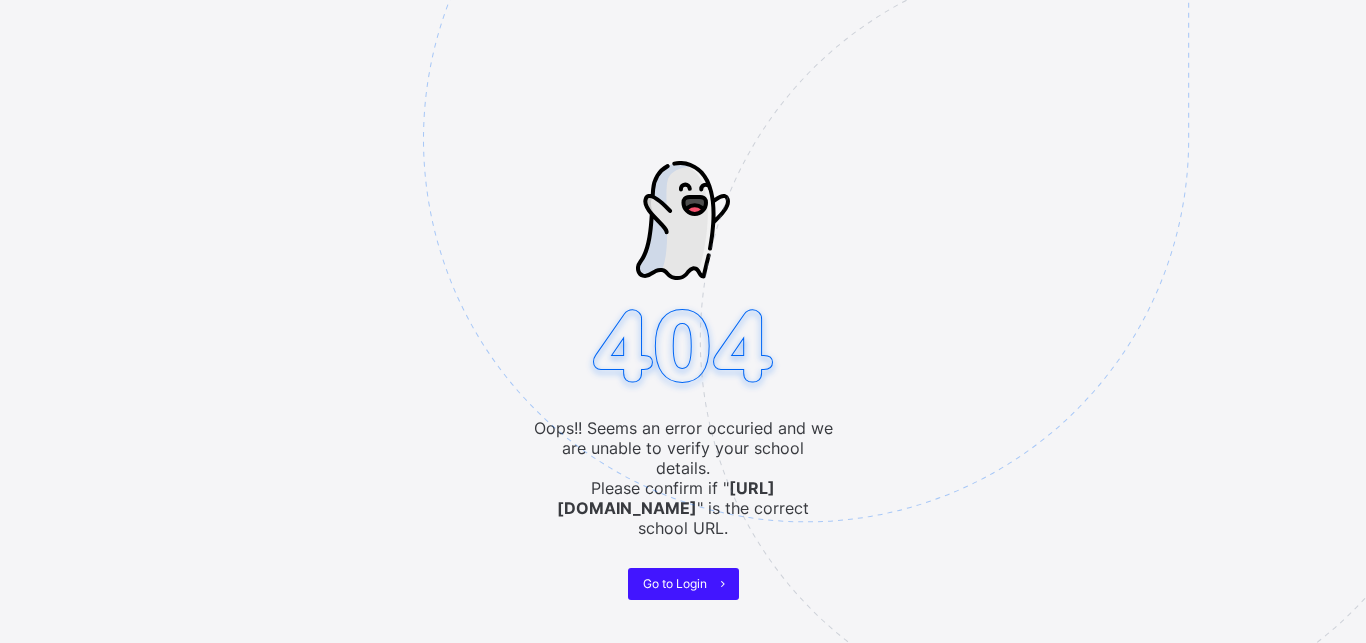 click on "Go to Login" at bounding box center (675, 583) 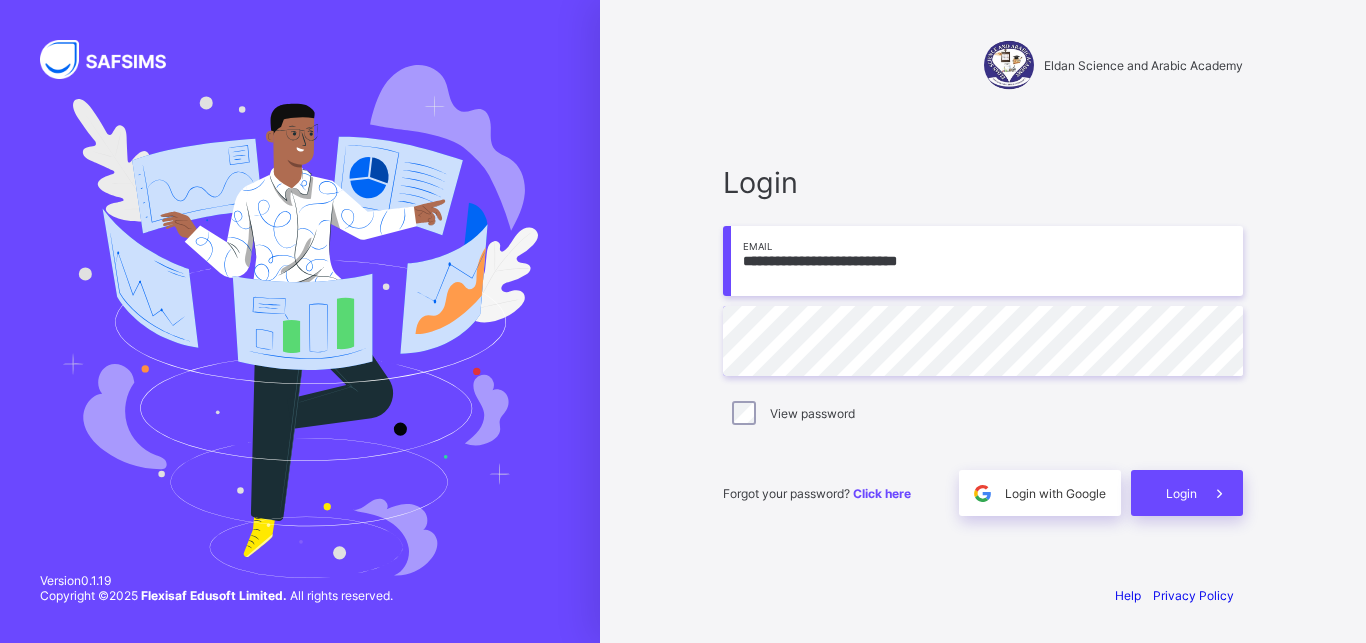 scroll, scrollTop: 0, scrollLeft: 0, axis: both 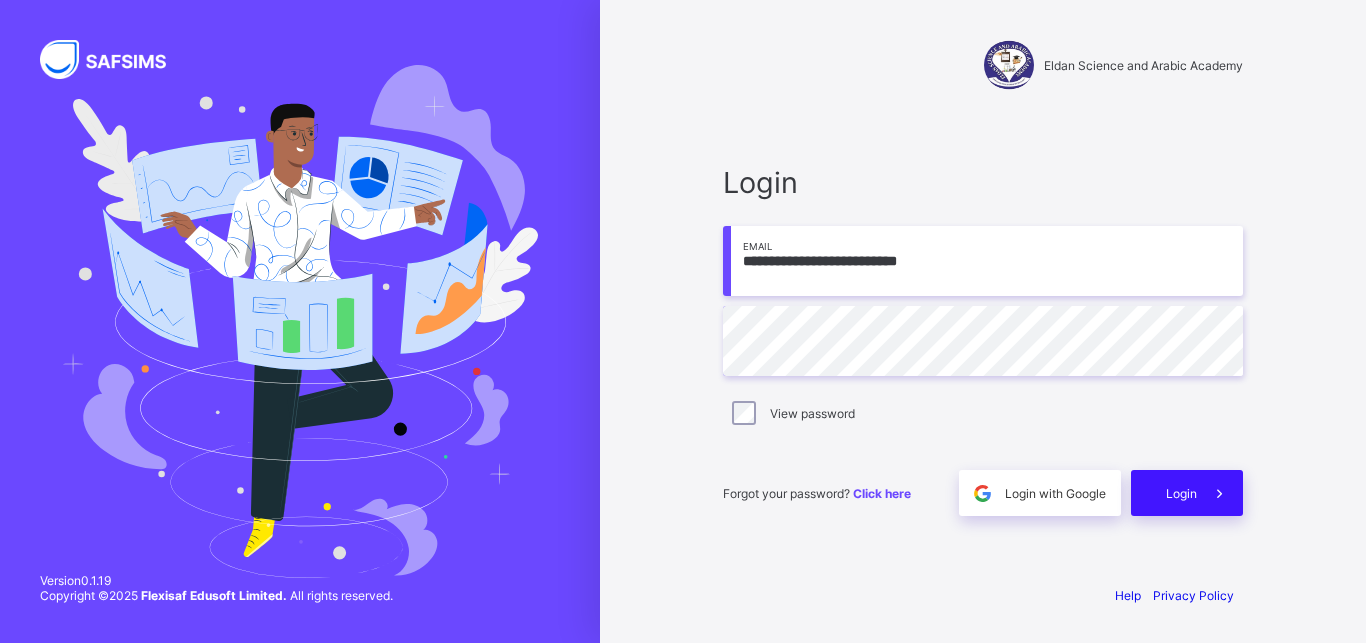 type on "**********" 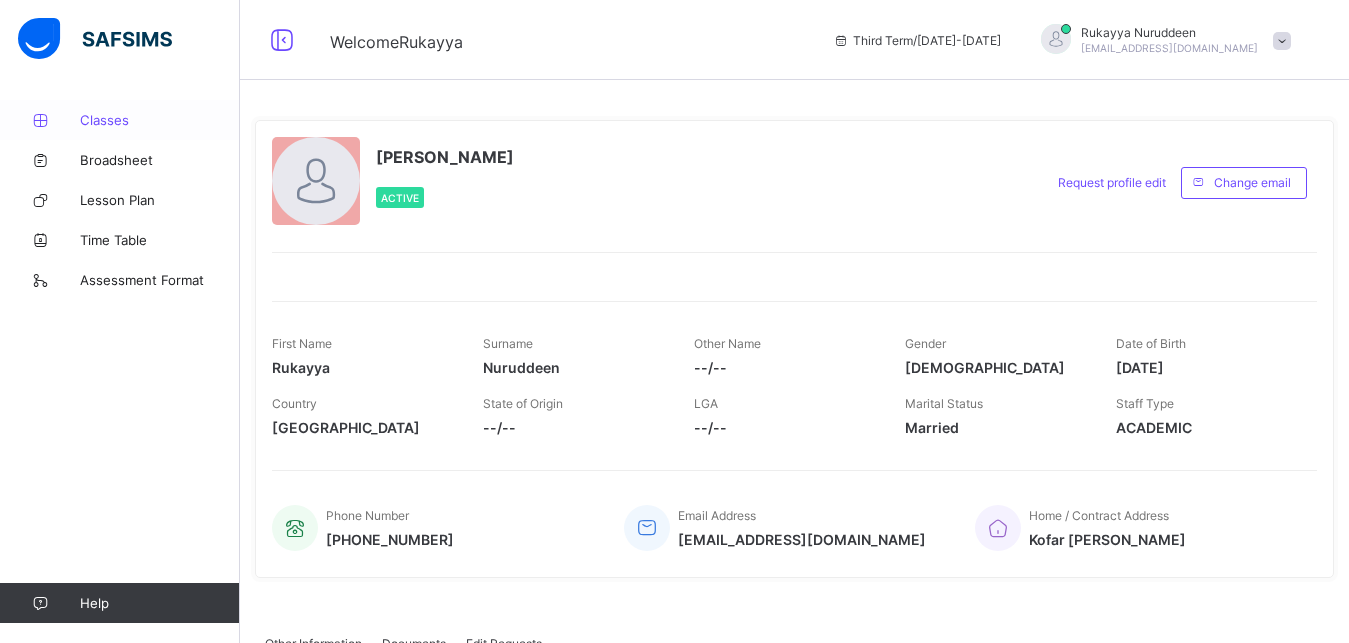 click on "Classes" at bounding box center (160, 120) 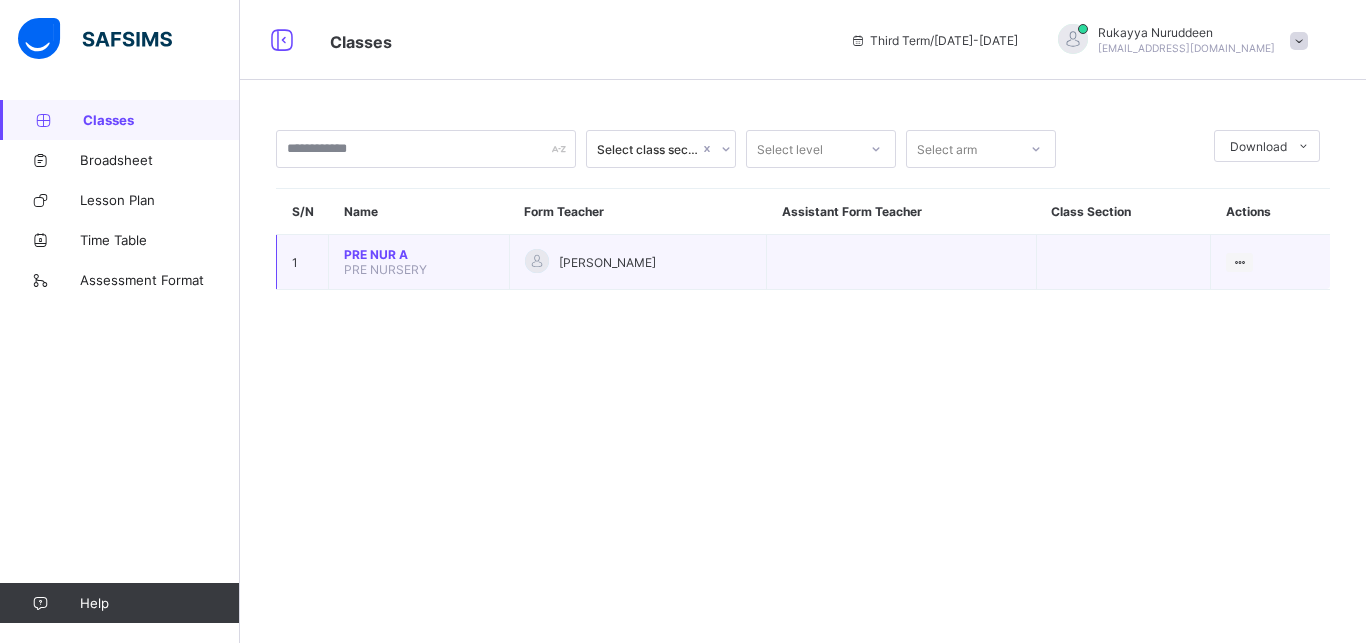 click on "PRE NUR   A" at bounding box center [419, 254] 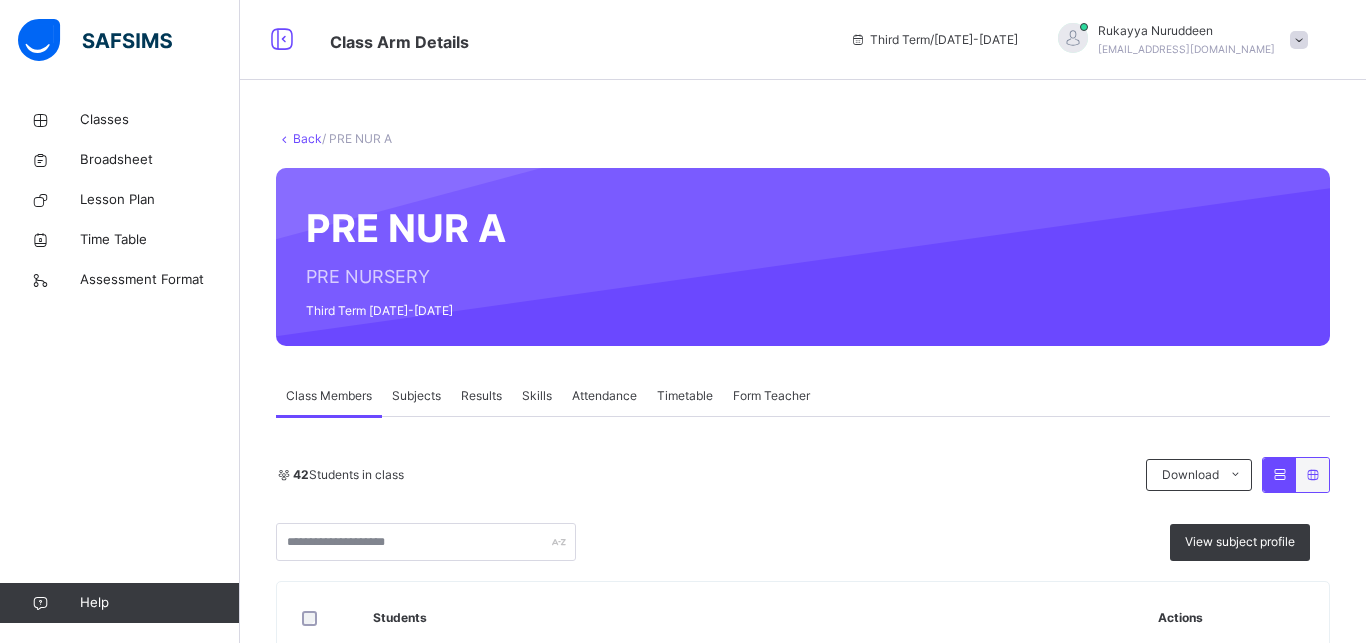 click on "Subjects" at bounding box center (416, 396) 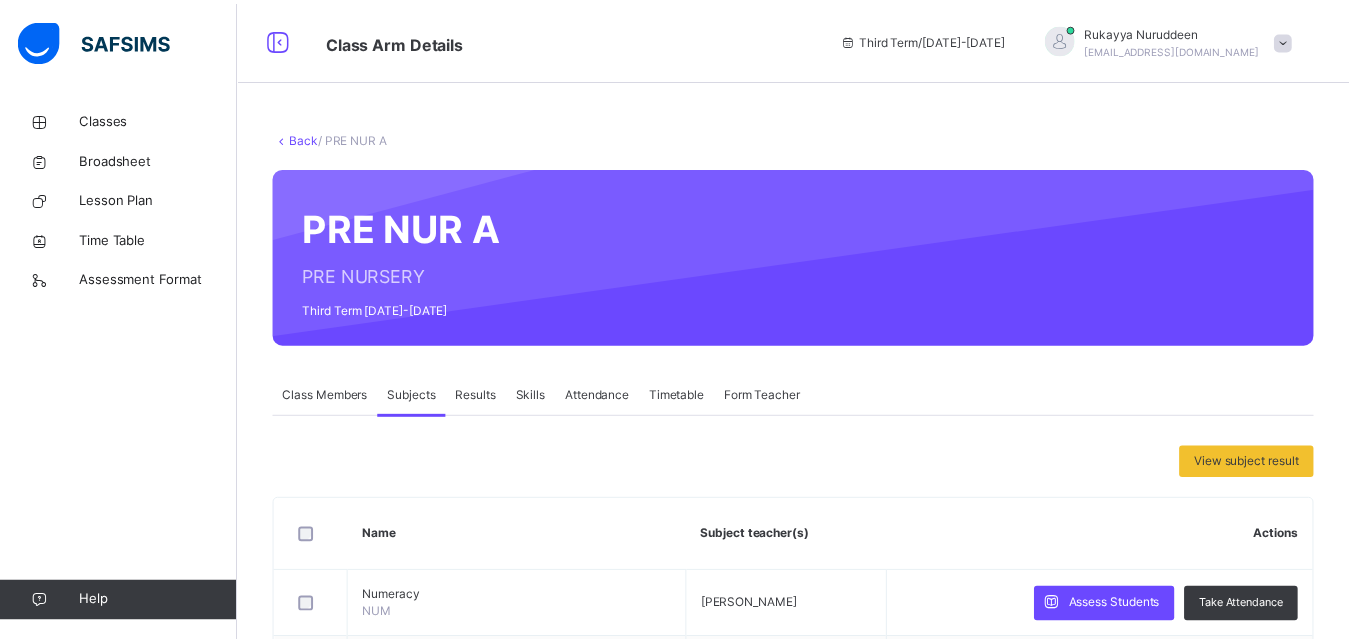 scroll, scrollTop: 76, scrollLeft: 0, axis: vertical 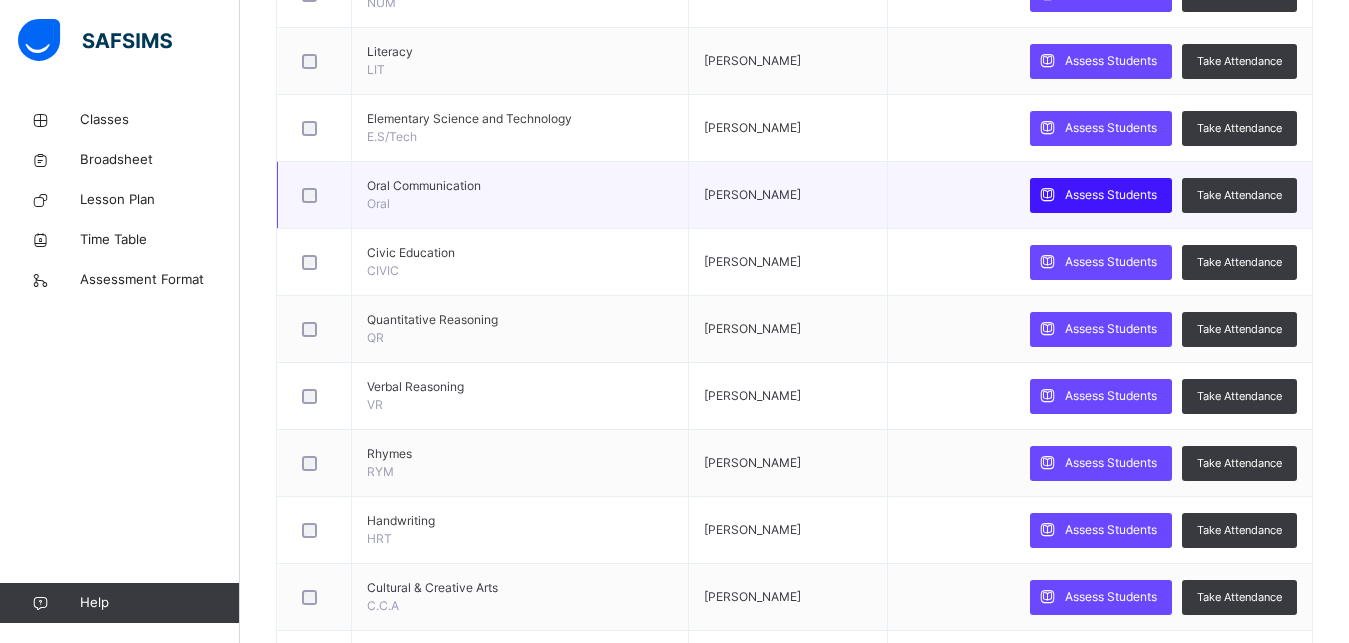 click on "Assess Students" at bounding box center [1111, 195] 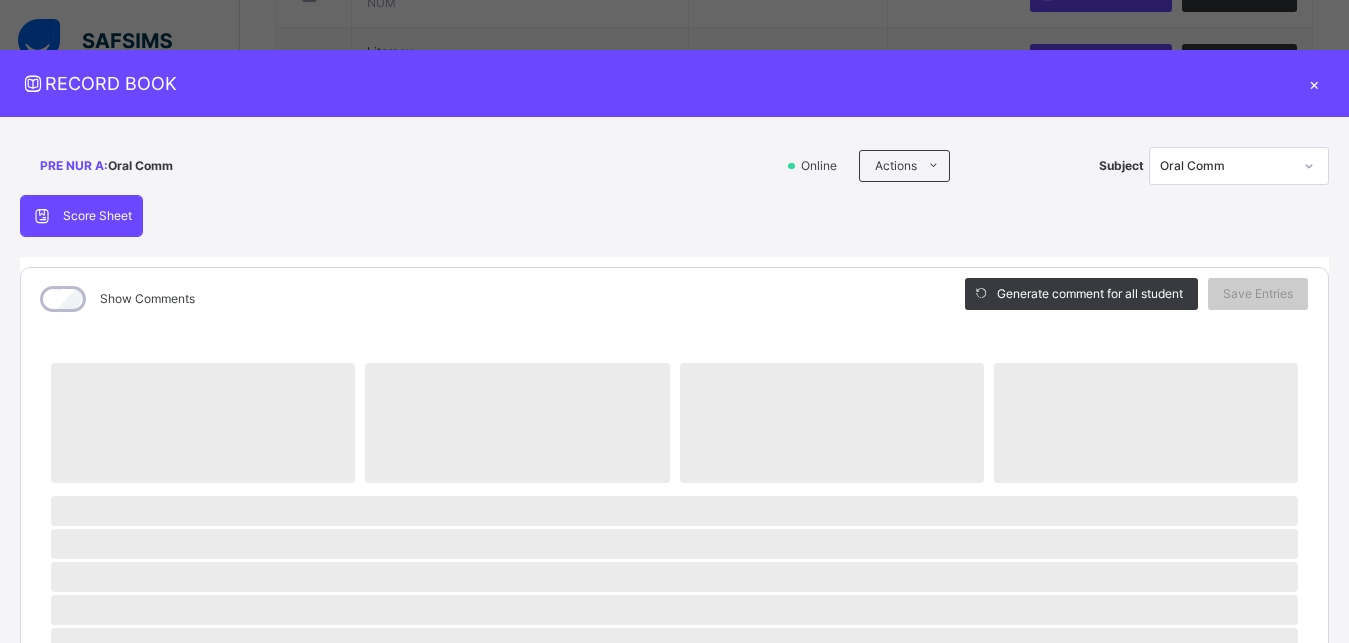 click on "Score Sheet Score Sheet Show Comments   Generate comment for all student   Save Entries Class Level:  PRE NUR   A Subject:  Oral Comm Session:  2024/2025 Session Session:  Third Term ‌ ‌ ‌ ‌ ‌ ‌ ‌ ‌ ‌ ‌ ‌ ‌ ‌ ‌ ‌ ‌ ‌ ‌ ‌ ‌ ‌ ‌ ‌ ‌ ‌ ‌ ‌ ‌ ‌   ×   Subject Teacher’s Comment Generate and see in full the comment developed by the AI with an option to regenerate the comment Sims Bot Please wait while the Sims Bot generates comments for all your students" at bounding box center (674, 777) 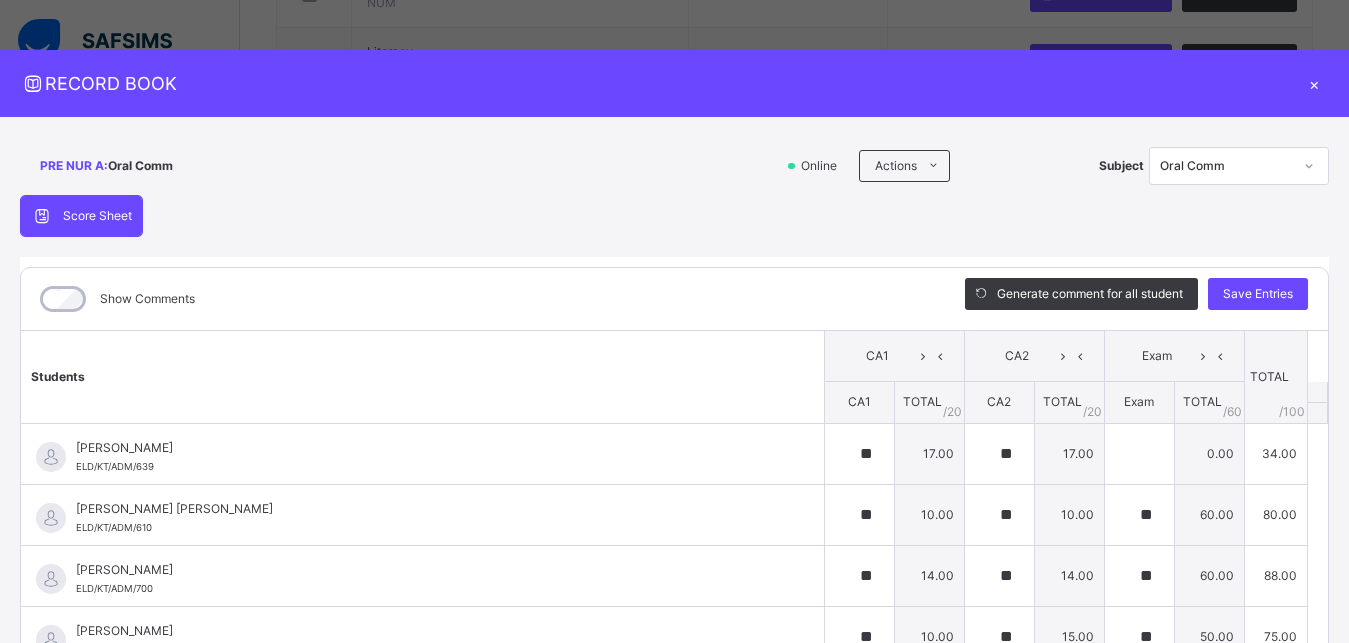 type on "**" 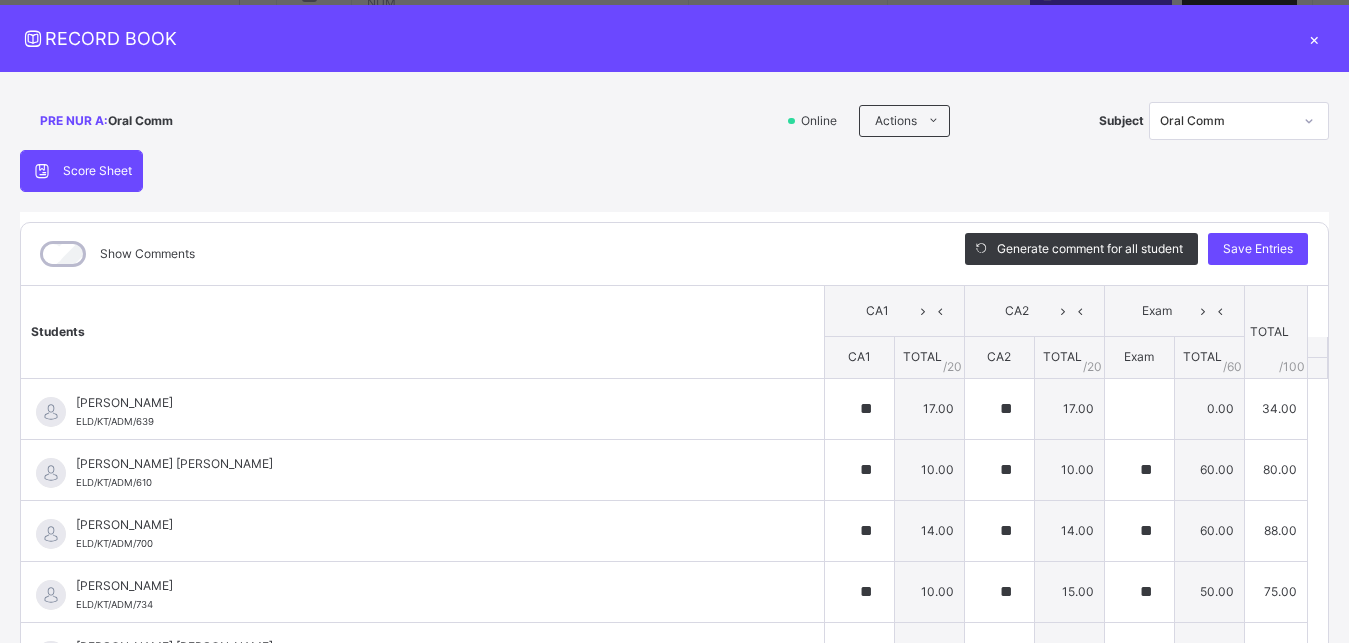 scroll, scrollTop: 135, scrollLeft: 0, axis: vertical 